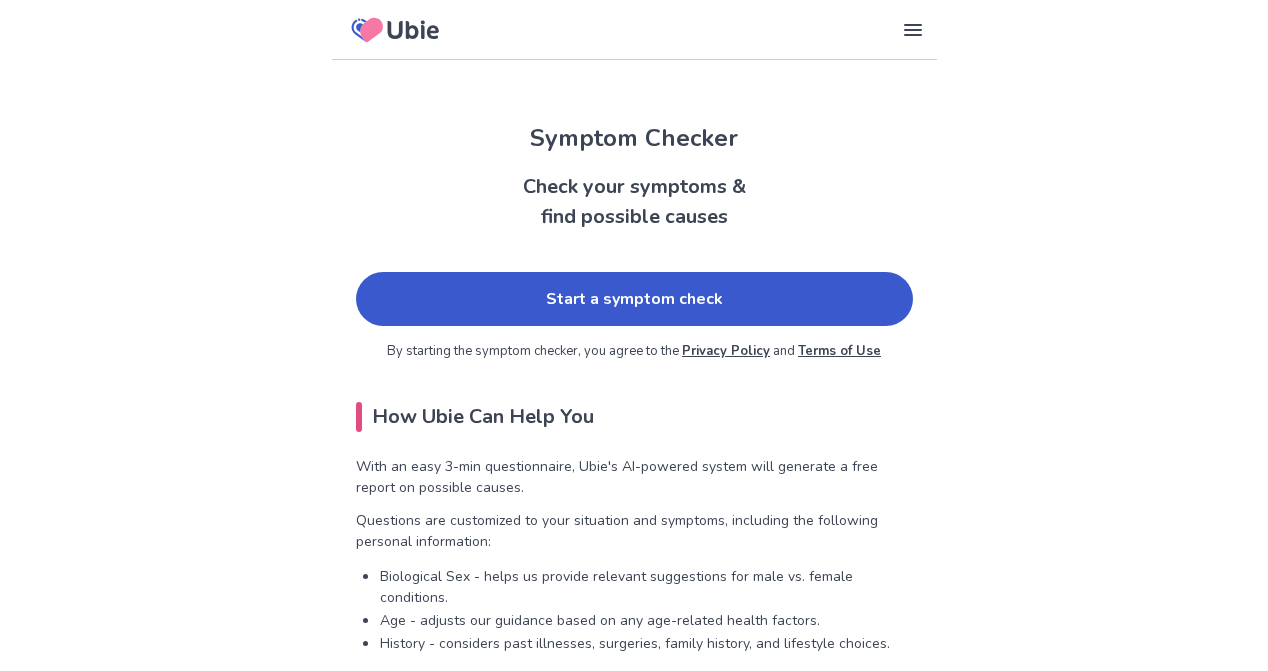 scroll, scrollTop: 0, scrollLeft: 0, axis: both 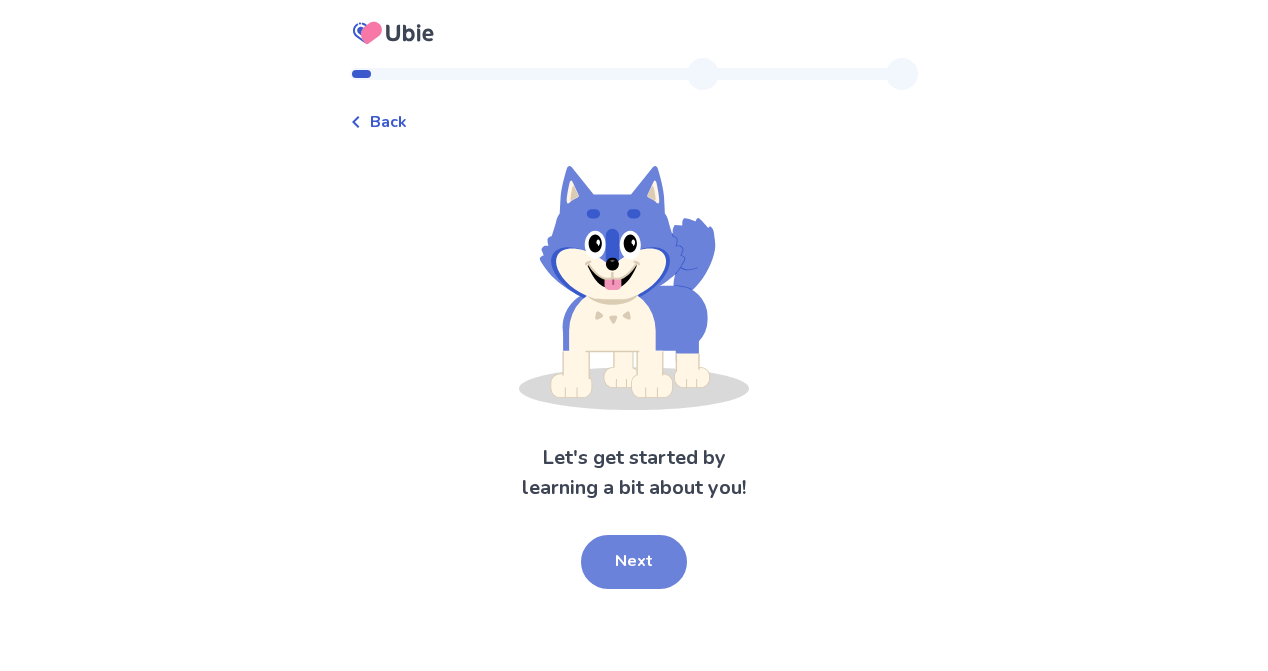 click on "Next" at bounding box center [634, 562] 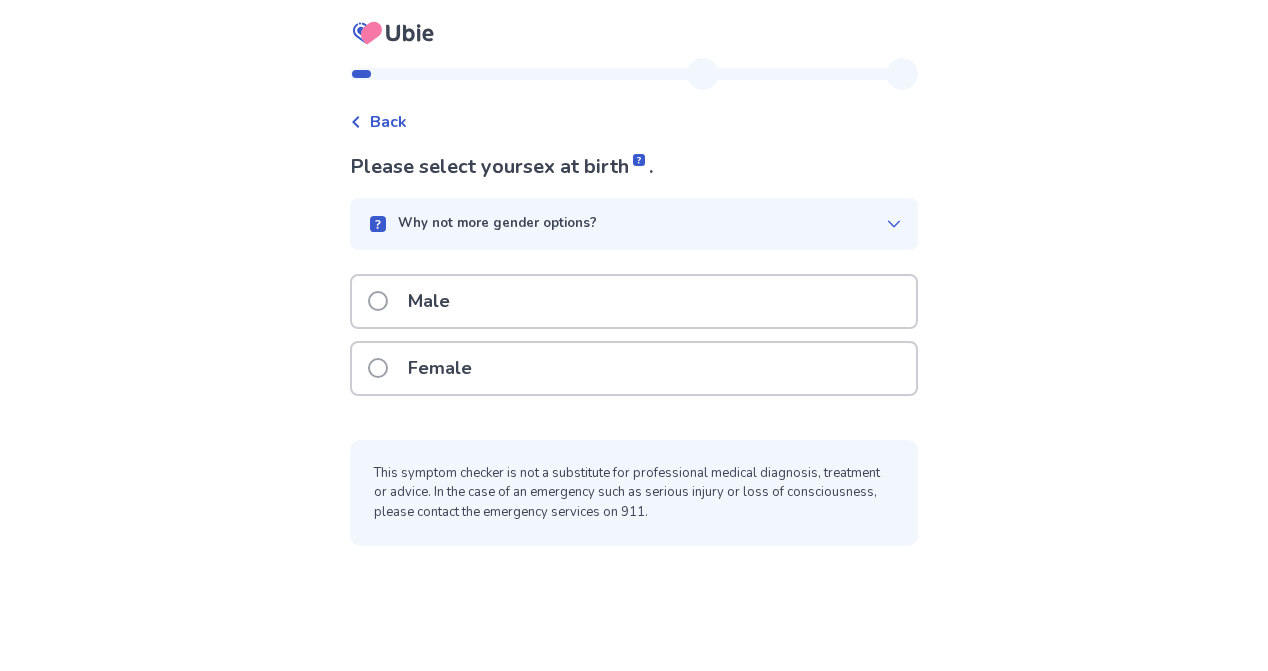 click on "Female" at bounding box center [634, 368] 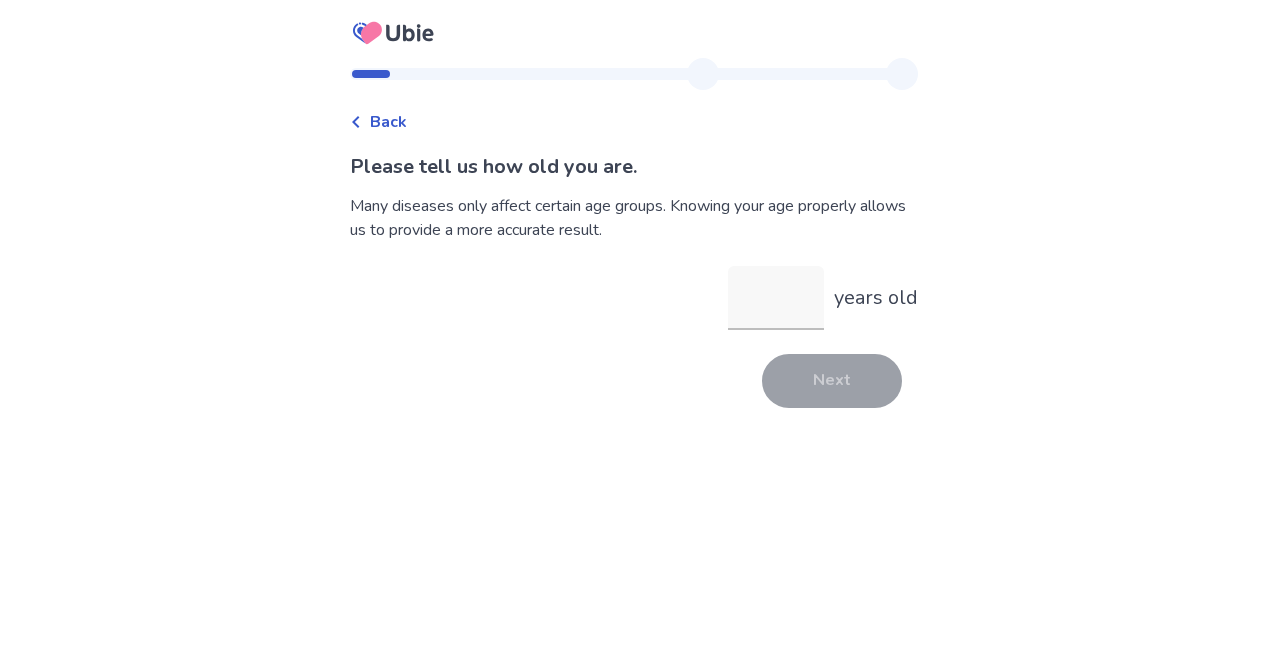 click on "Back" at bounding box center (388, 122) 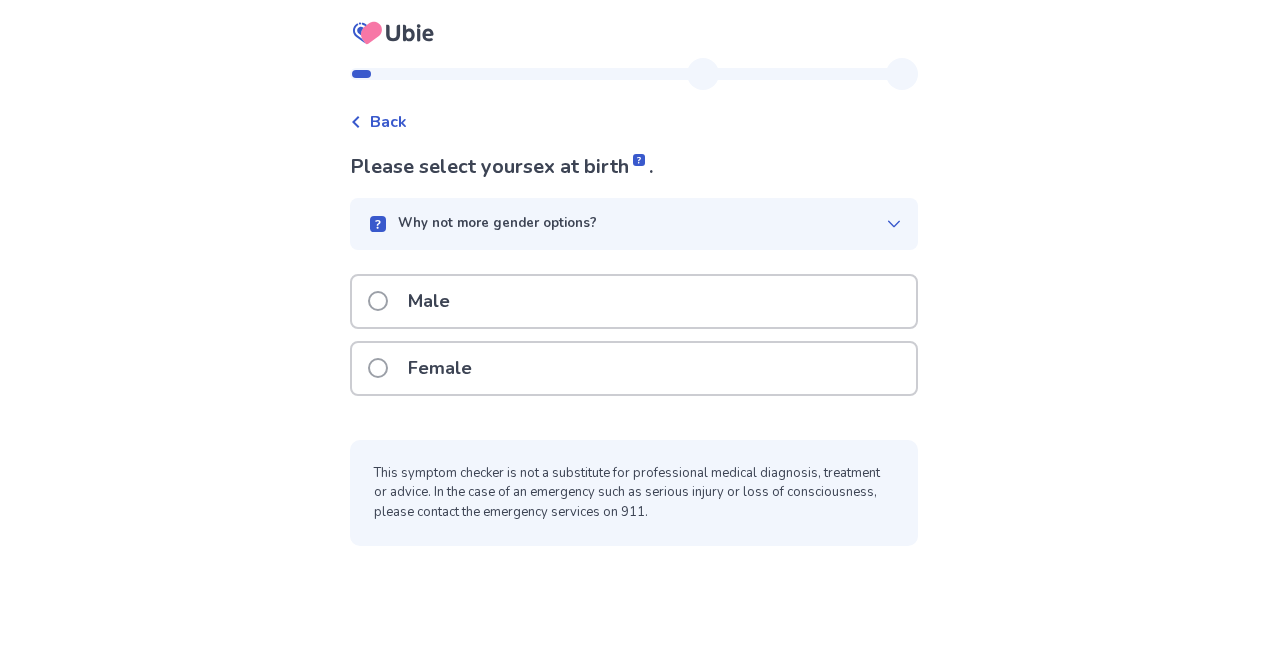 click on "Female" at bounding box center (440, 368) 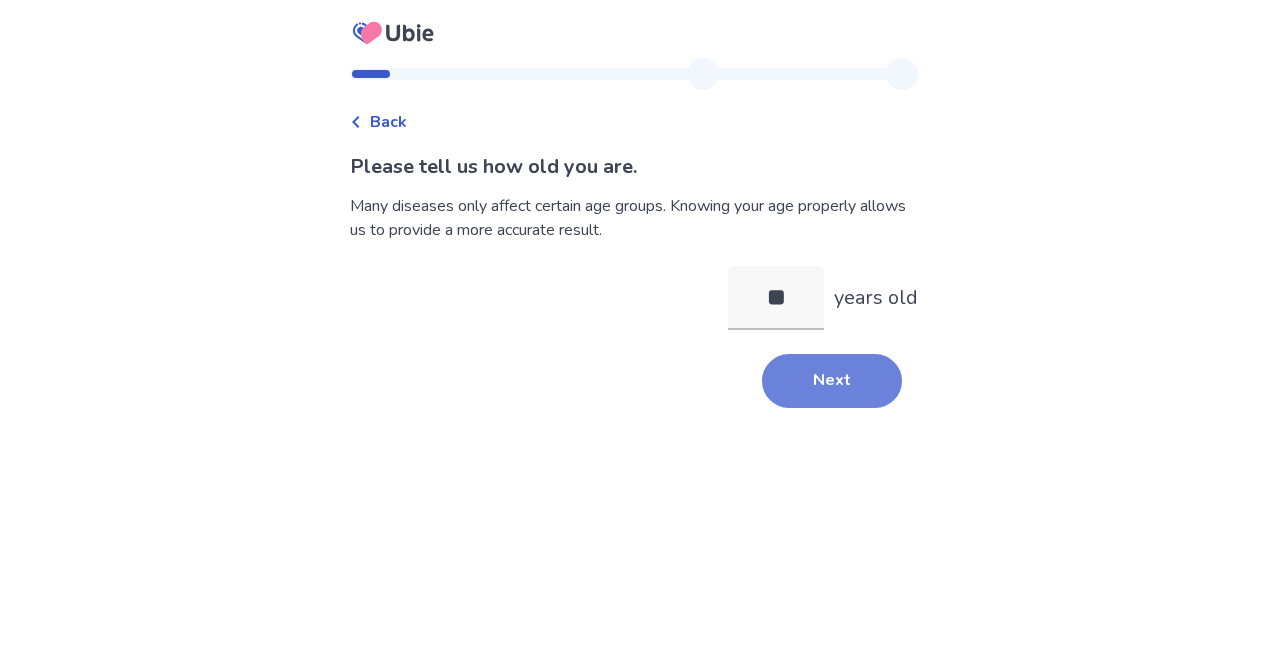 type on "**" 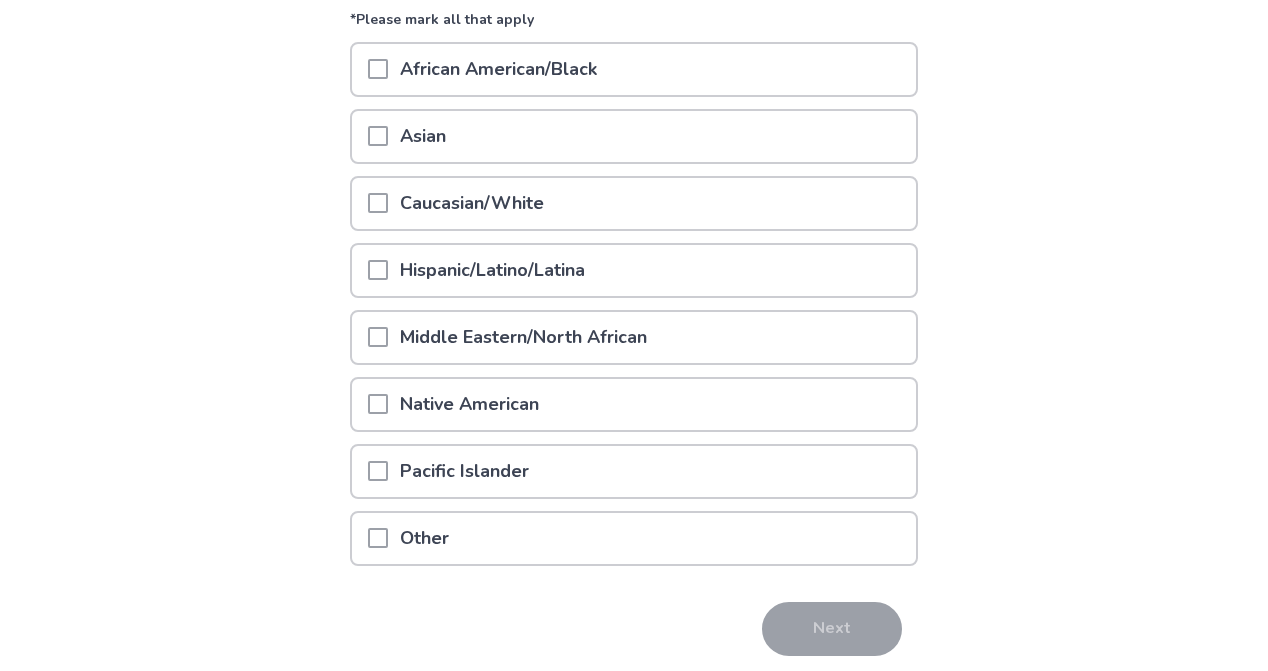 scroll, scrollTop: 257, scrollLeft: 0, axis: vertical 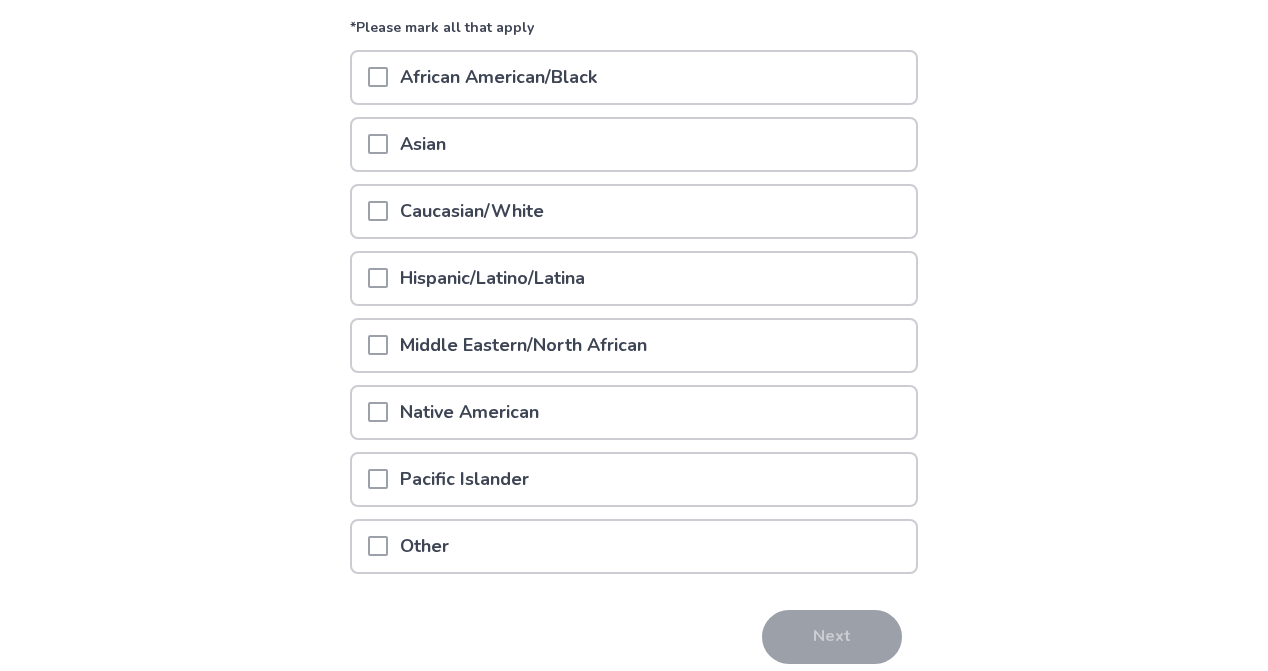click on "Caucasian/White" at bounding box center [472, 211] 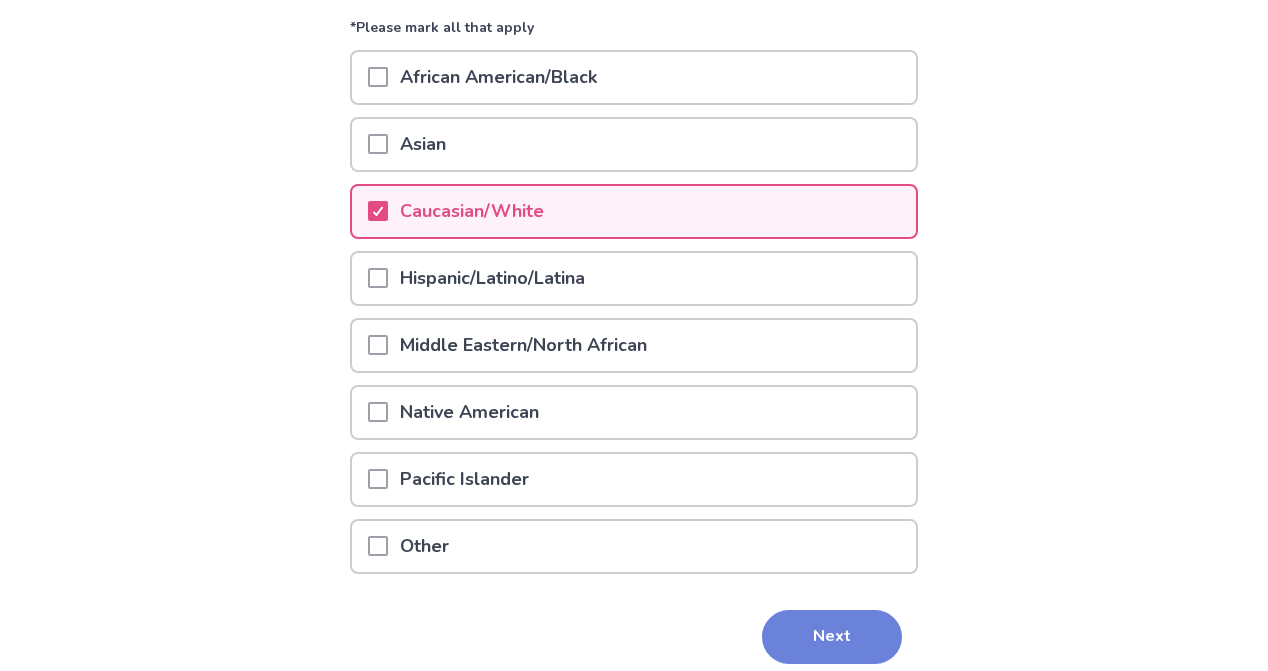 click on "Next" at bounding box center (832, 637) 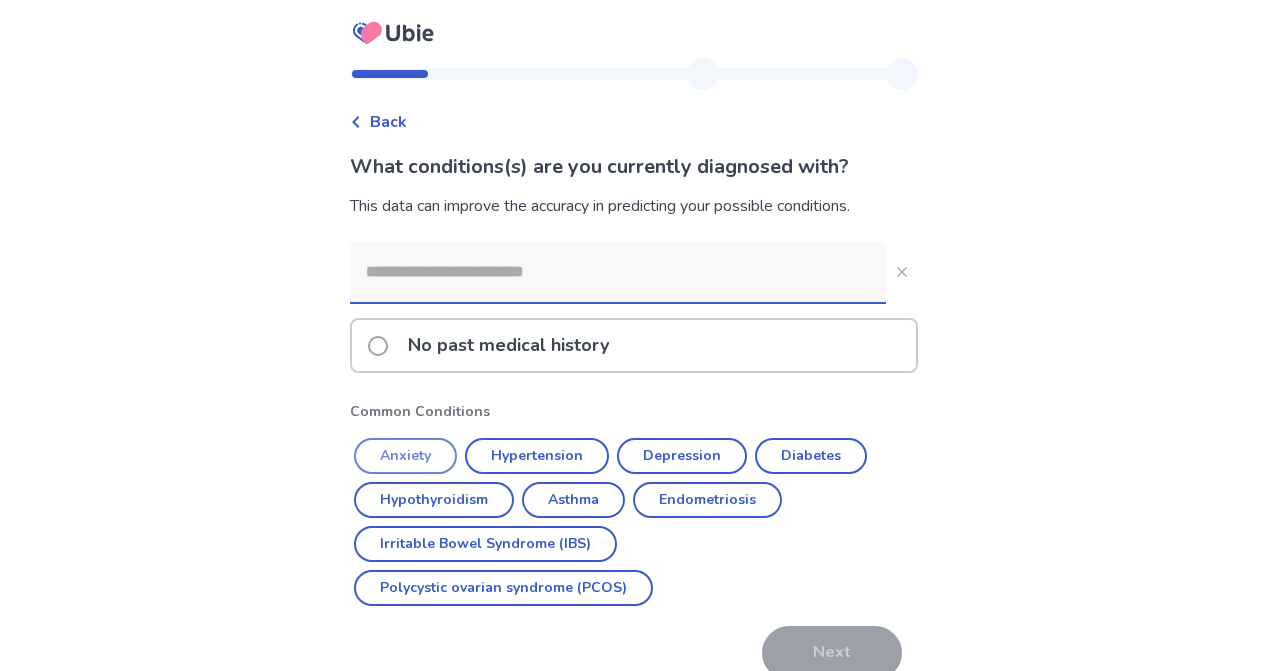 click on "Anxiety" at bounding box center (405, 456) 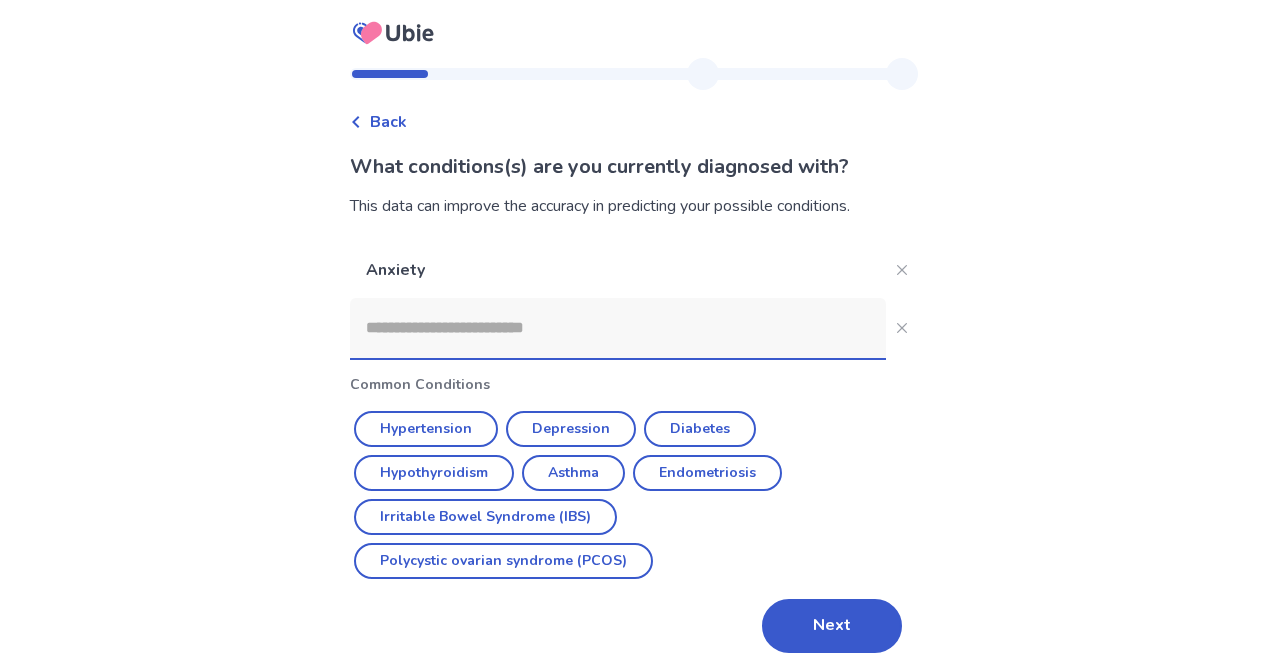 click at bounding box center (618, 328) 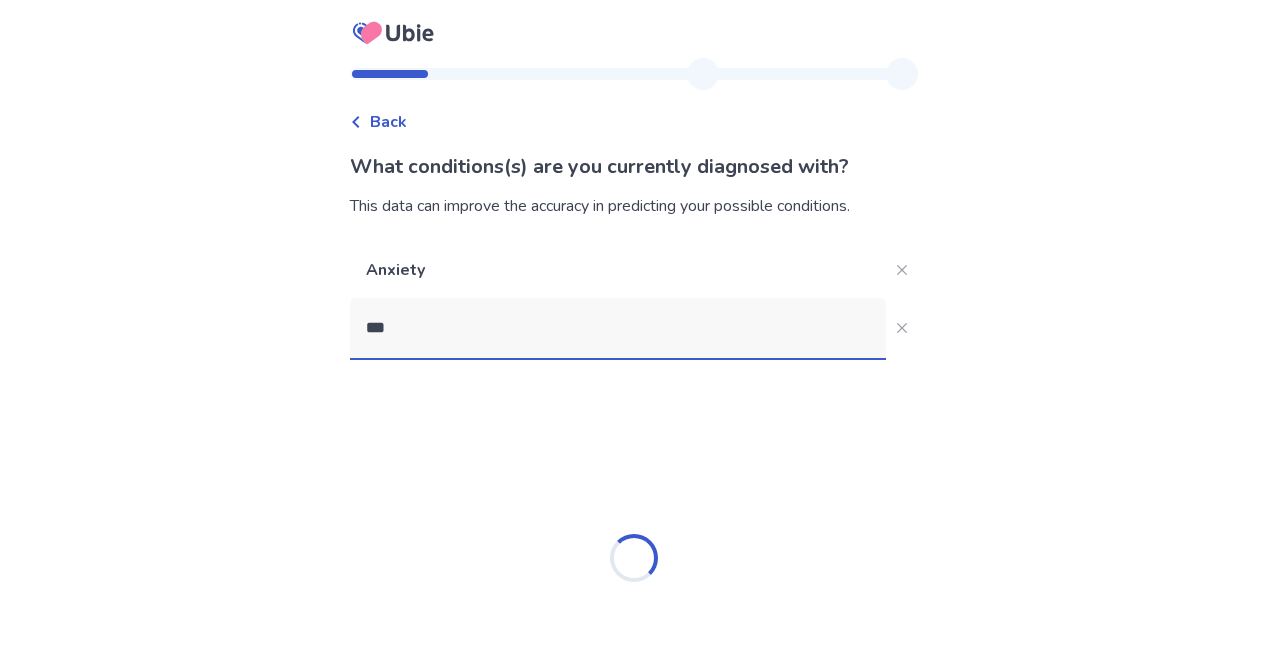type on "****" 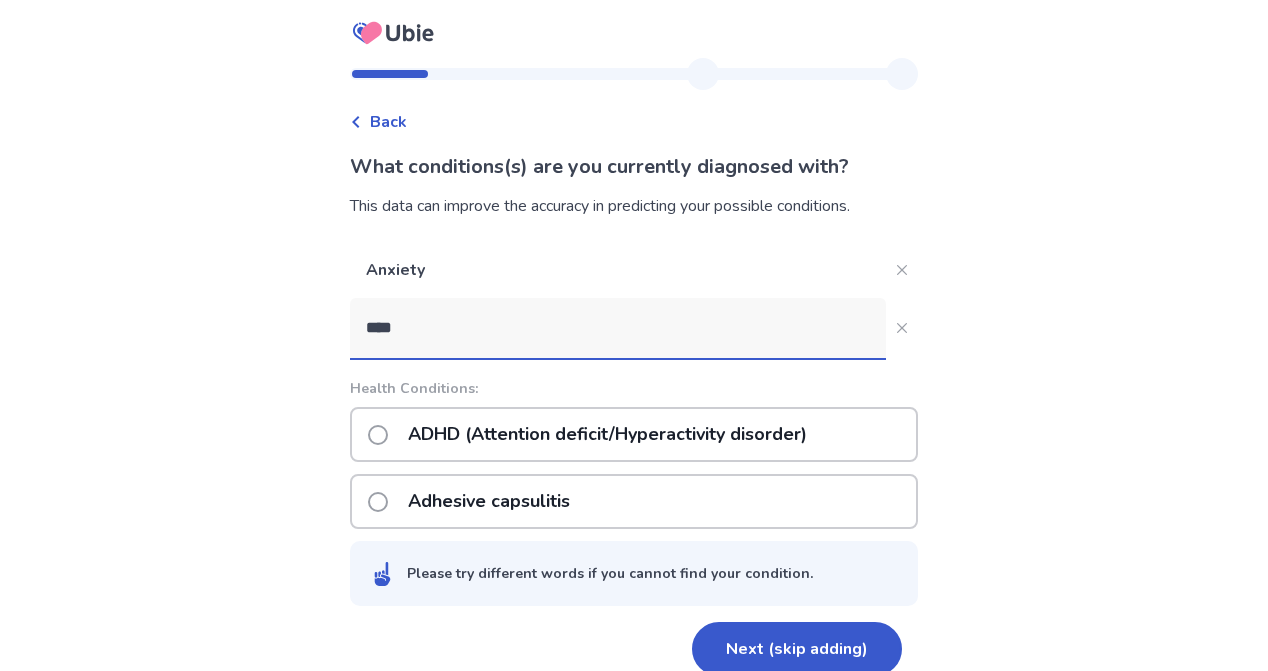 click on "ADHD (Attention deficit/Hyperactivity disorder)" at bounding box center (607, 434) 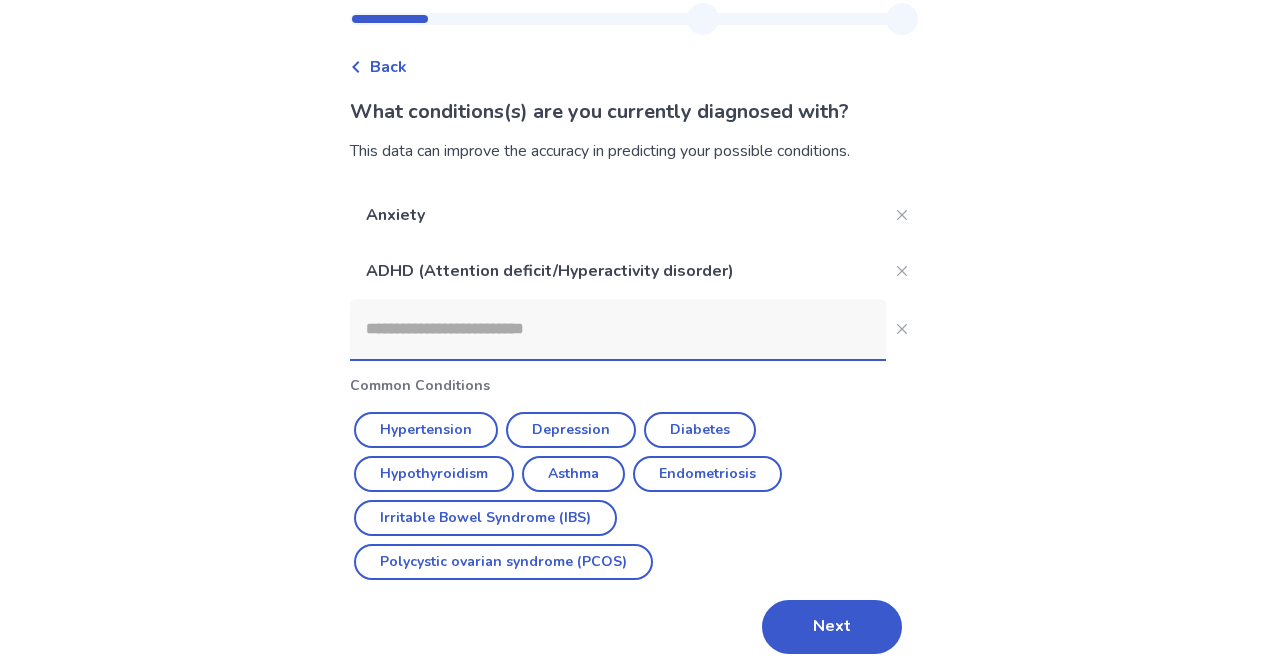 scroll, scrollTop: 62, scrollLeft: 0, axis: vertical 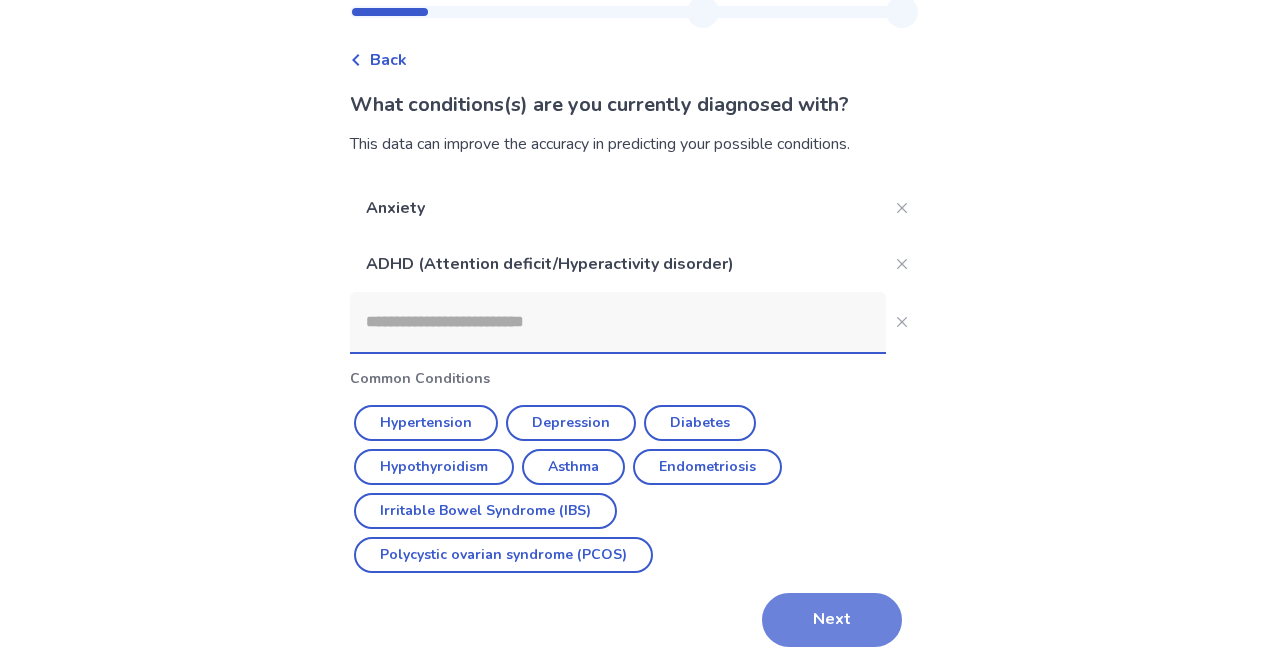 click on "Next" at bounding box center [832, 620] 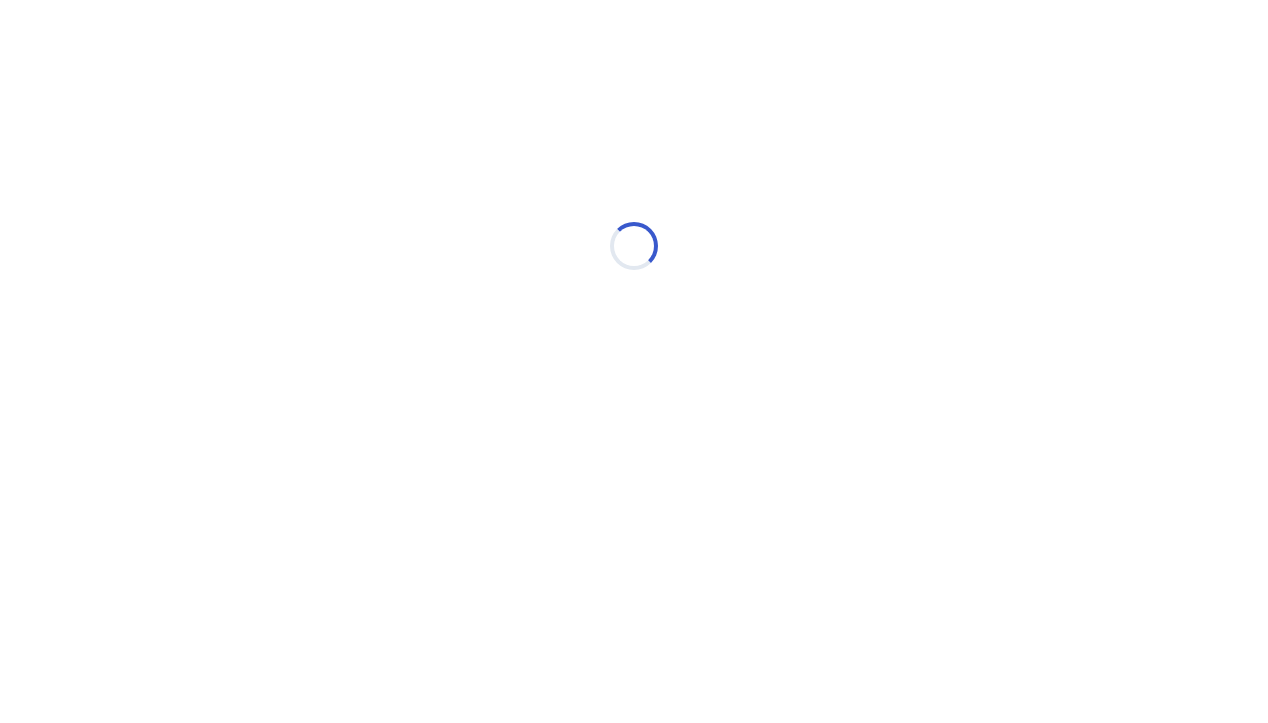 scroll, scrollTop: 0, scrollLeft: 0, axis: both 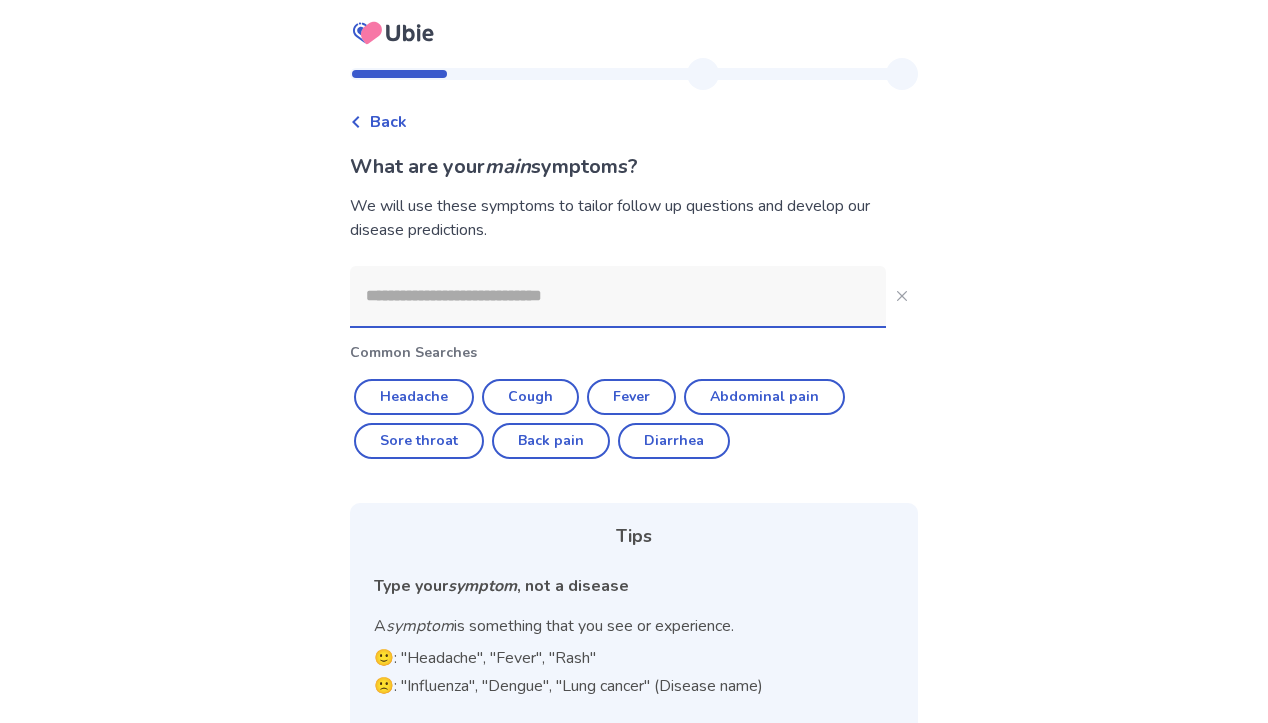 click 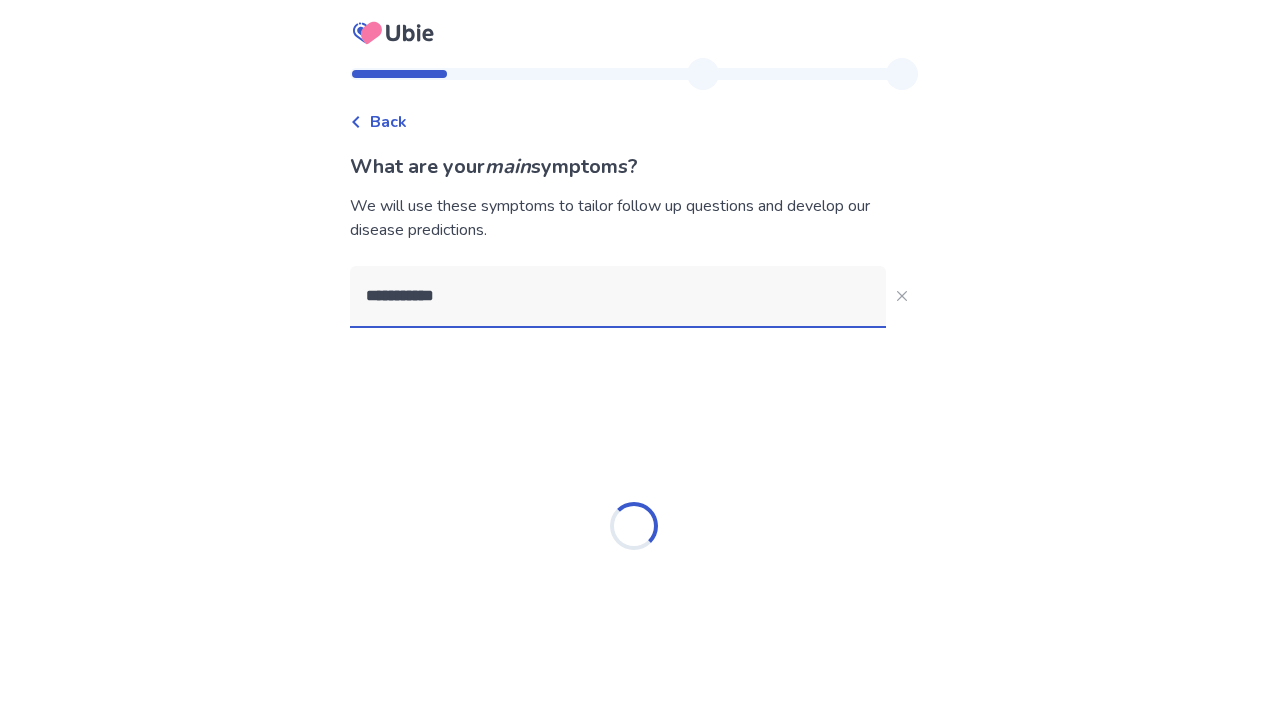 type on "**********" 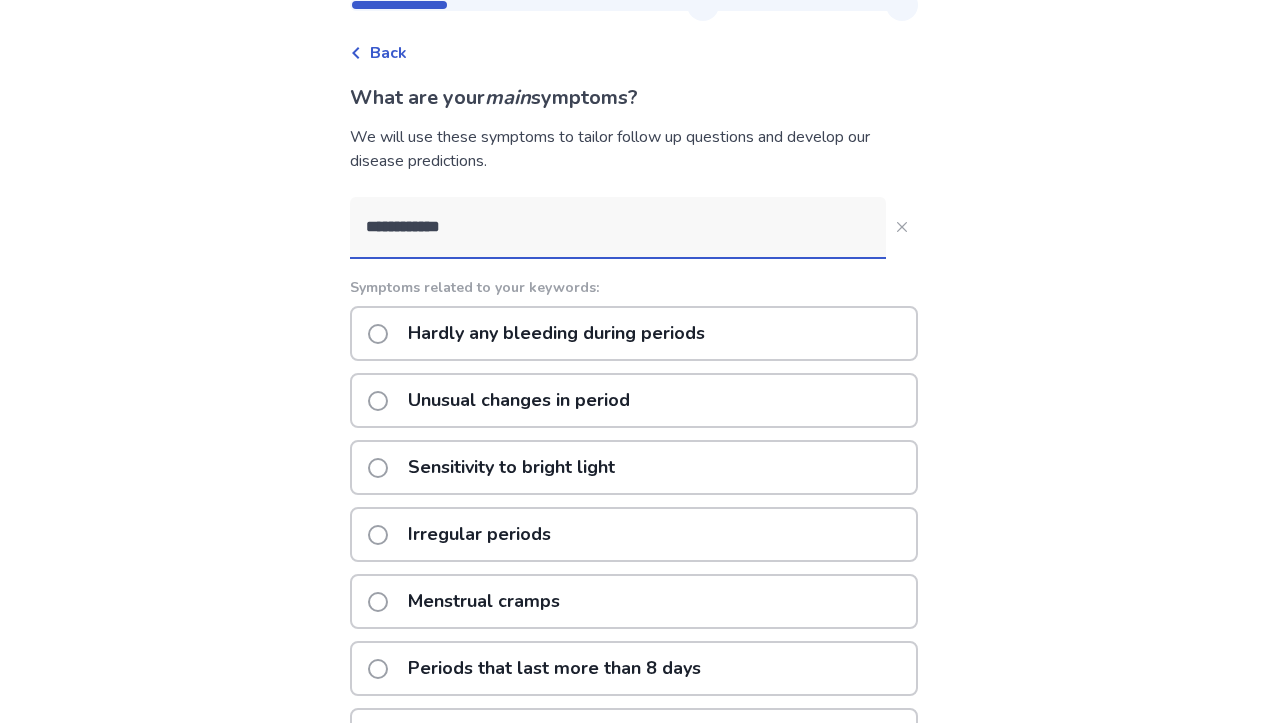 scroll, scrollTop: 61, scrollLeft: 0, axis: vertical 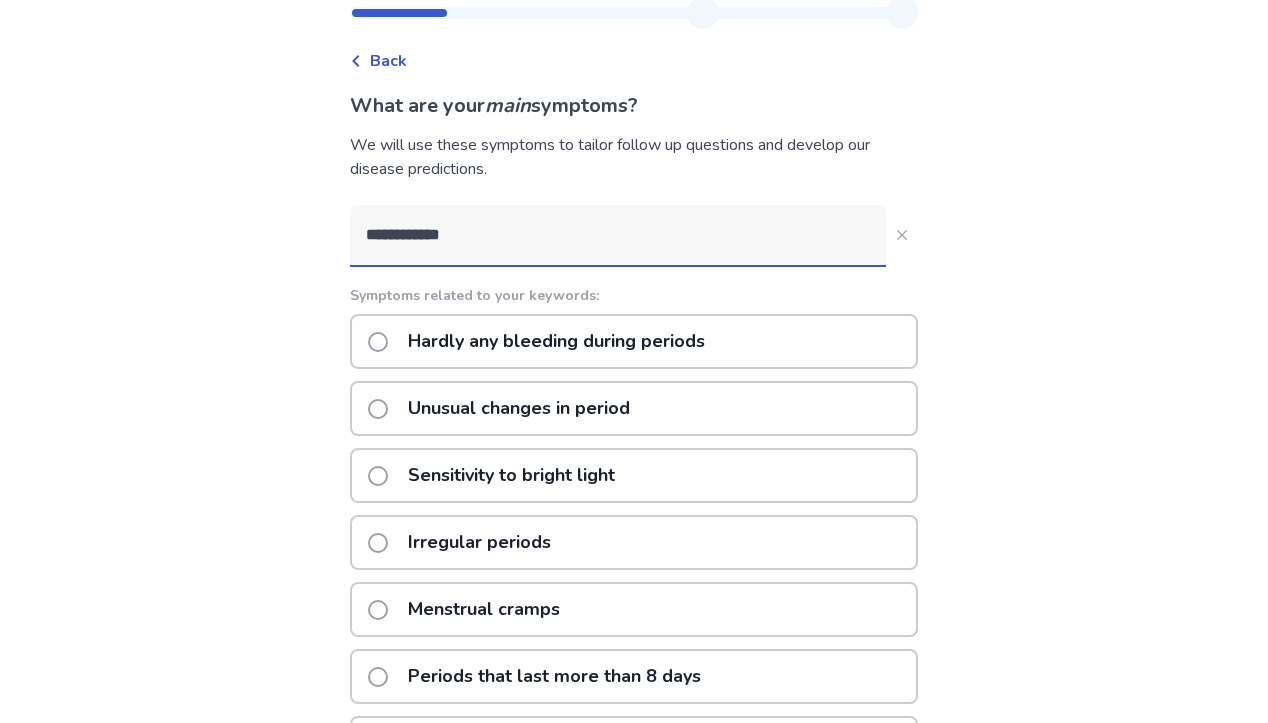 click on "Hardly any bleeding during periods" 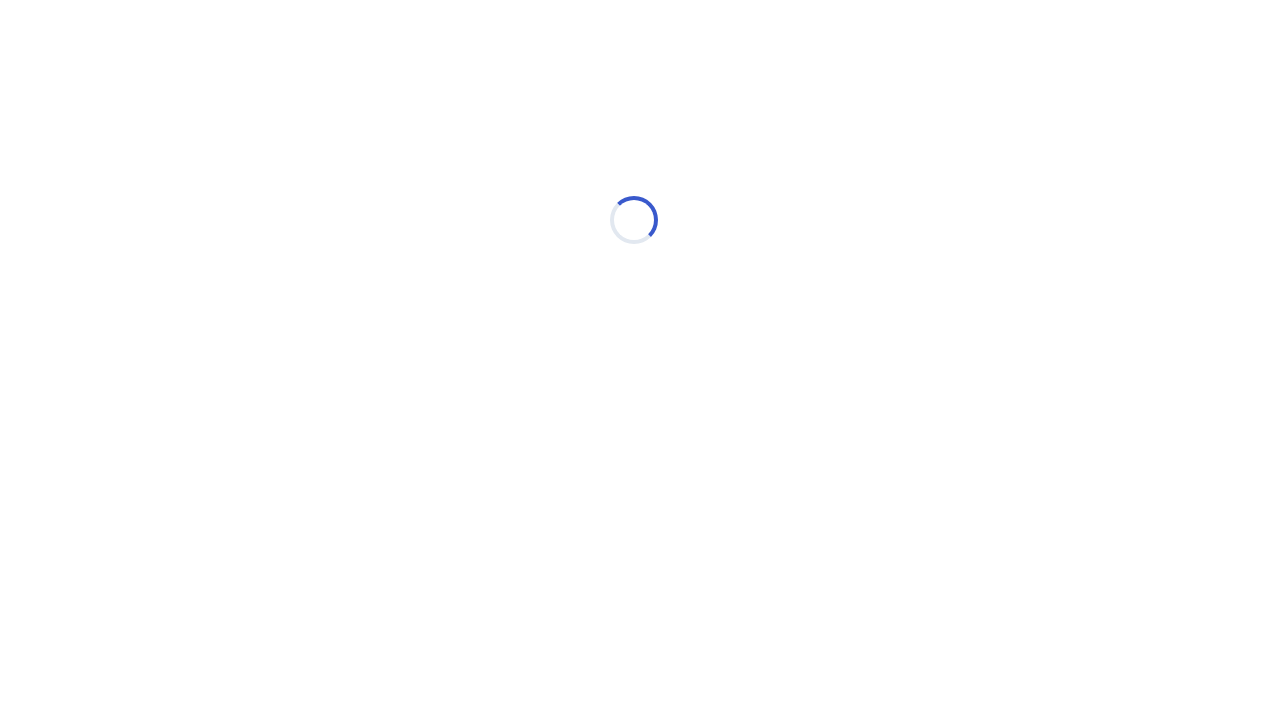 scroll, scrollTop: 0, scrollLeft: 0, axis: both 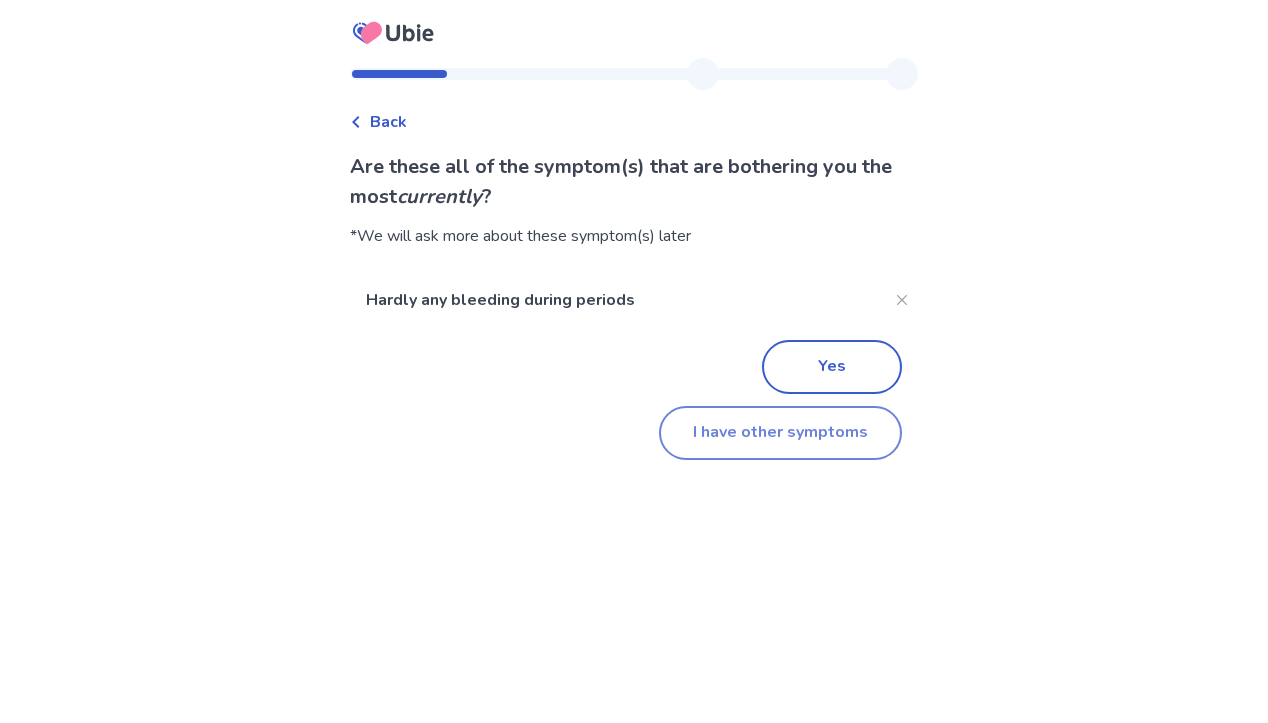 click on "I have other symptoms" 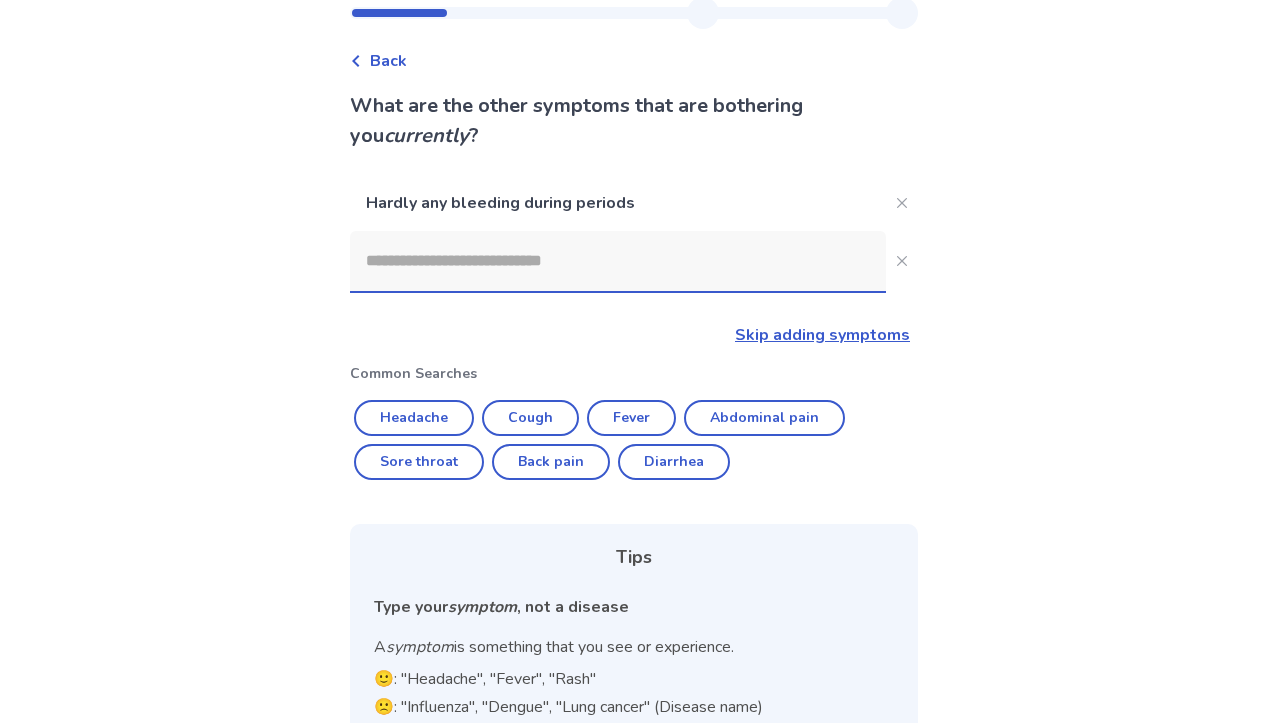 click 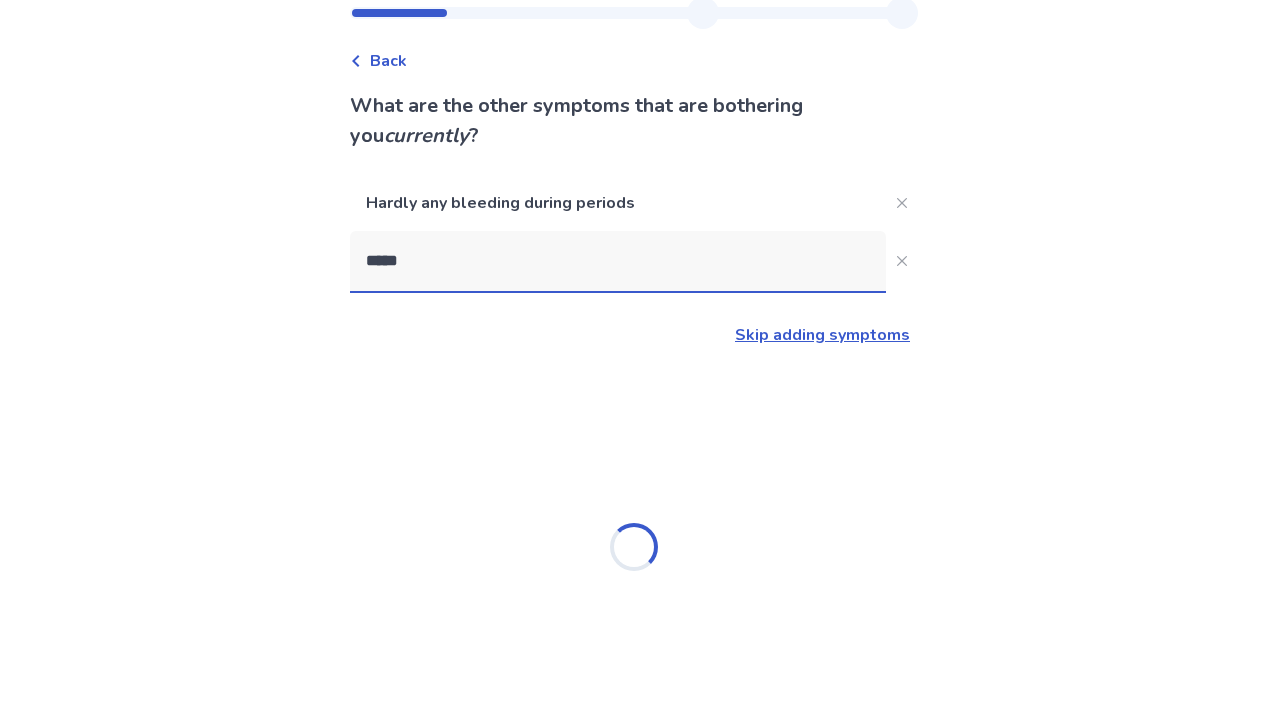 type on "******" 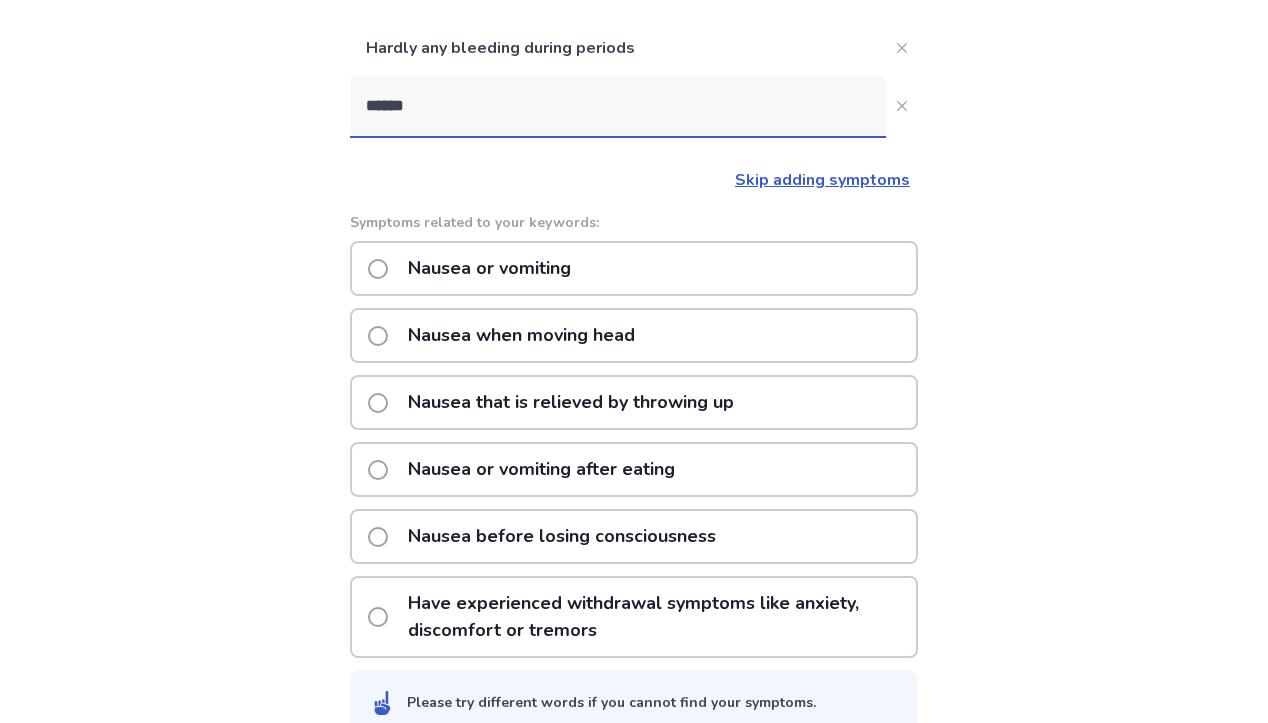scroll, scrollTop: 222, scrollLeft: 0, axis: vertical 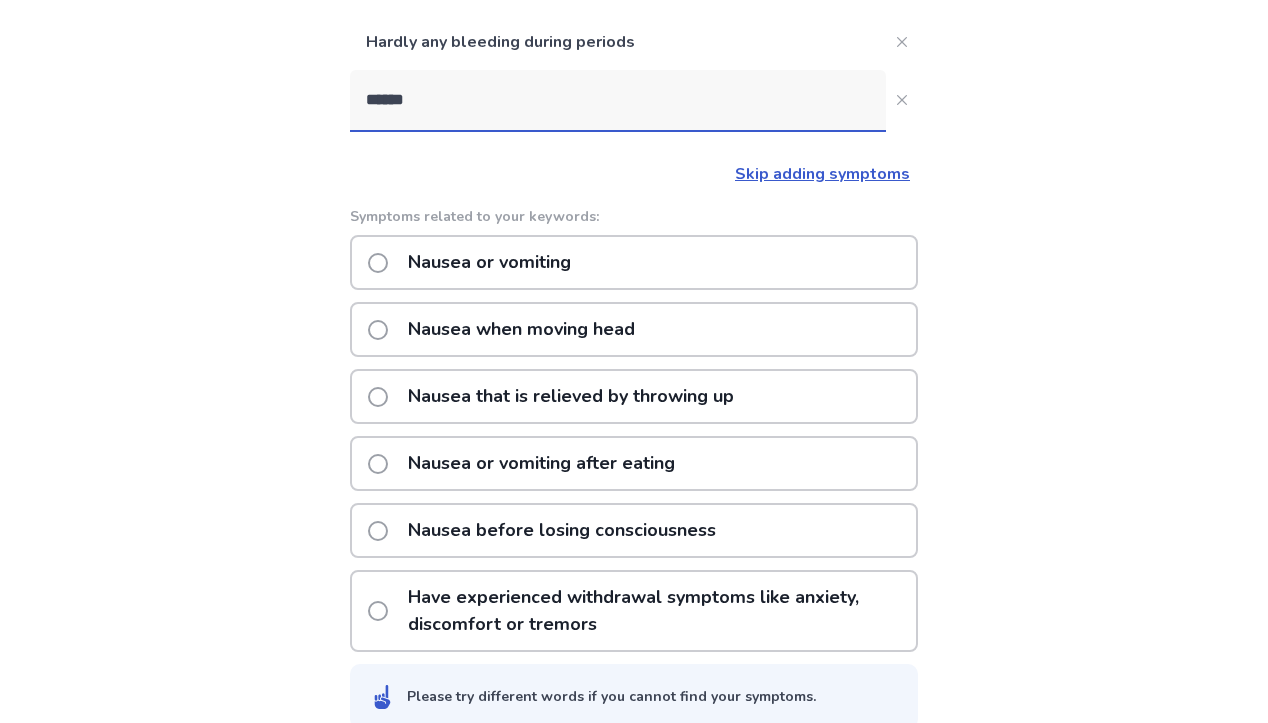 click on "Nausea or vomiting" 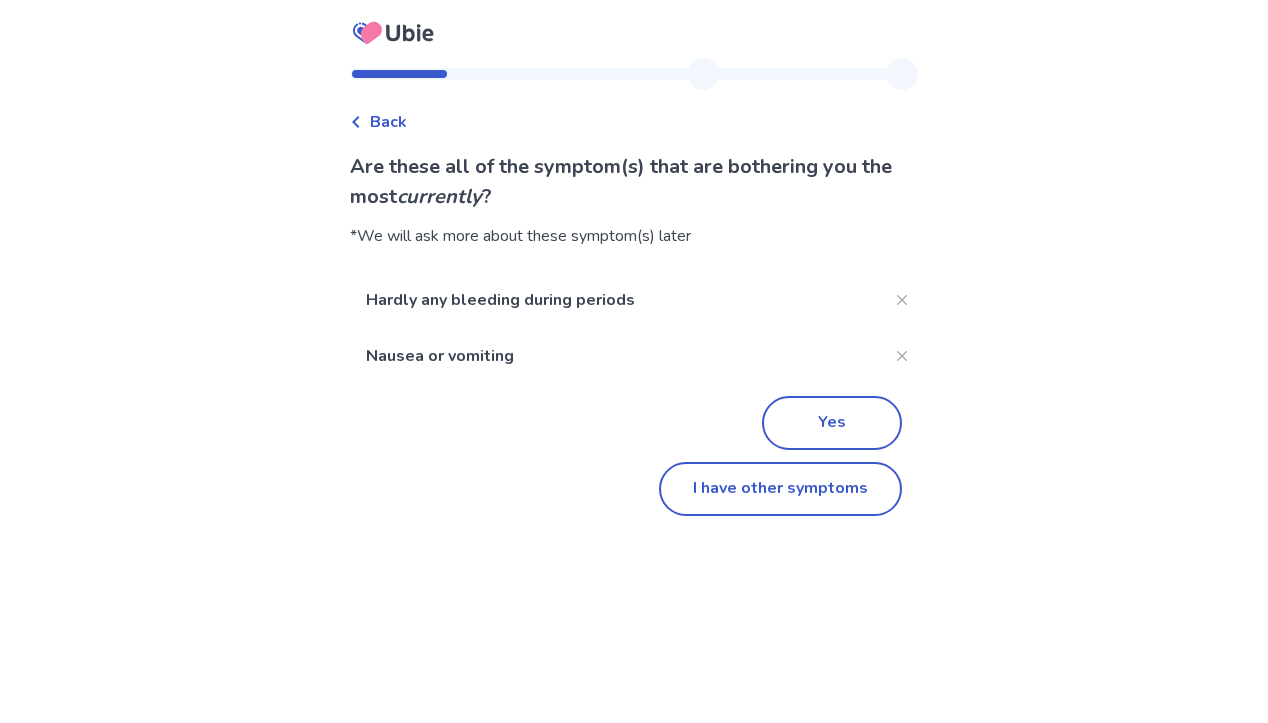 scroll, scrollTop: 0, scrollLeft: 0, axis: both 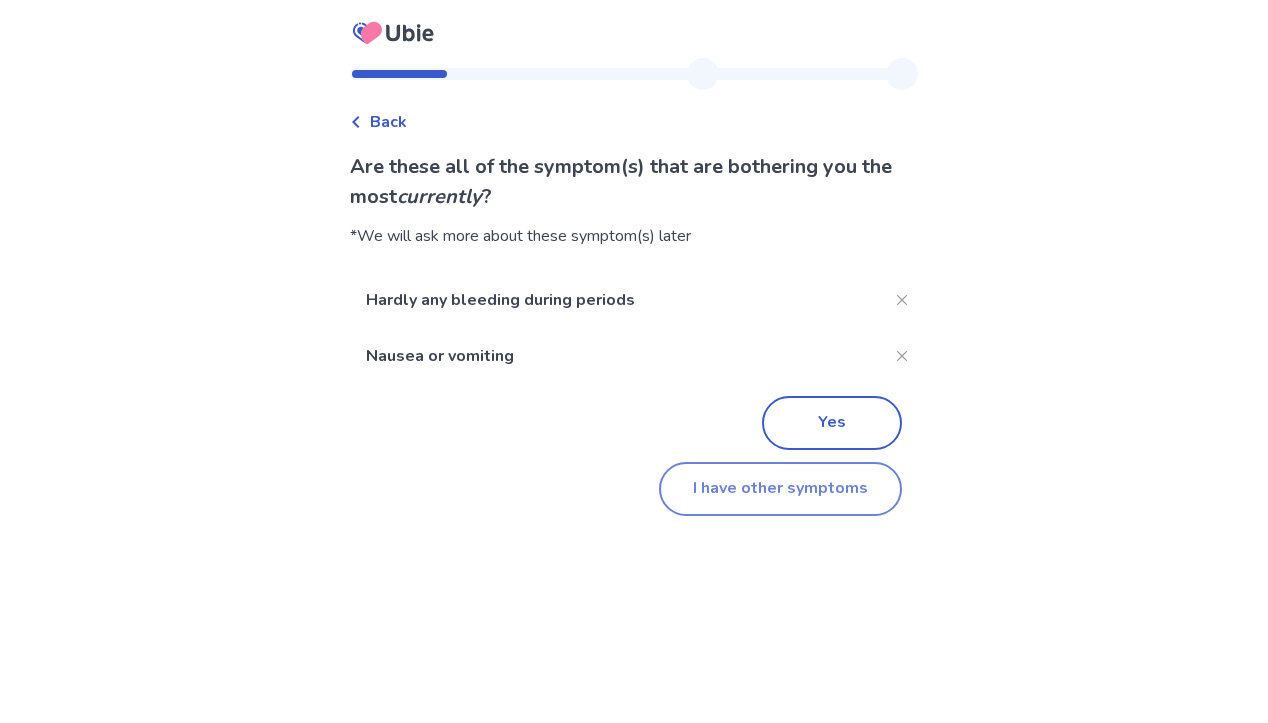 click on "I have other symptoms" 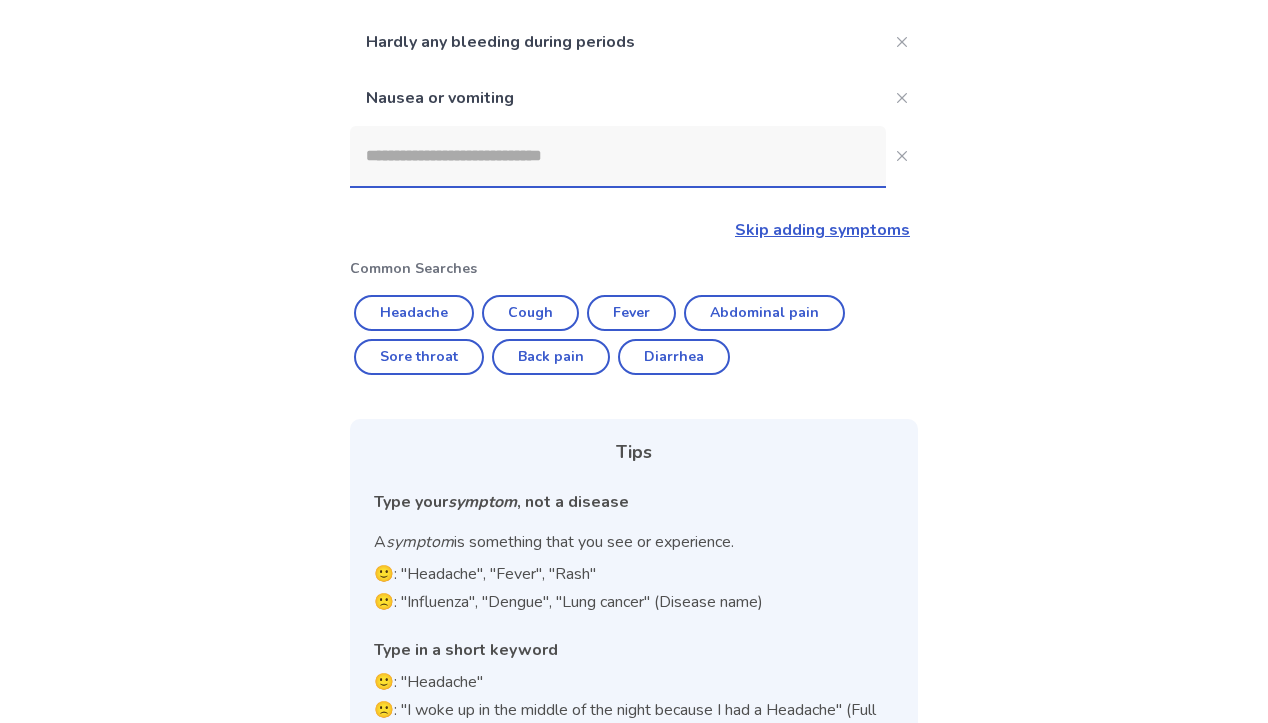 click 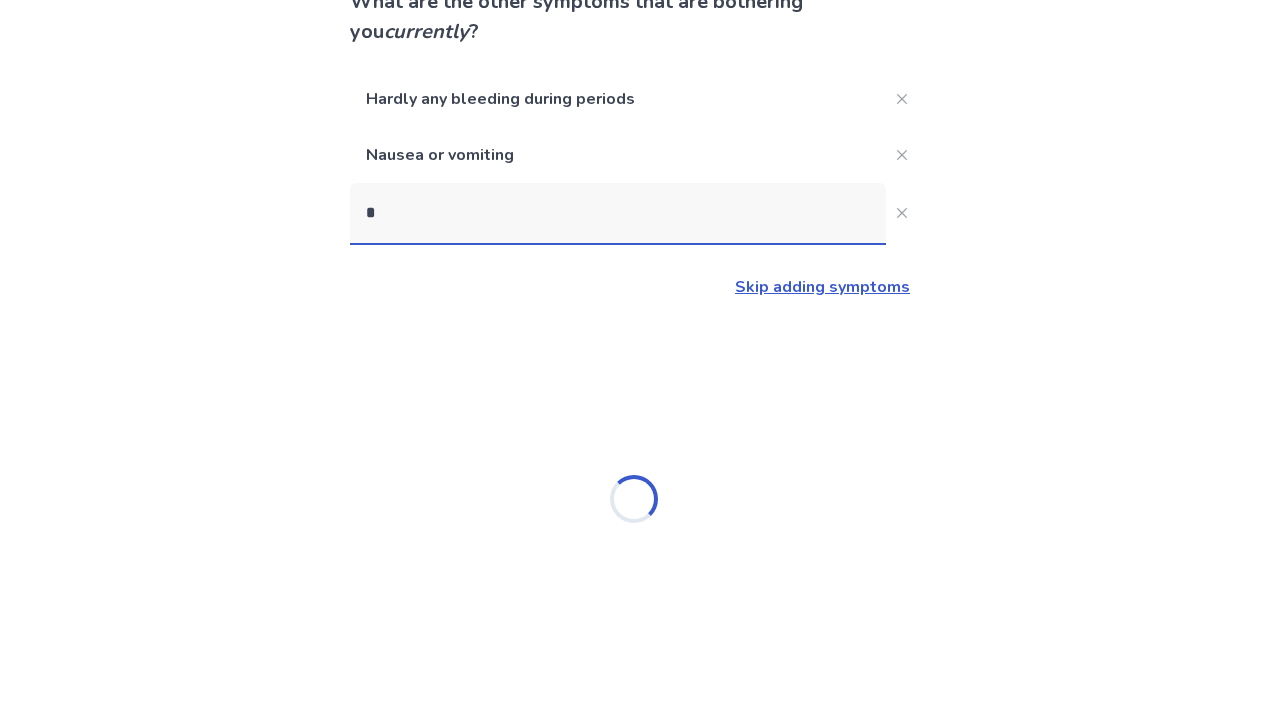 scroll, scrollTop: 165, scrollLeft: 0, axis: vertical 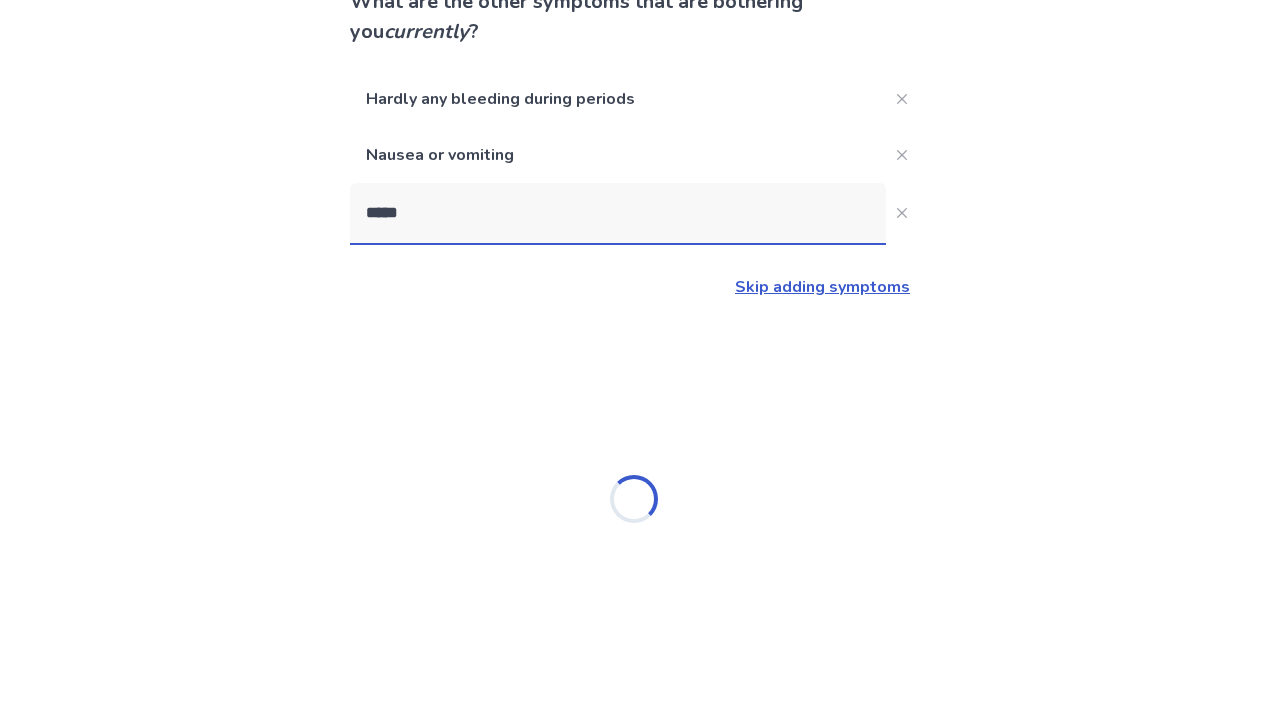 type on "******" 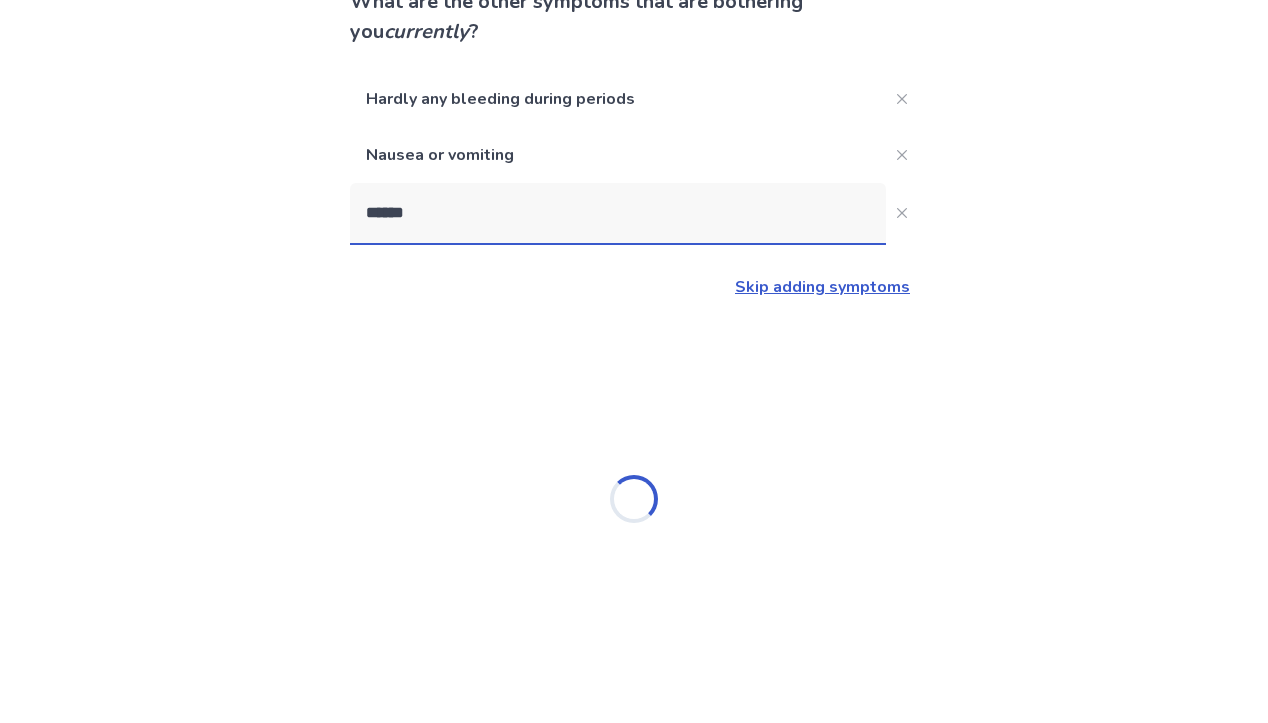 scroll, scrollTop: 222, scrollLeft: 0, axis: vertical 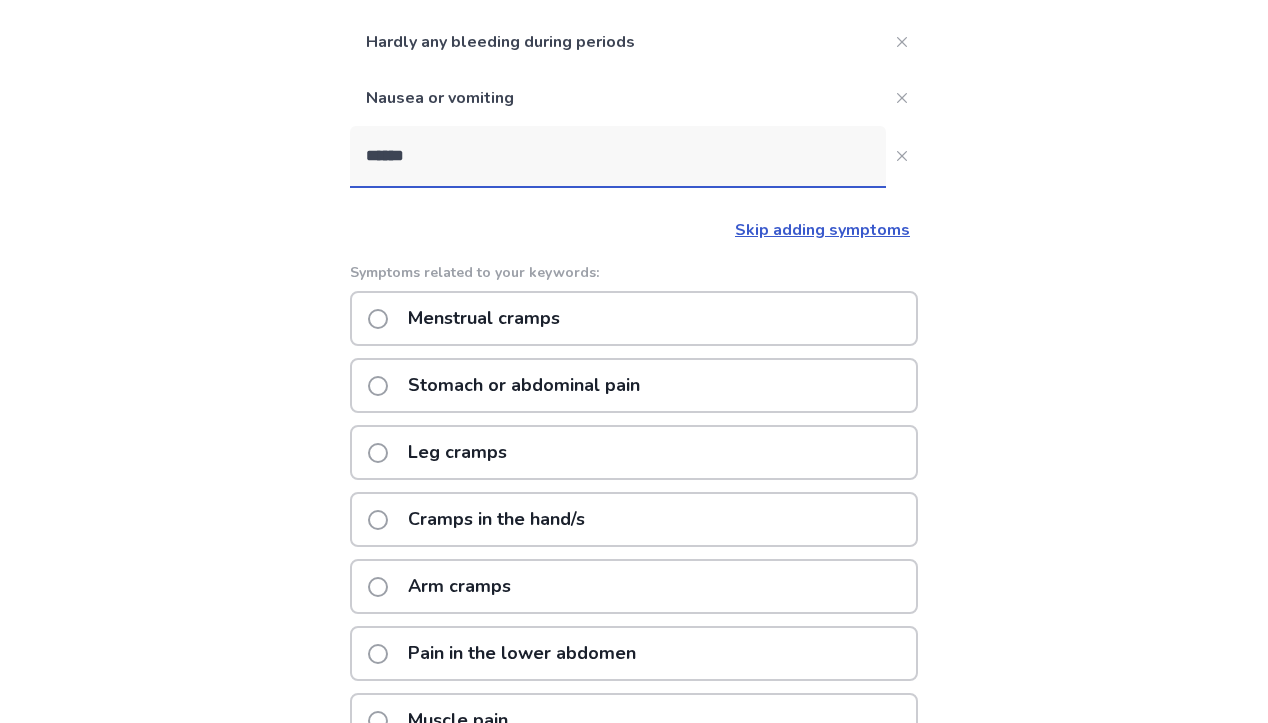 click on "Menstrual cramps" 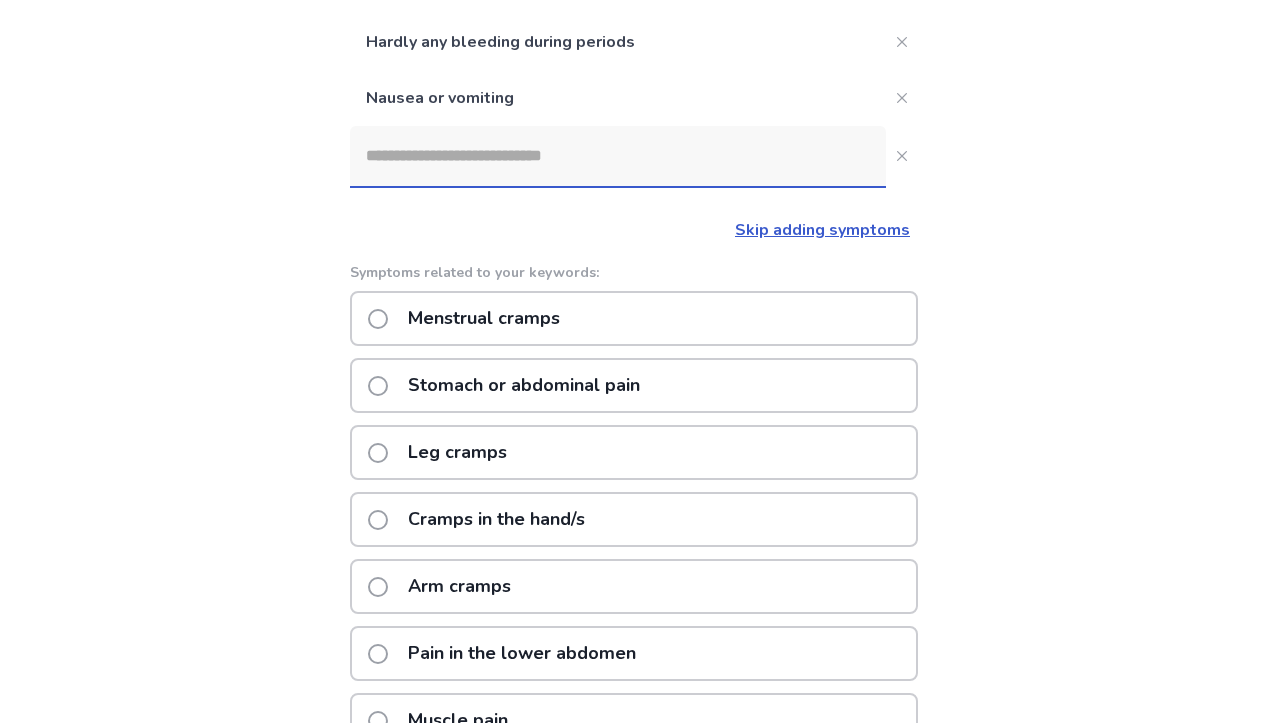 scroll, scrollTop: 0, scrollLeft: 0, axis: both 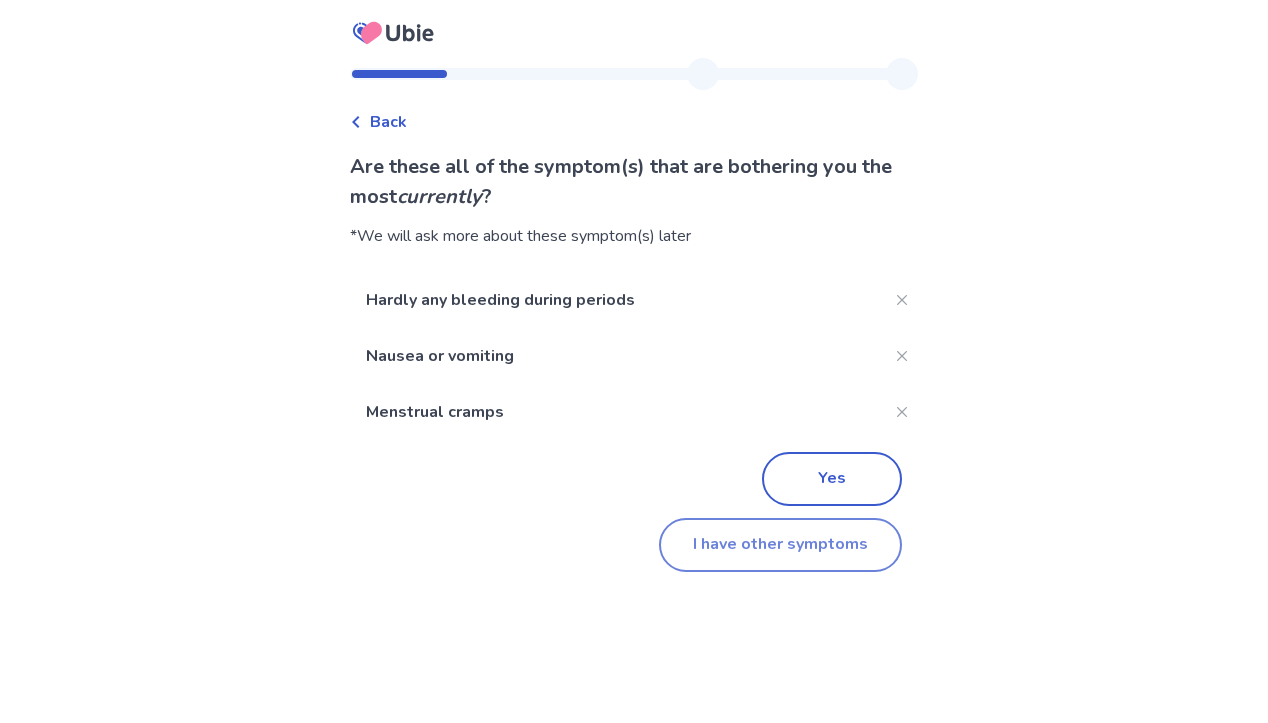 click on "I have other symptoms" 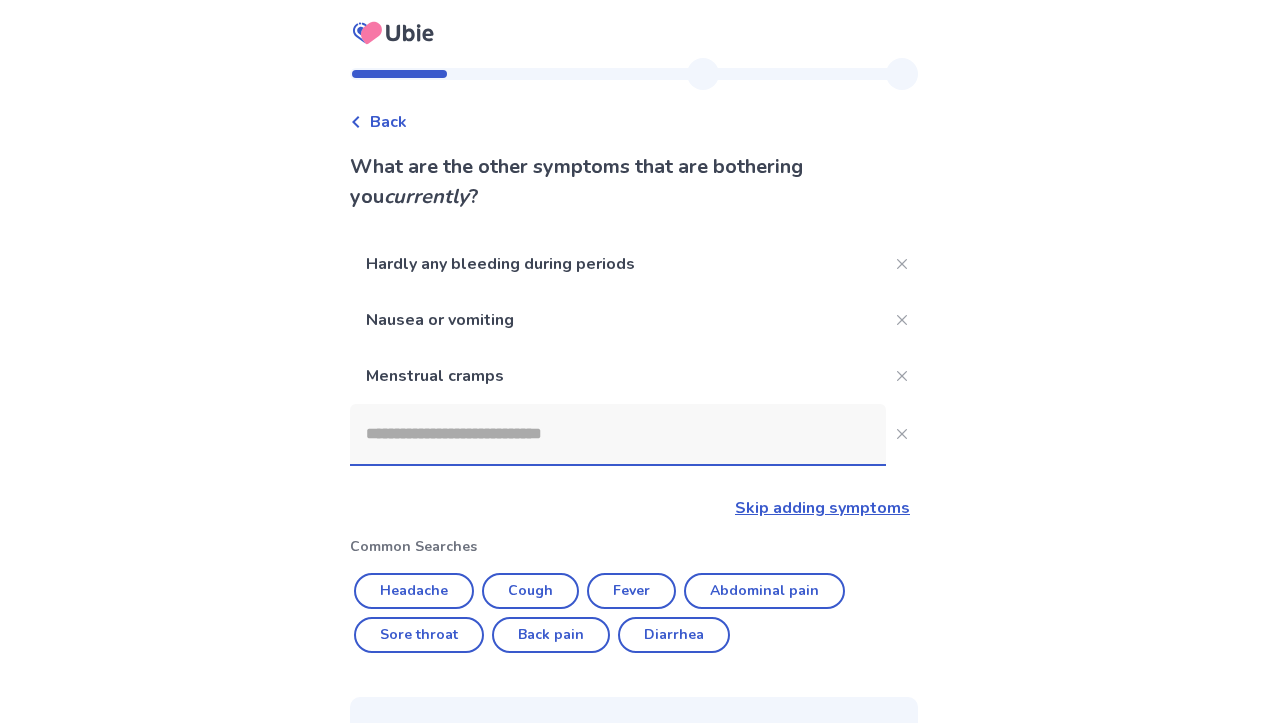 scroll, scrollTop: 222, scrollLeft: 0, axis: vertical 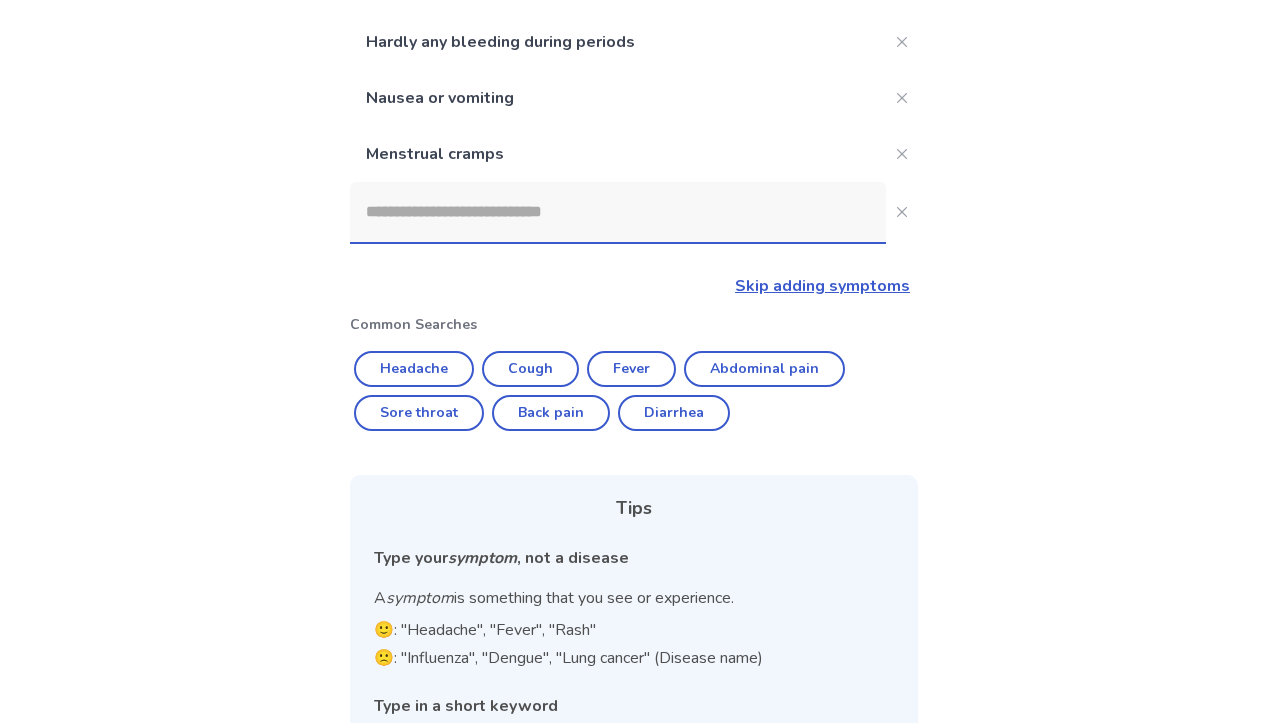 click 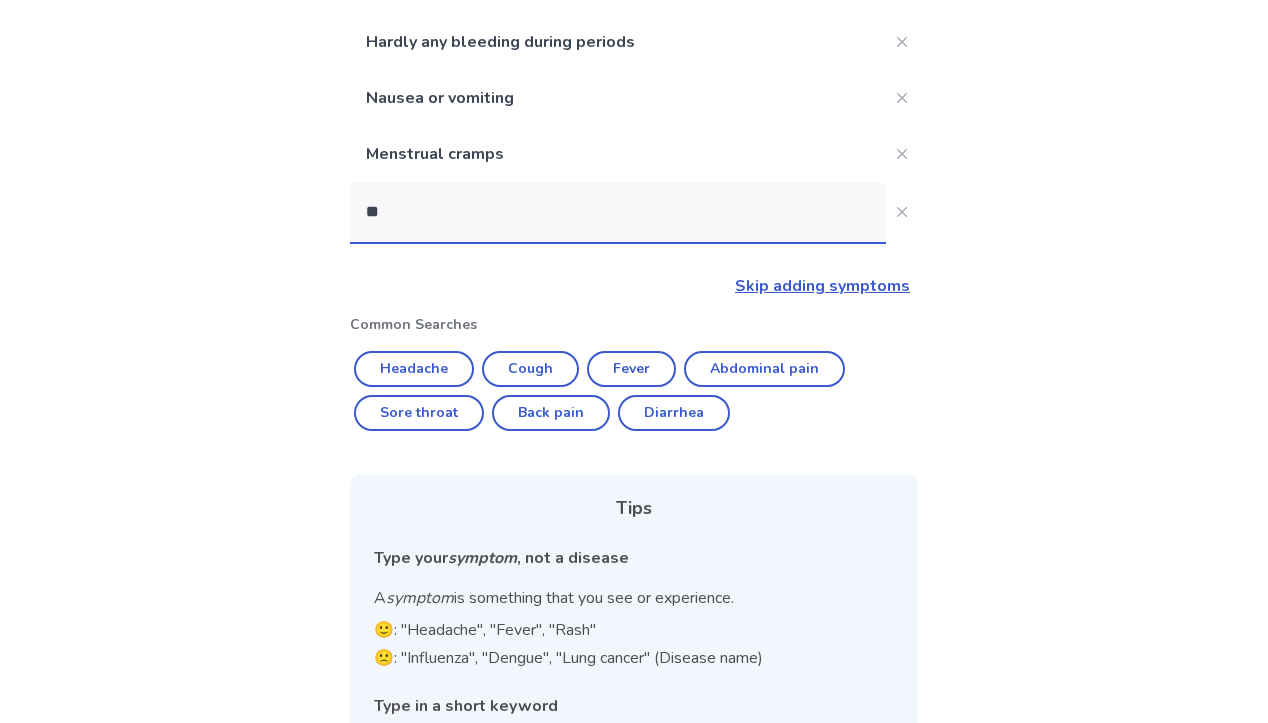 scroll, scrollTop: 221, scrollLeft: 0, axis: vertical 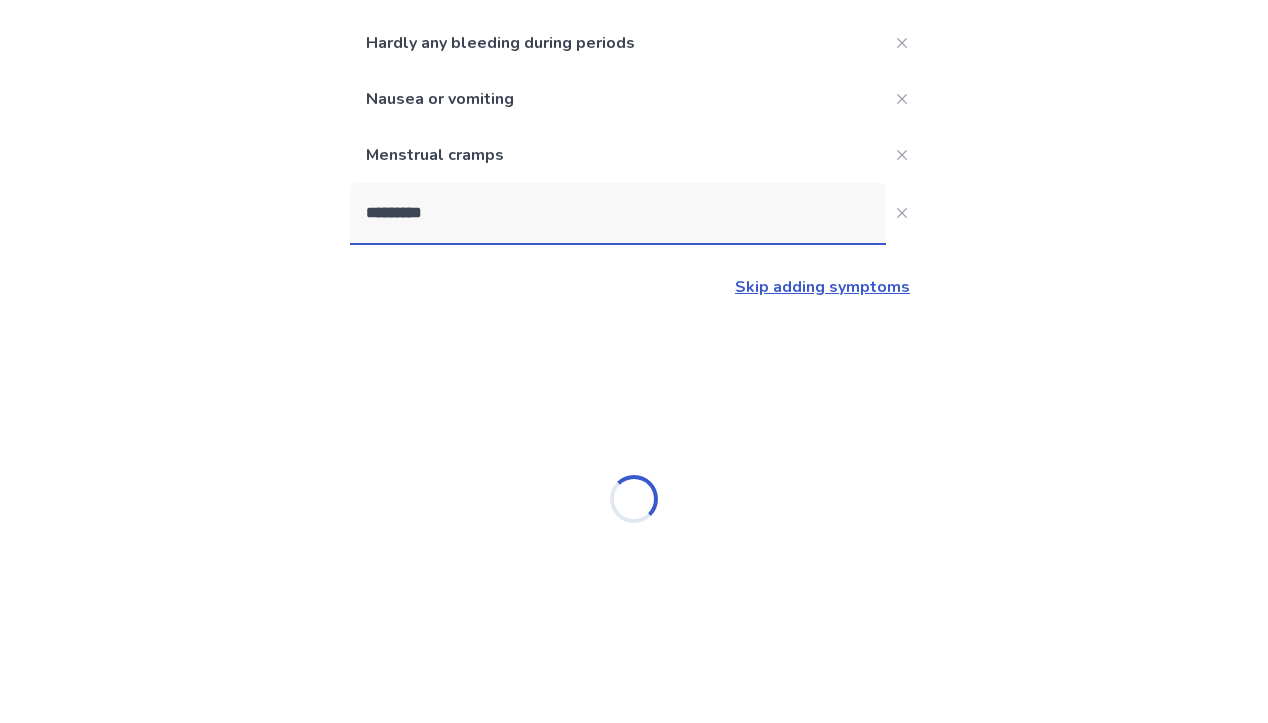 type on "**********" 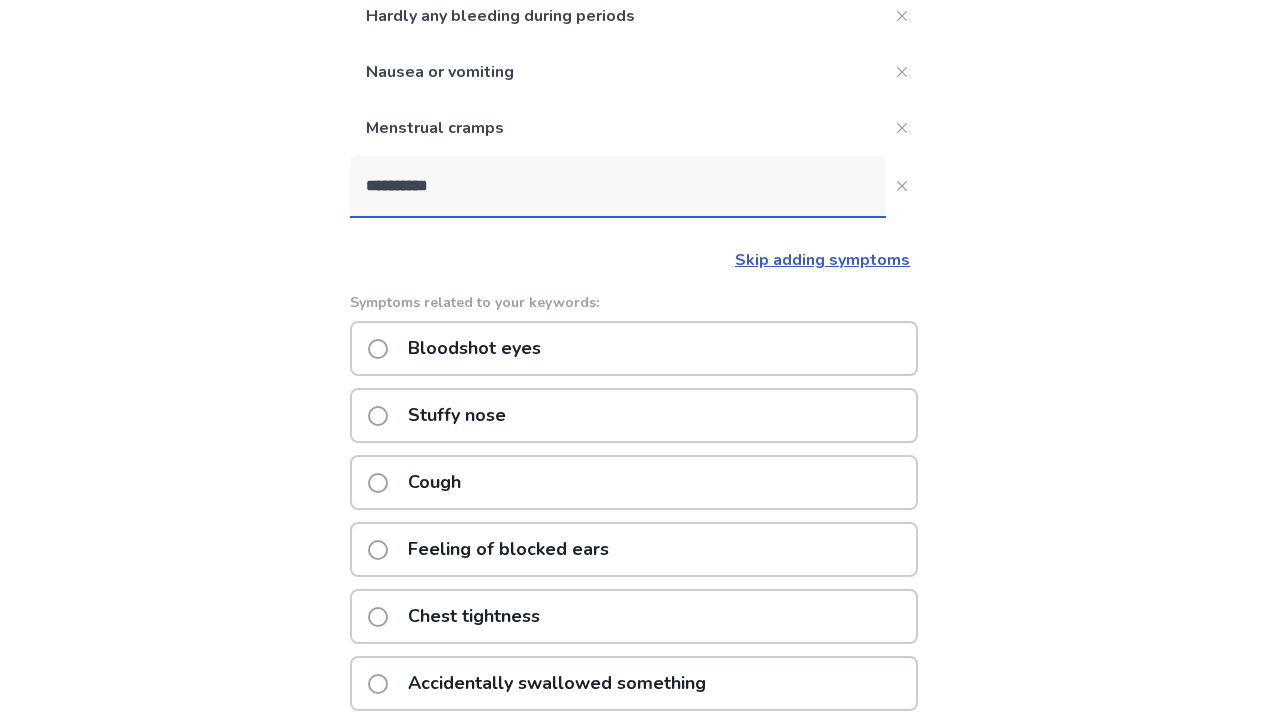 scroll, scrollTop: 249, scrollLeft: 0, axis: vertical 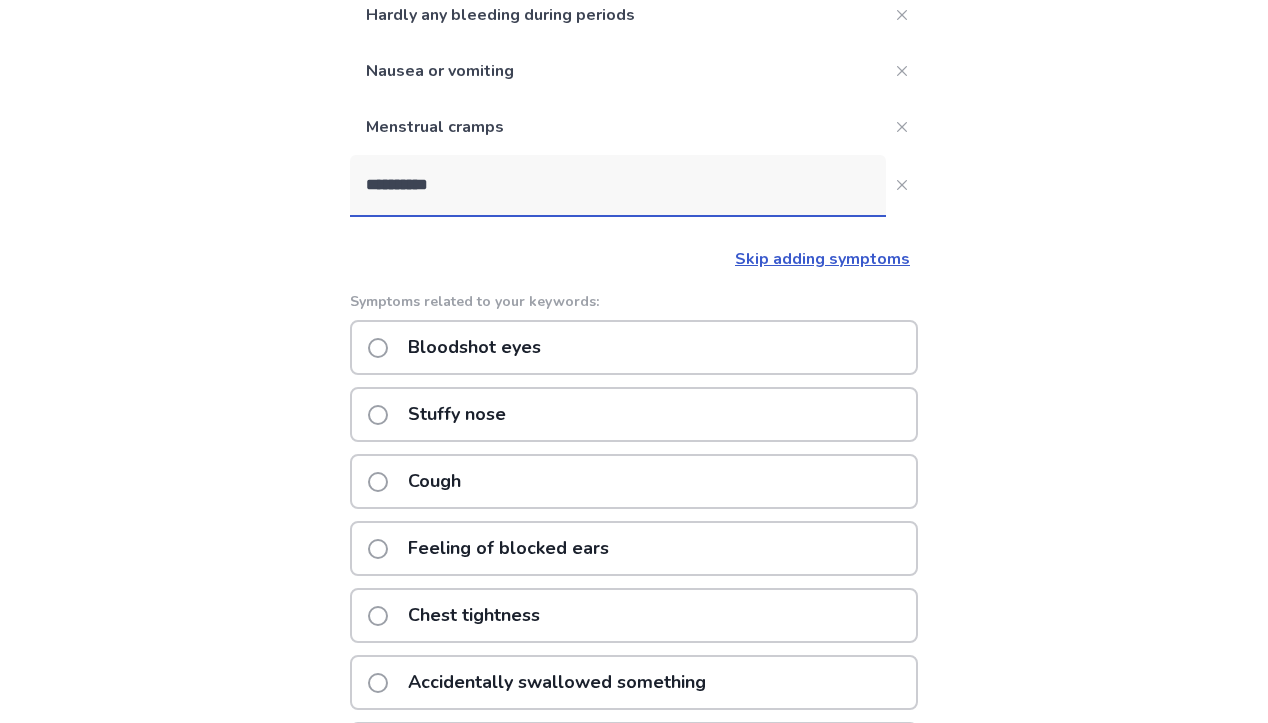 click on "Stuffy nose" 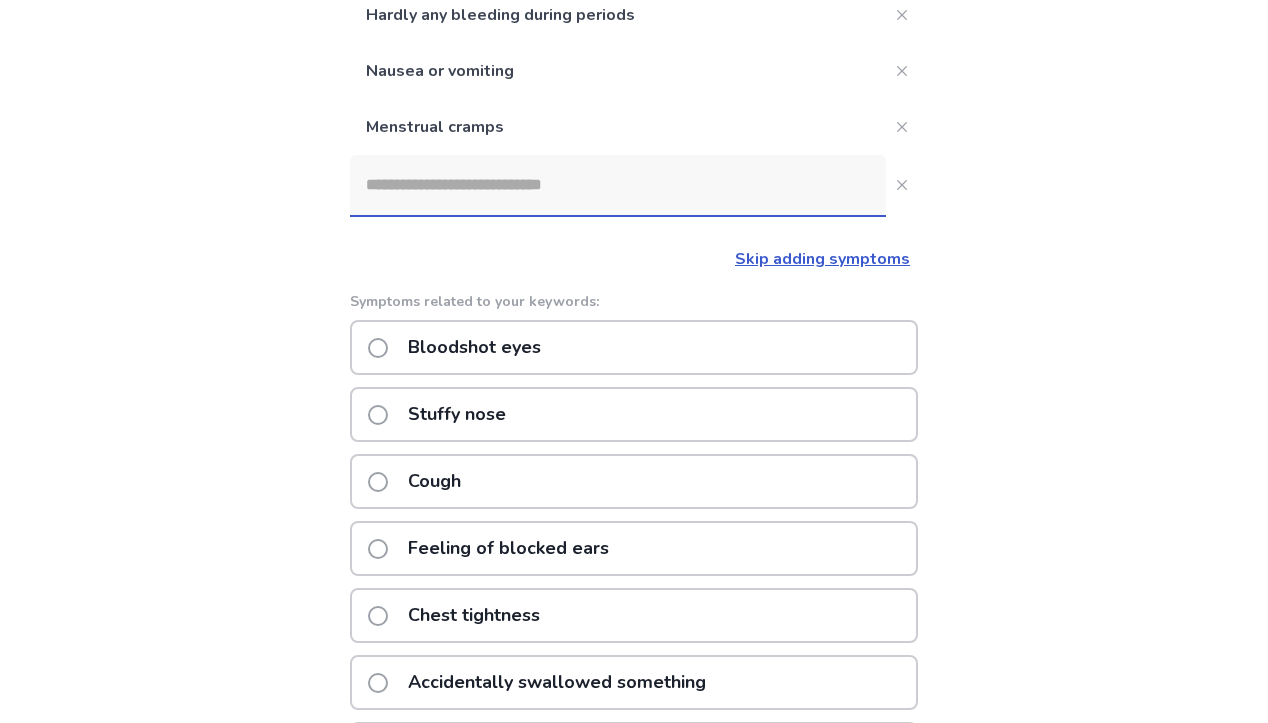 scroll, scrollTop: 0, scrollLeft: 0, axis: both 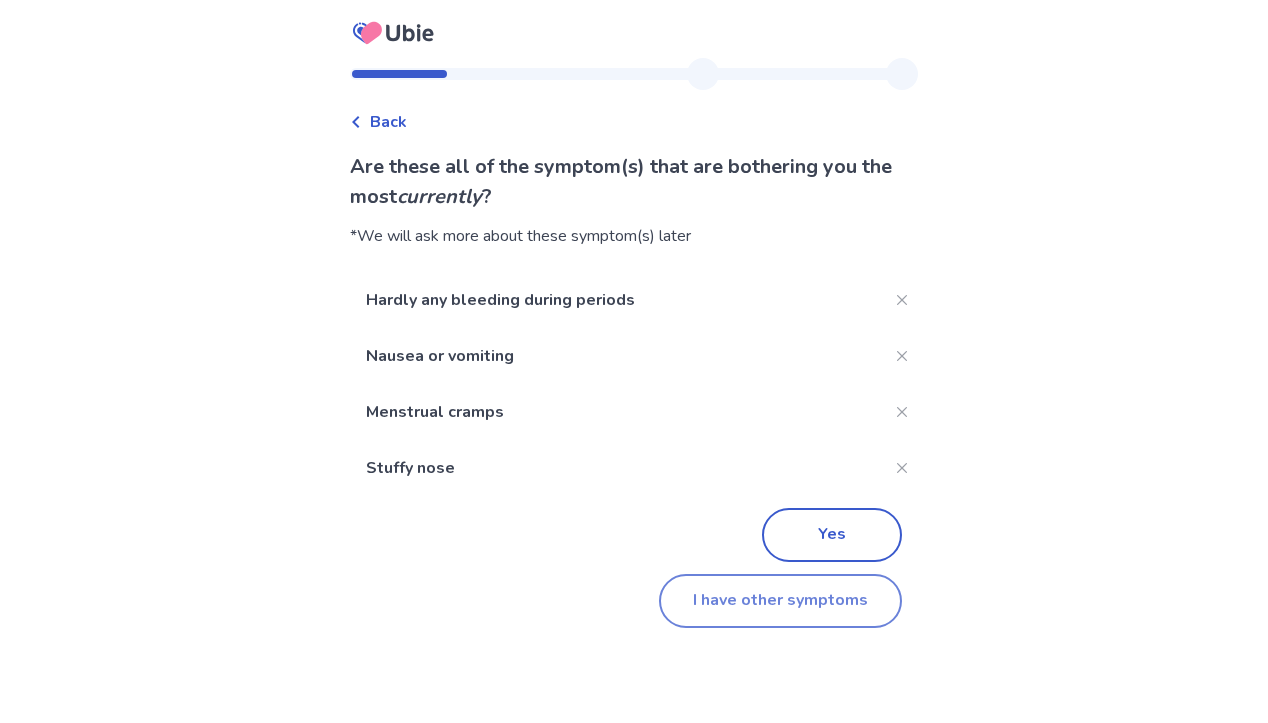click on "I have other symptoms" 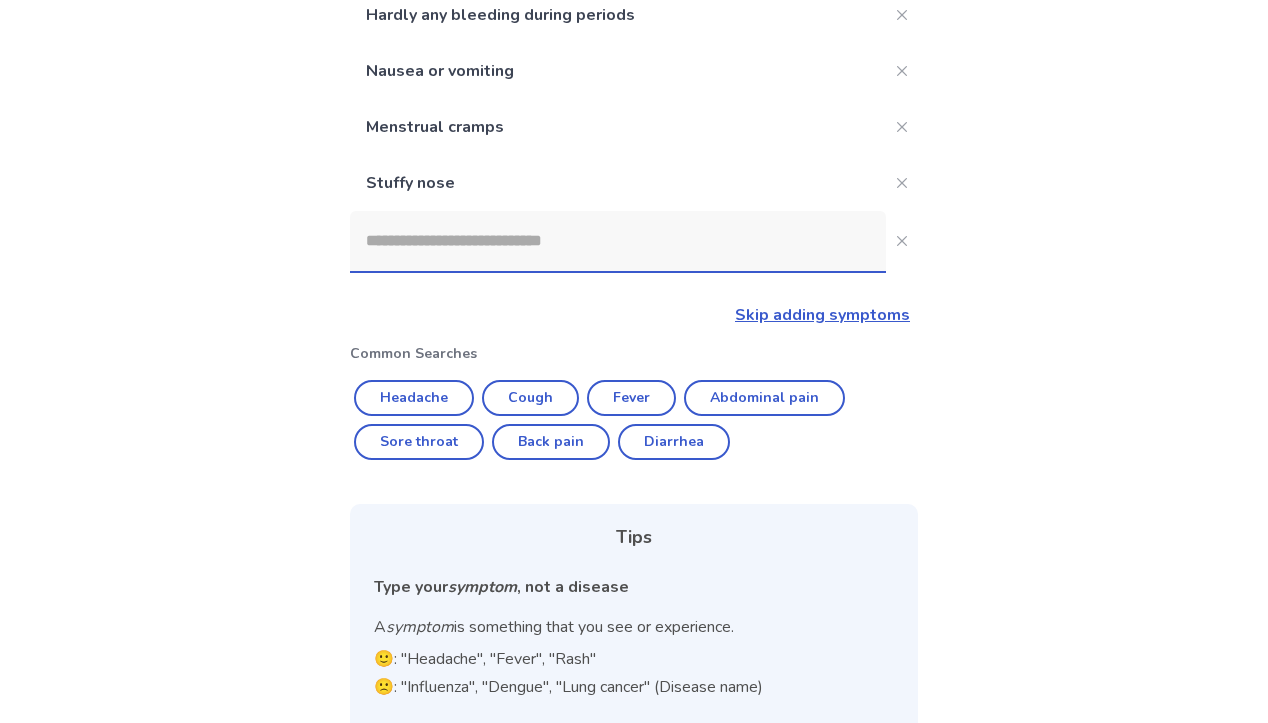 click 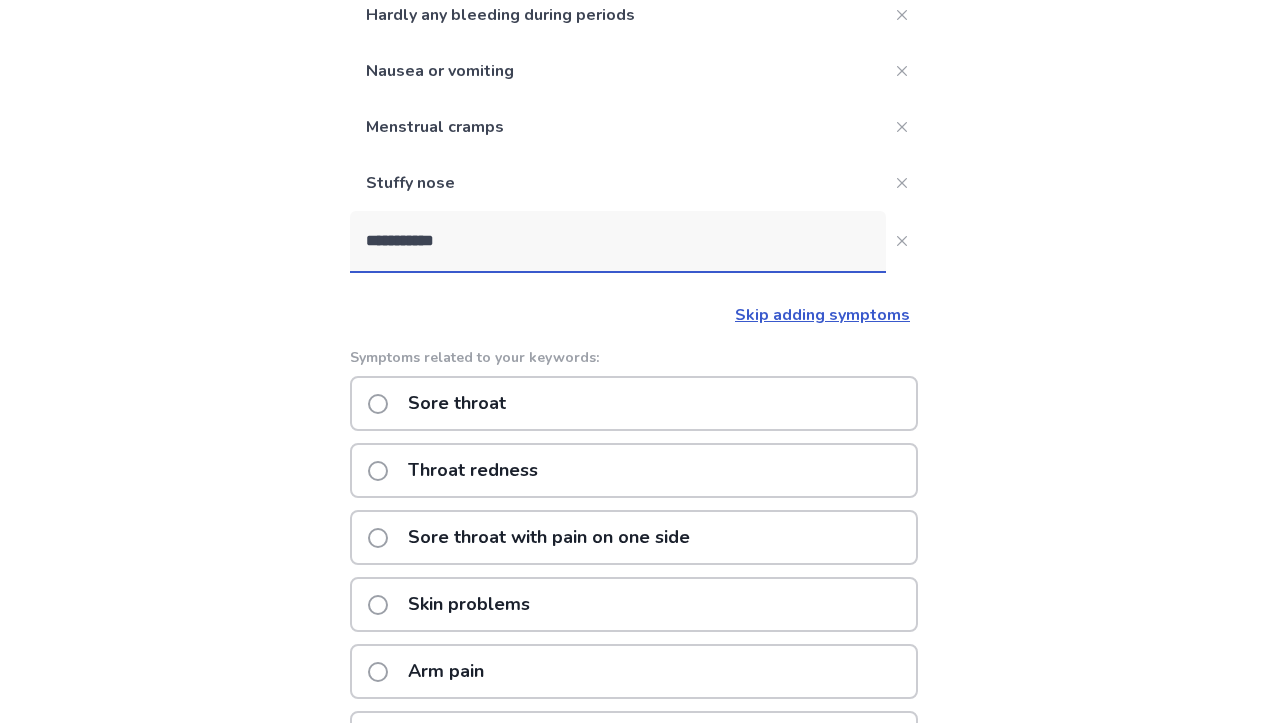 type on "**********" 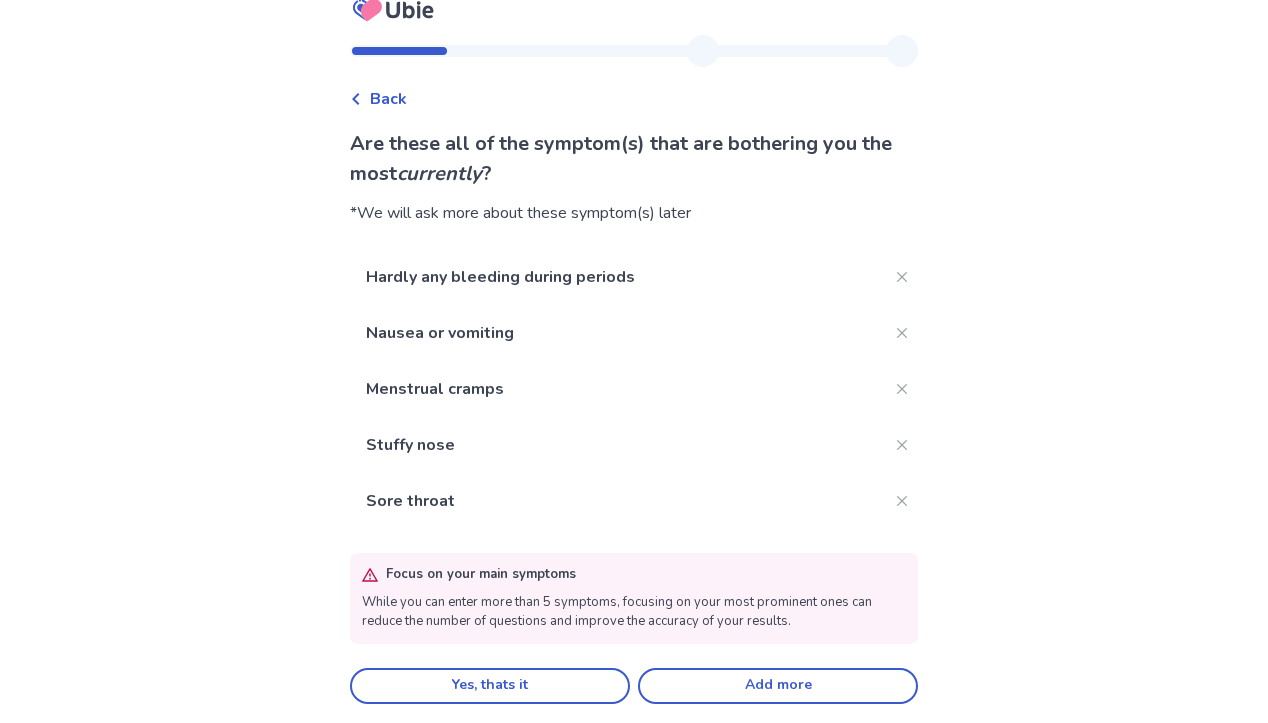 scroll, scrollTop: 27, scrollLeft: 0, axis: vertical 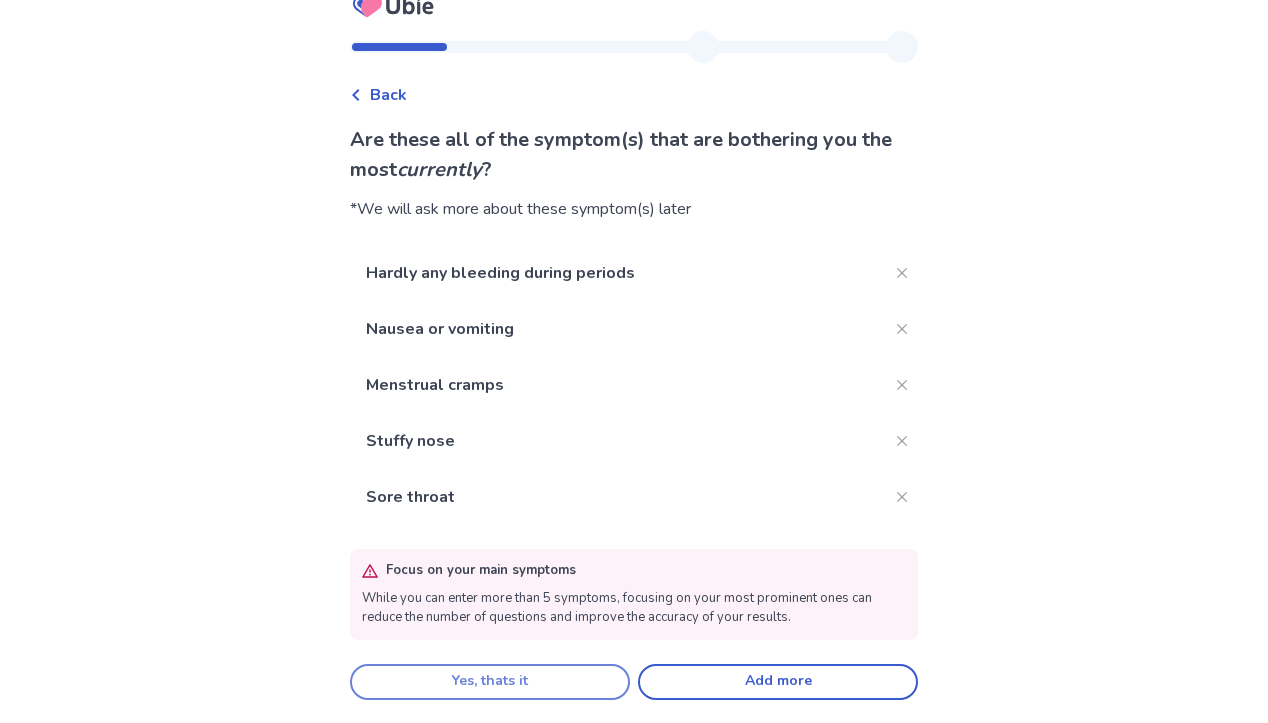 click on "Yes, thats it" 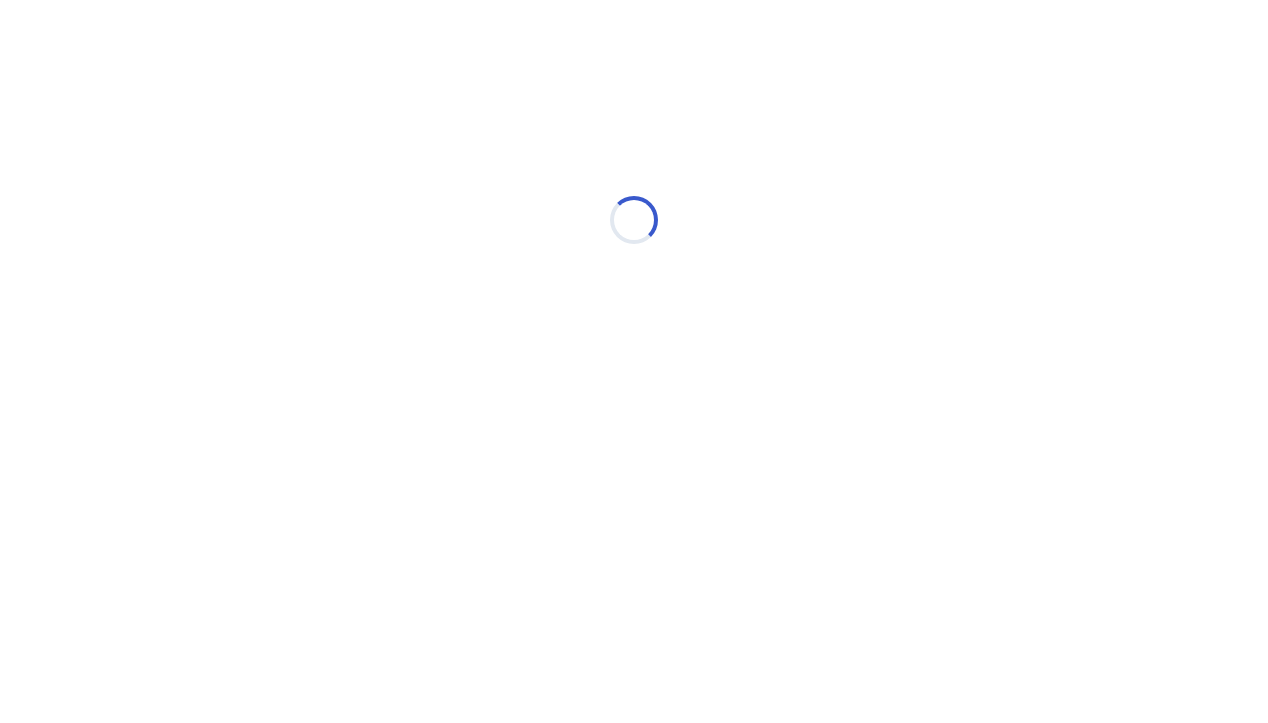 scroll, scrollTop: 0, scrollLeft: 0, axis: both 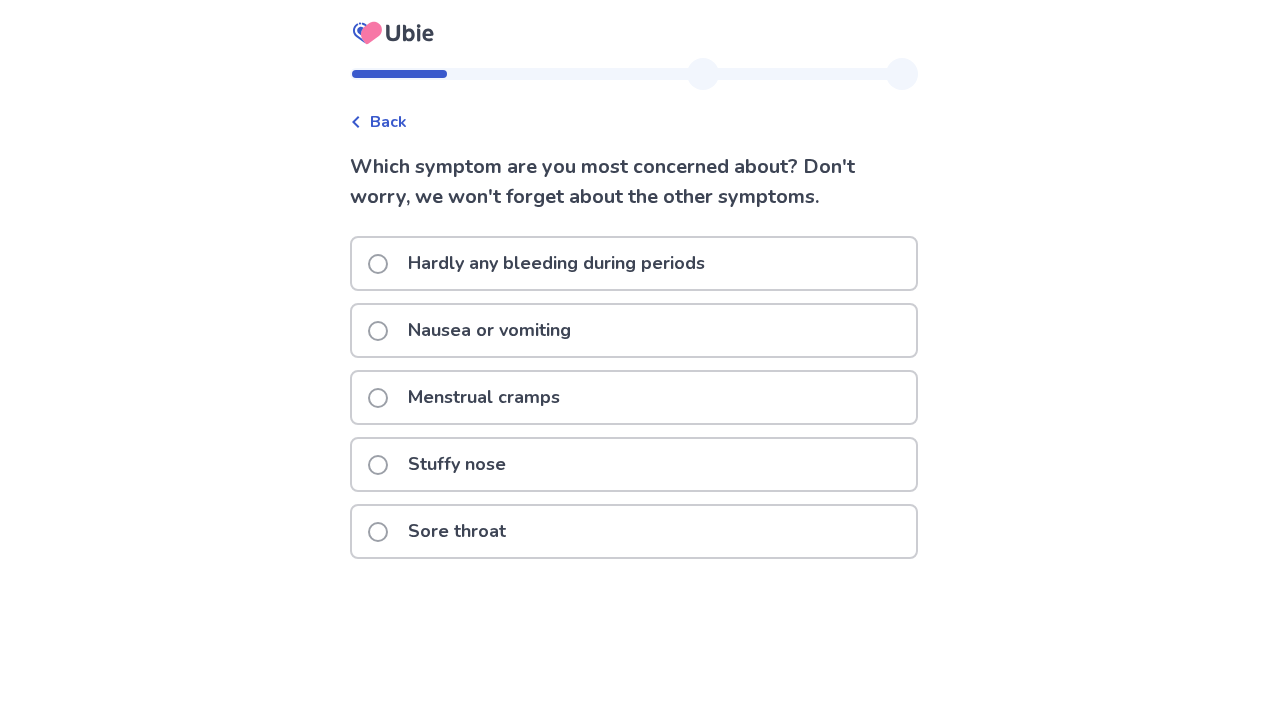 click on "Hardly any bleeding during periods" 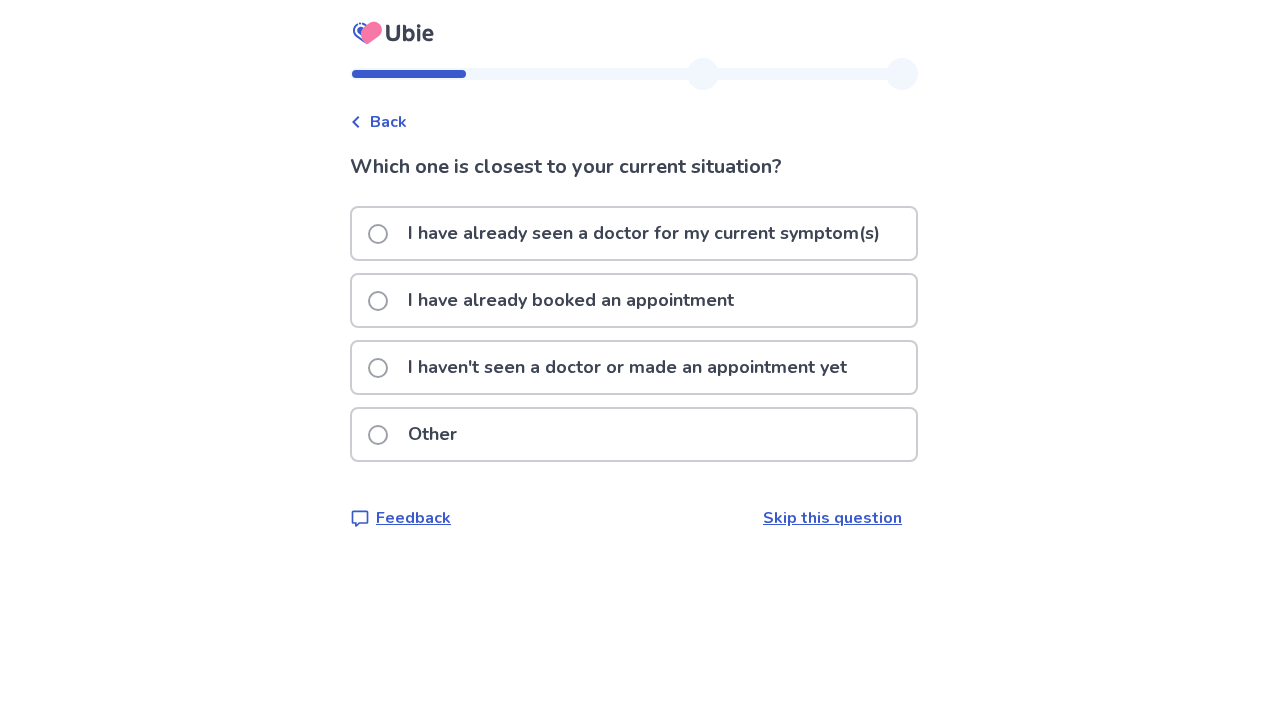 click on "I haven't seen a doctor or made an appointment yet" at bounding box center [627, 367] 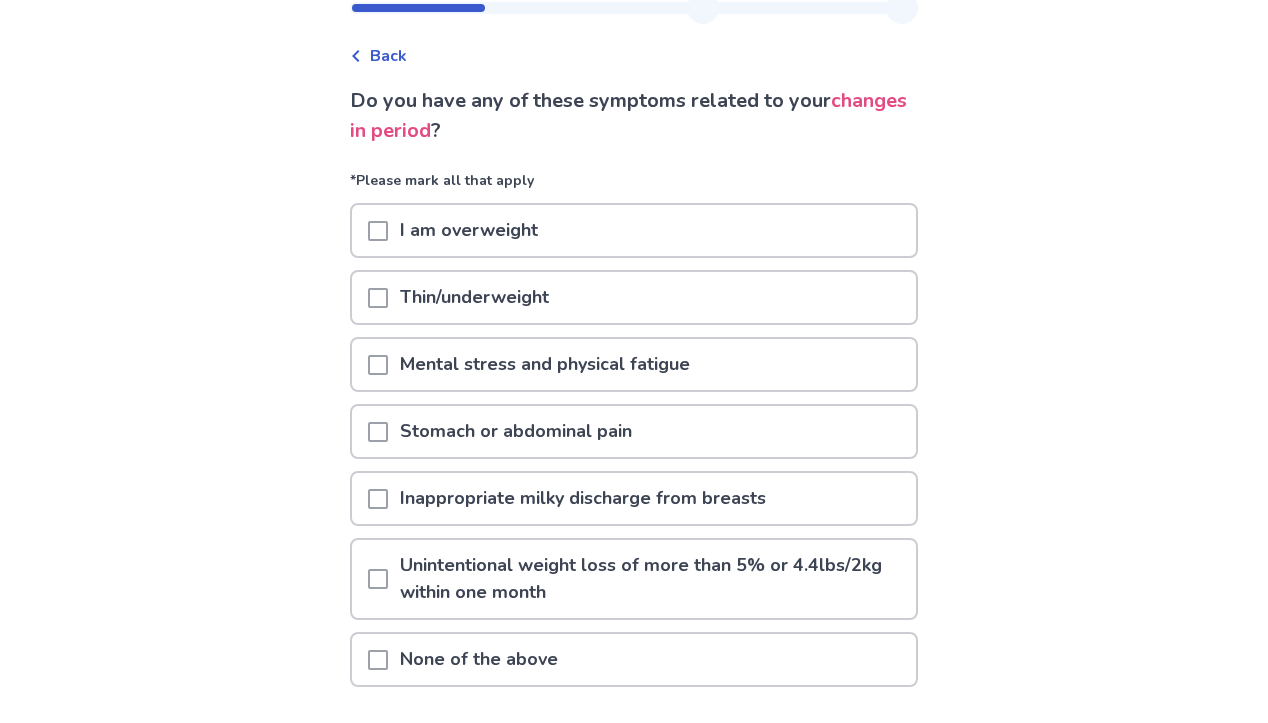 scroll, scrollTop: 72, scrollLeft: 0, axis: vertical 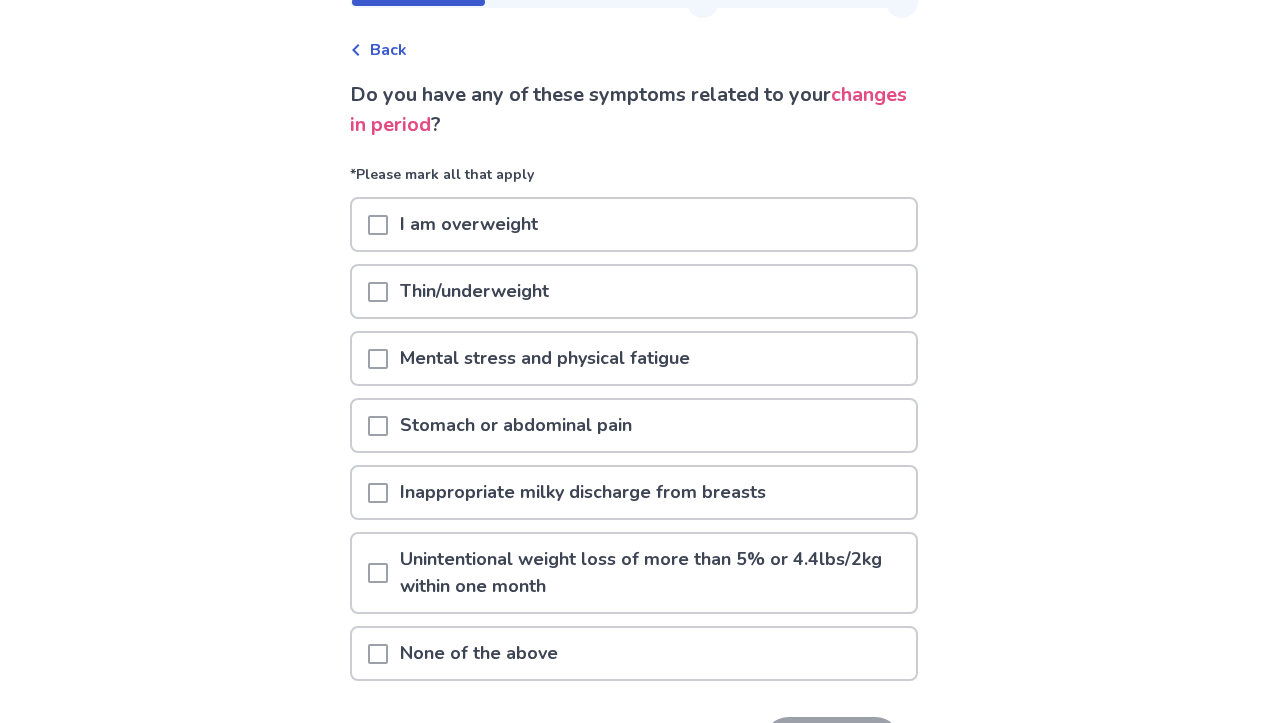 click at bounding box center (378, 359) 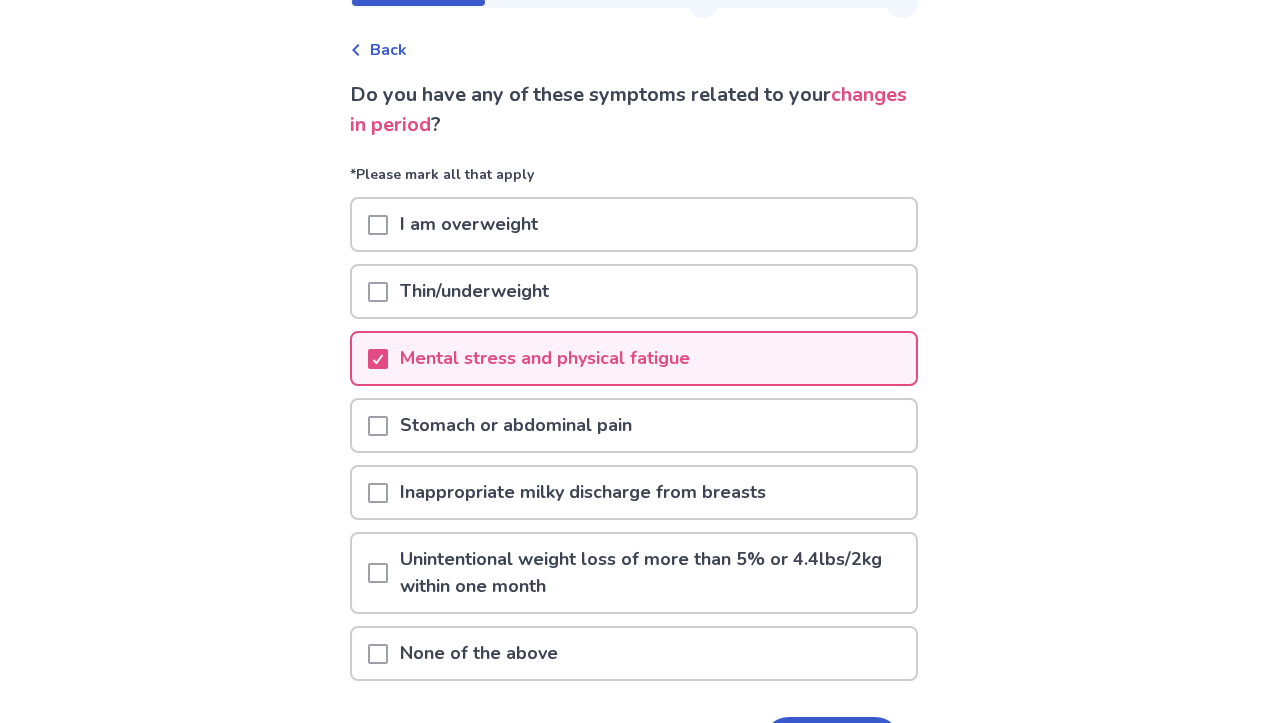 click at bounding box center (378, 426) 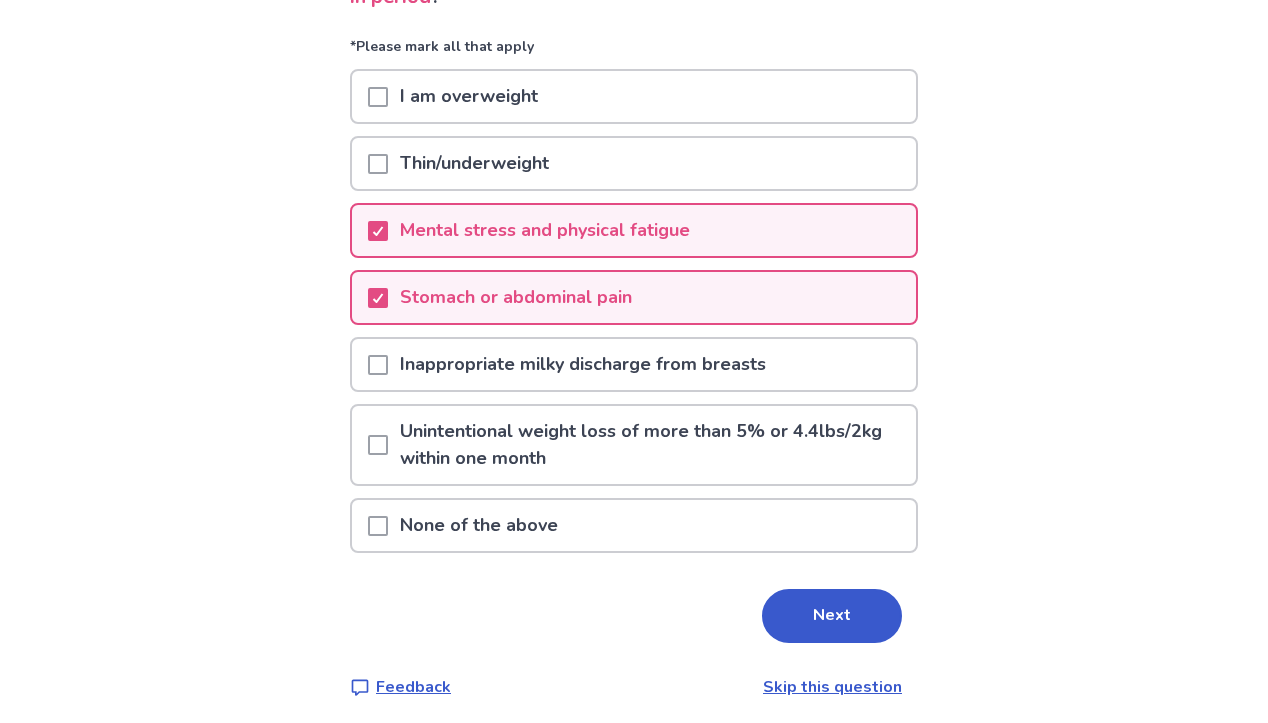 scroll, scrollTop: 208, scrollLeft: 0, axis: vertical 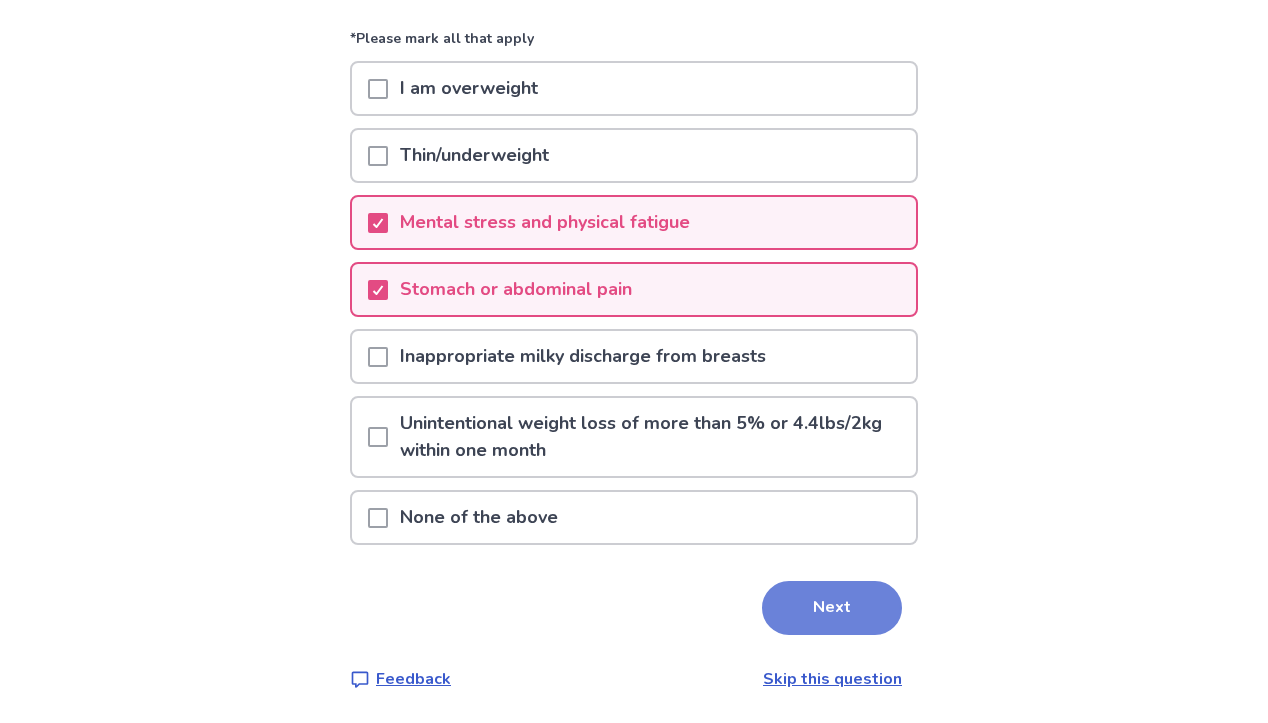click on "Next" at bounding box center (832, 608) 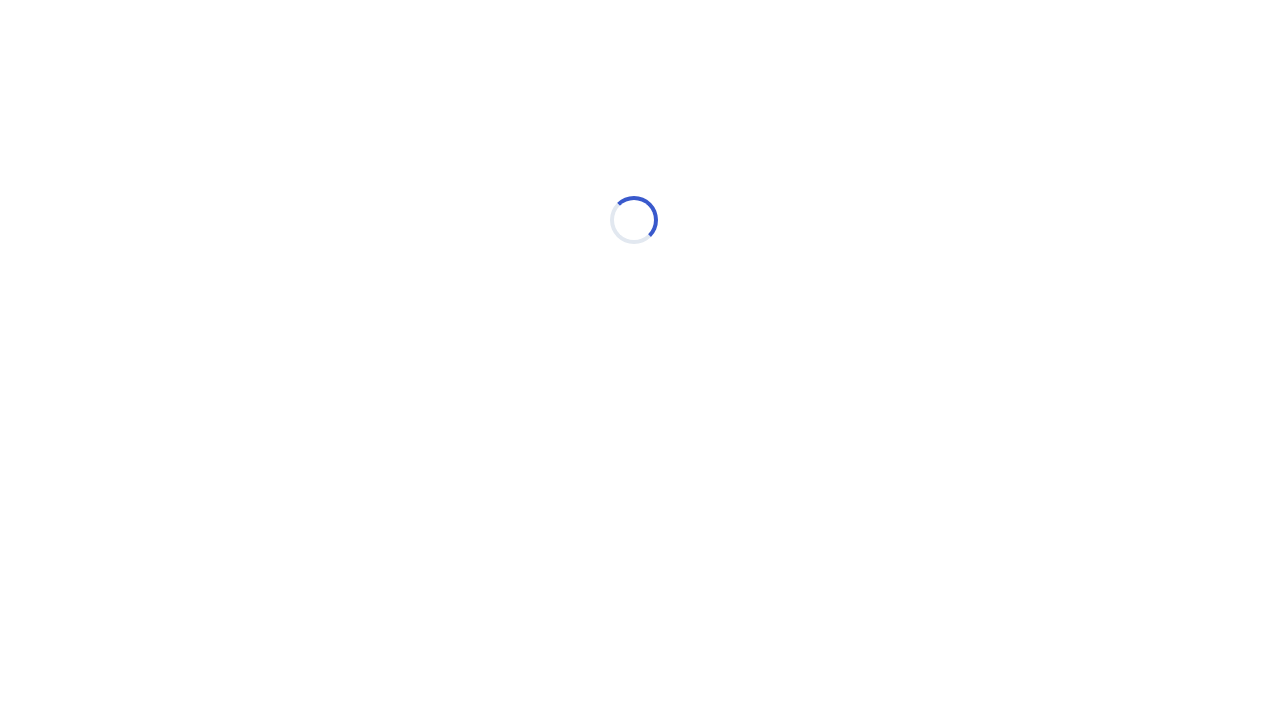select on "*" 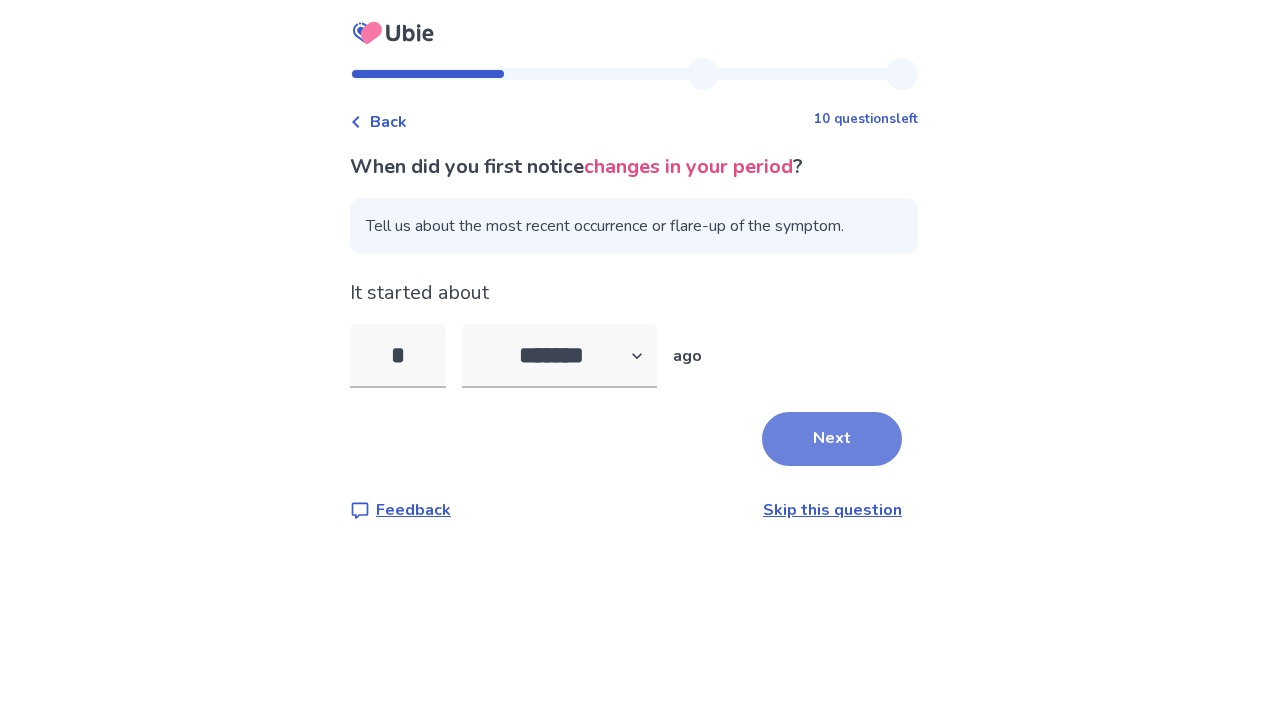 type on "*" 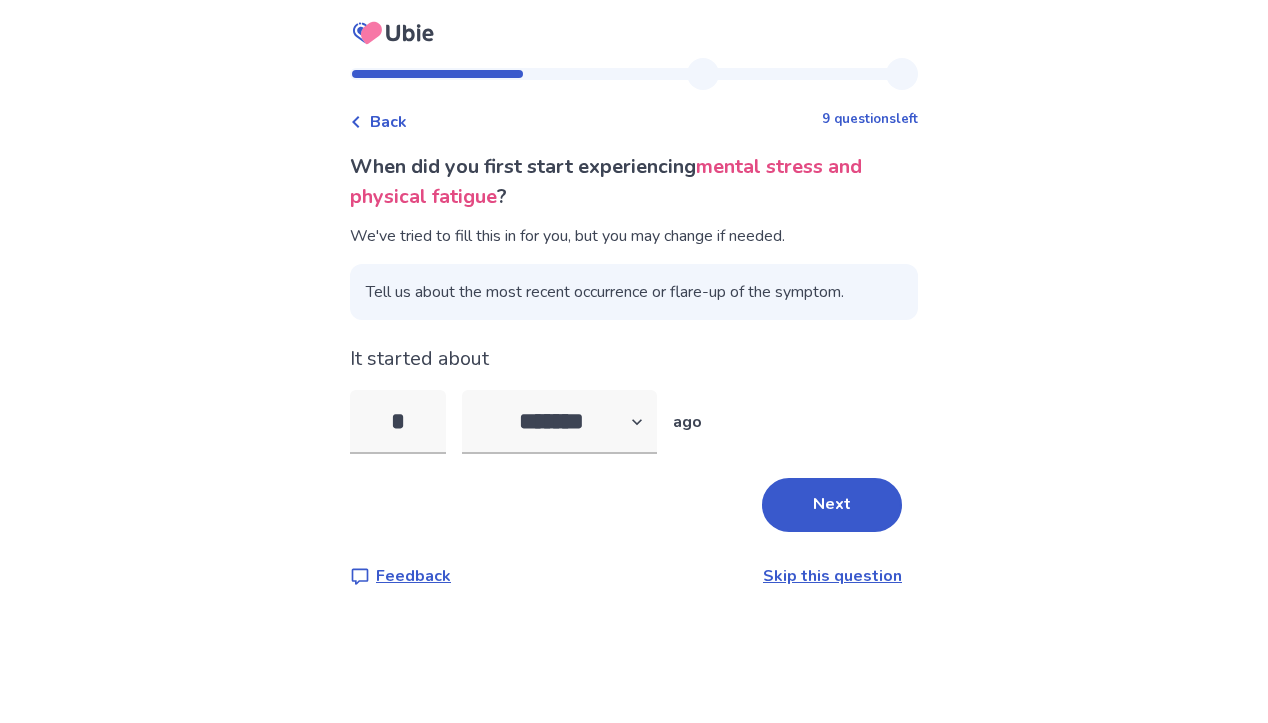 click on "Next" at bounding box center (634, 505) 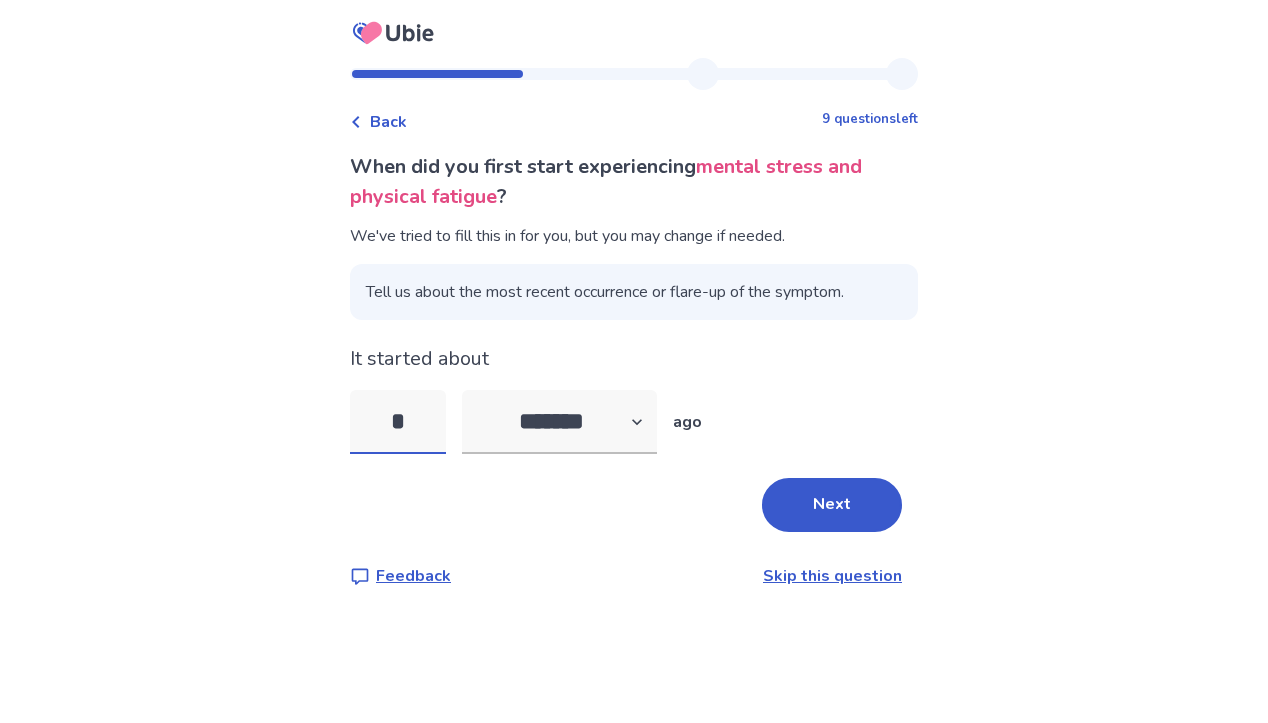 click on "*" at bounding box center (398, 422) 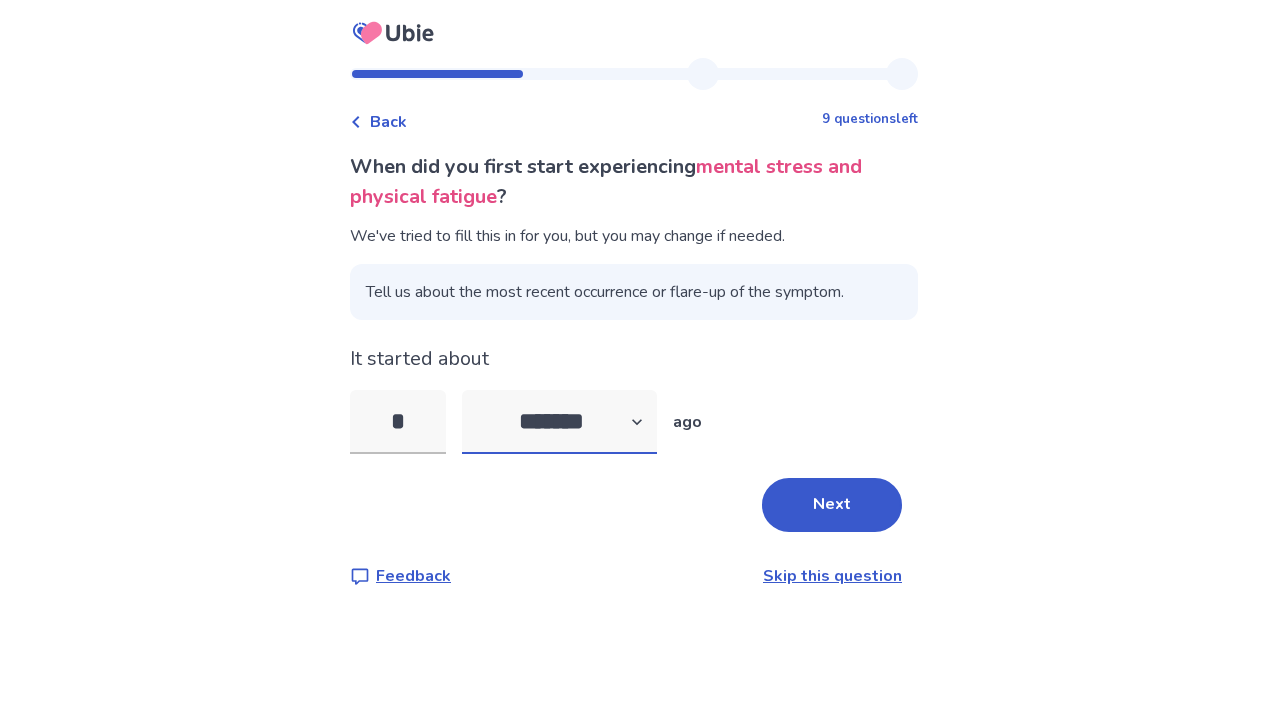 click on "******* ****** ******* ******** *******" at bounding box center (559, 422) 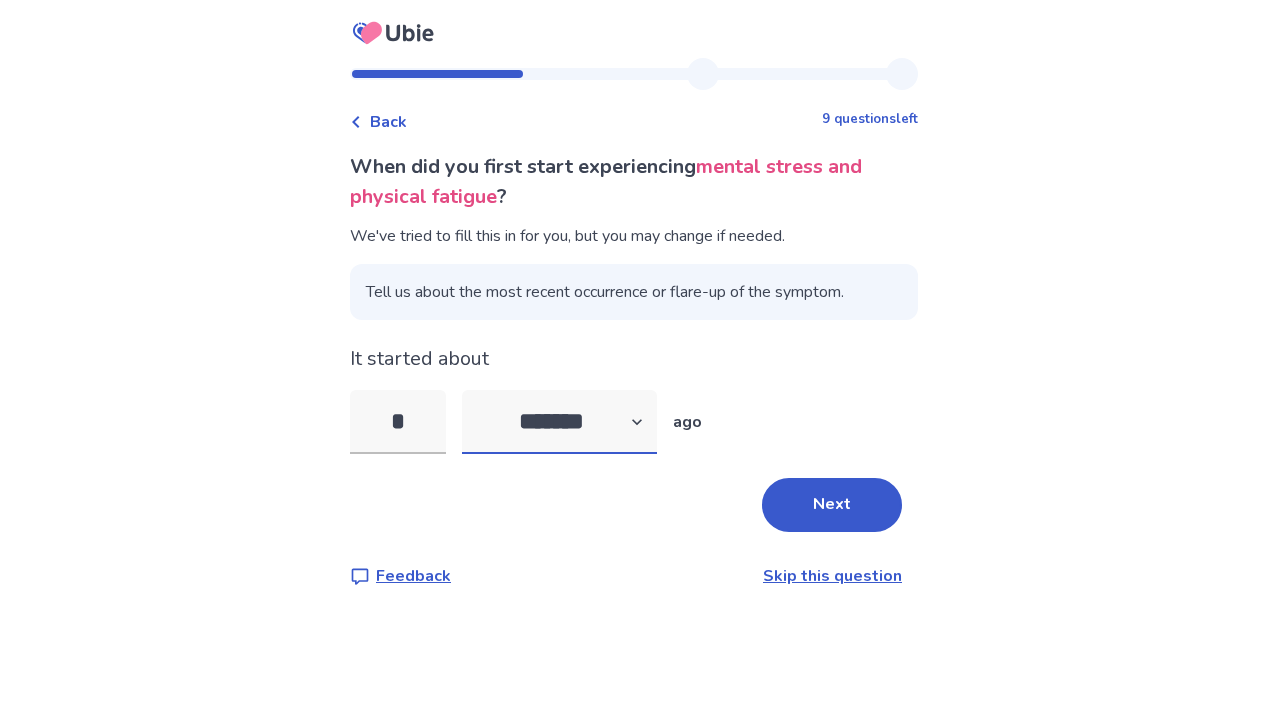 select on "*" 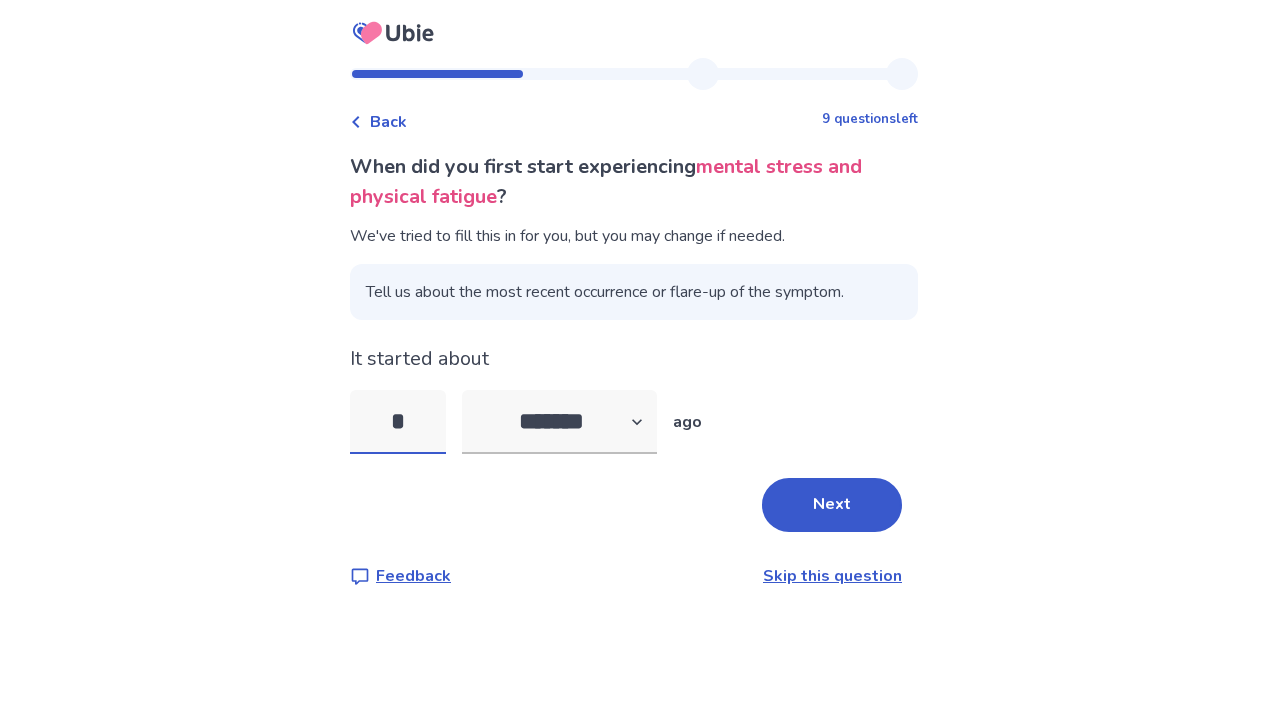 click on "*" at bounding box center [398, 422] 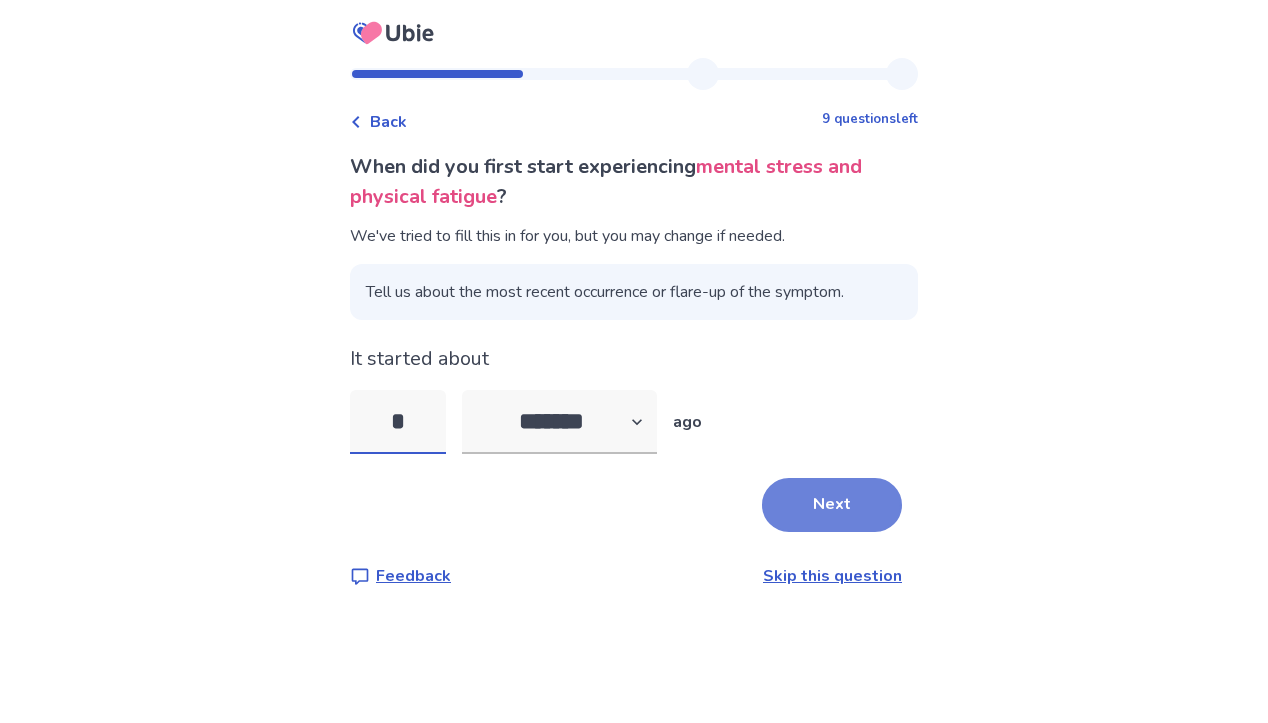 type on "*" 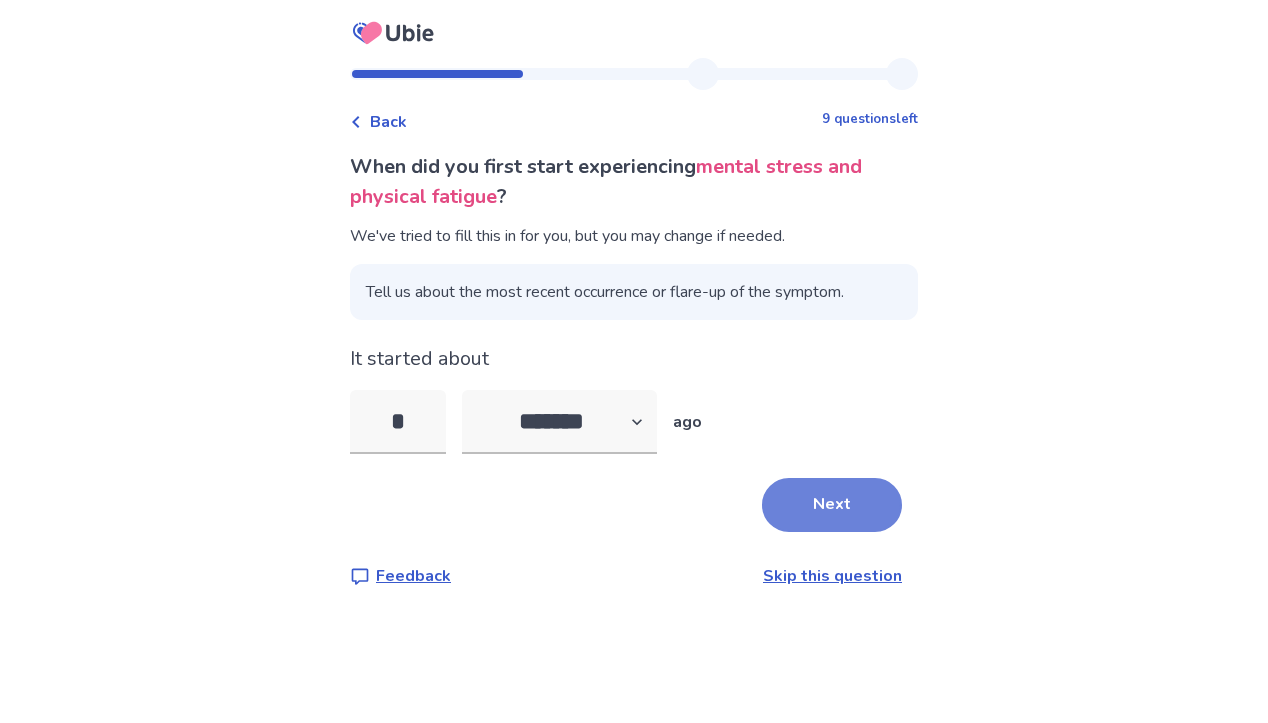 click on "Next" at bounding box center [832, 505] 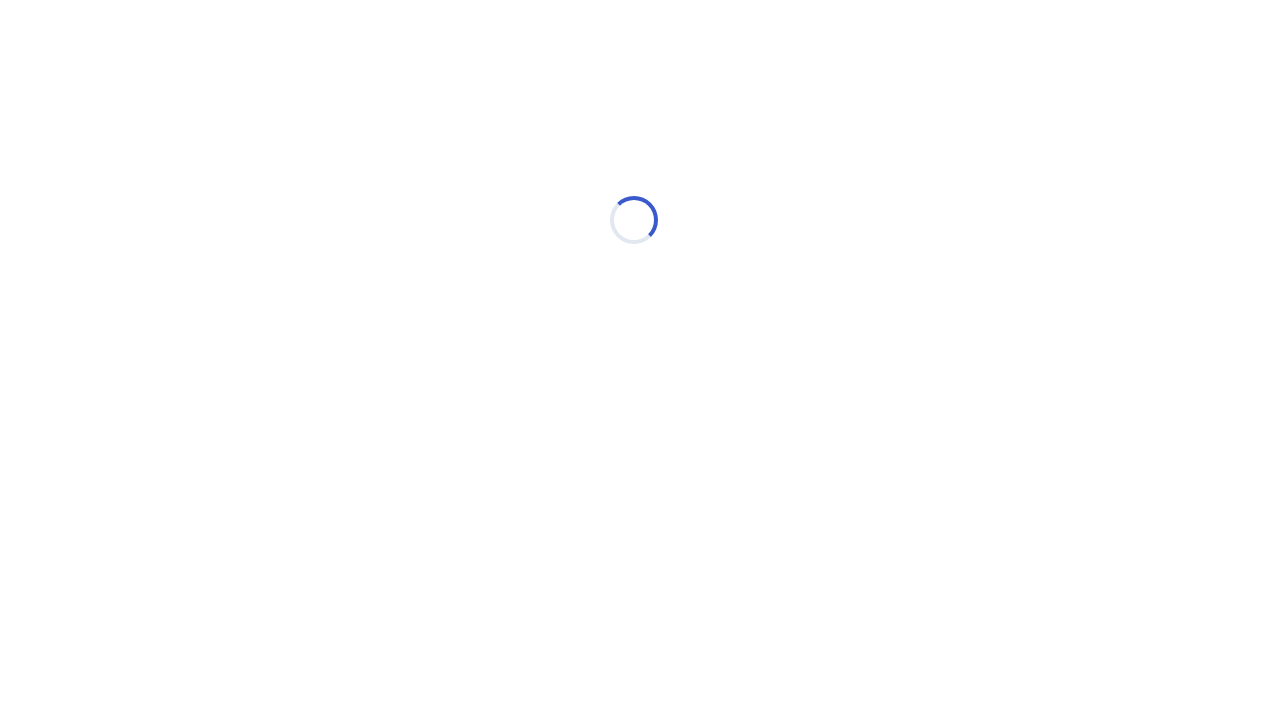 select on "*" 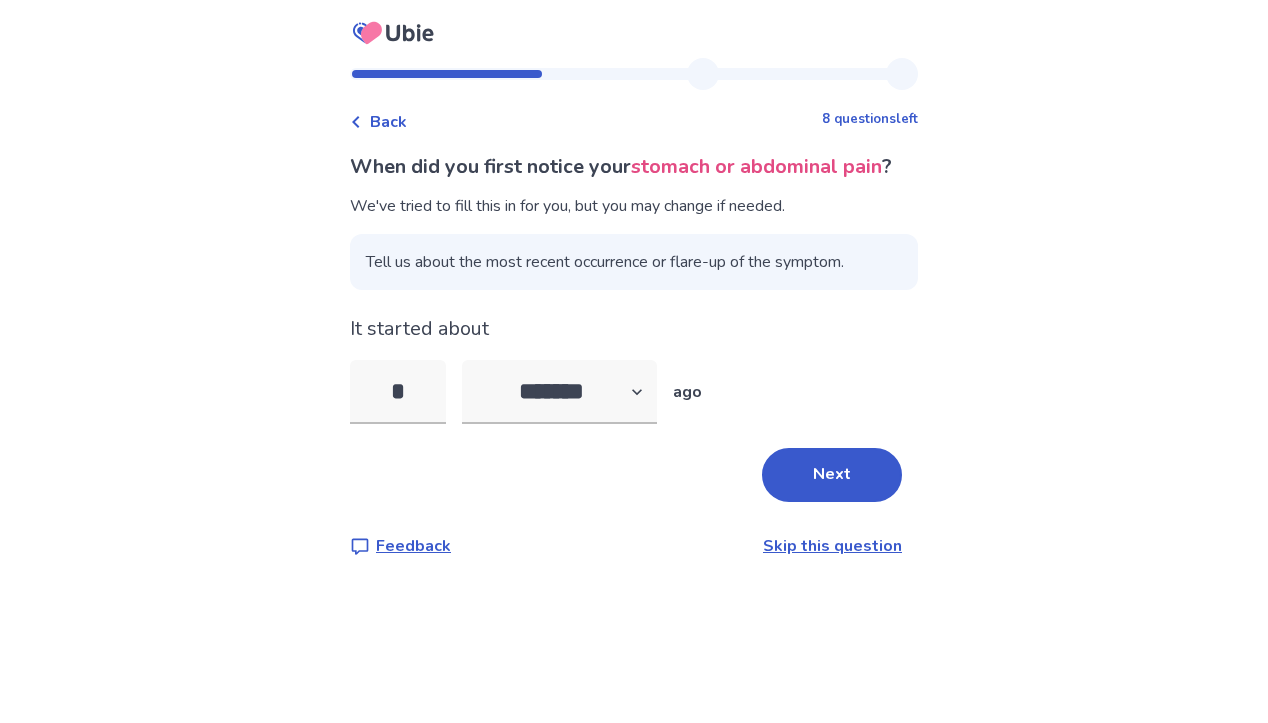 click on "Back 8   questions  left When did you first notice your  stomach or abdominal pain ? We've tried to fill this in for you, but you may change if needed.
Tell us about the most recent occurrence or flare-up of the symptom. It started about  * ******* ****** ******* ******** *******  ago Next Feedback Skip this question" at bounding box center (634, 324) 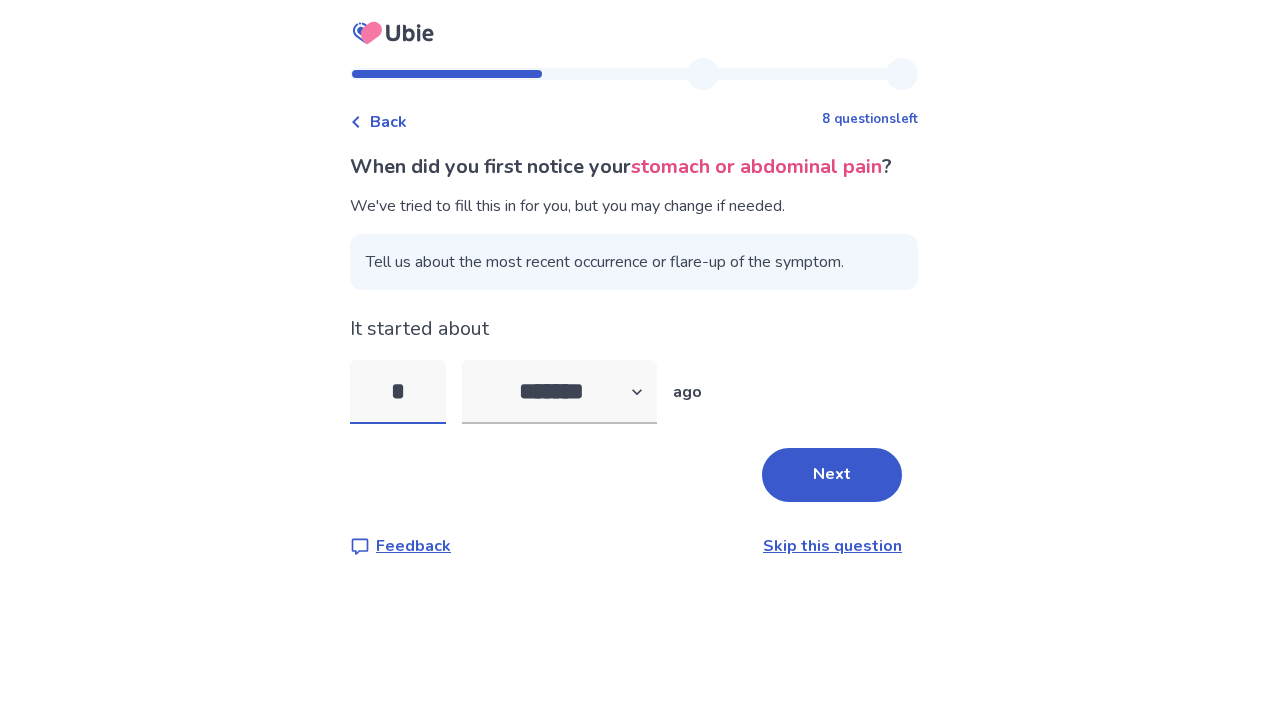 click on "*" at bounding box center [398, 392] 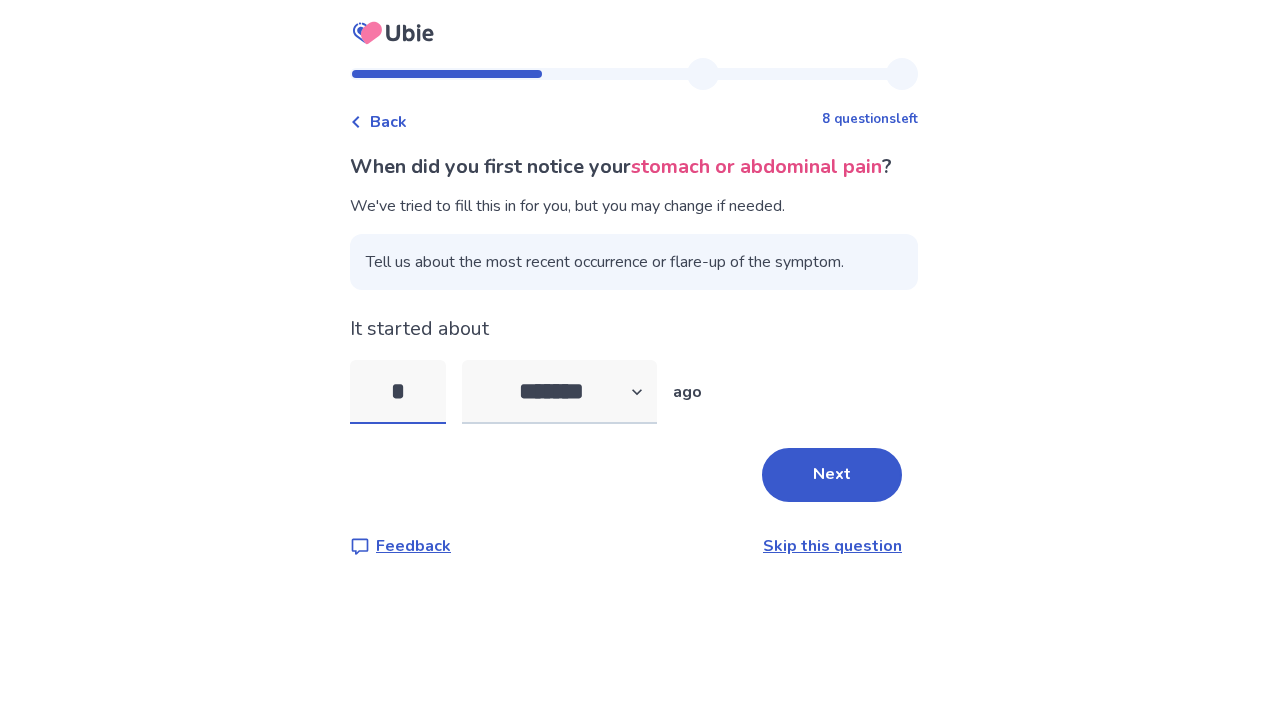 type on "*" 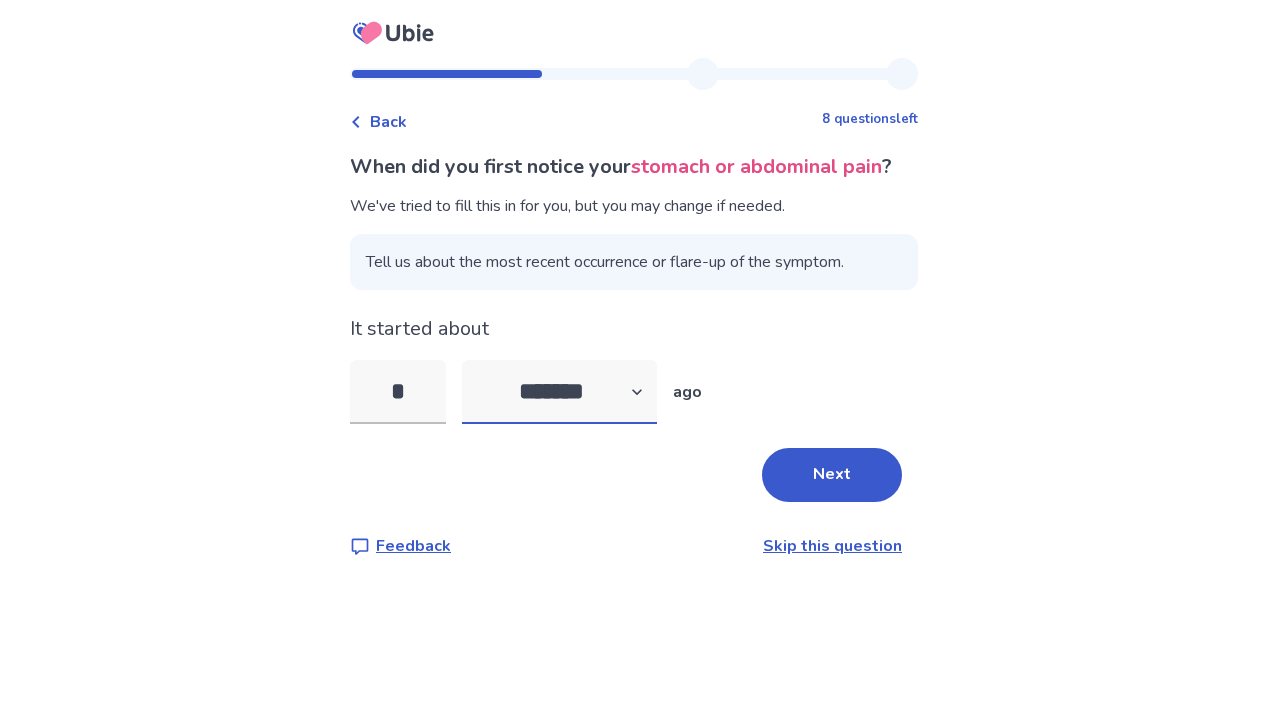click on "******* ****** ******* ******** *******" at bounding box center [559, 392] 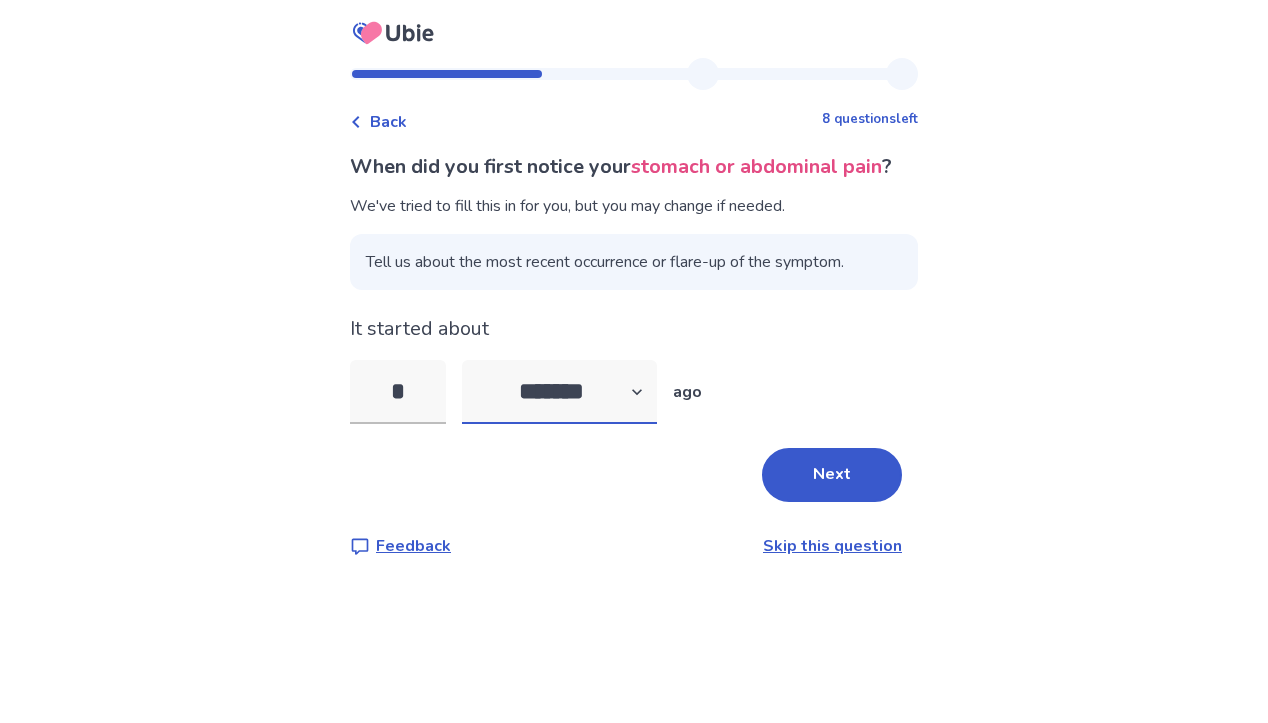 select on "*" 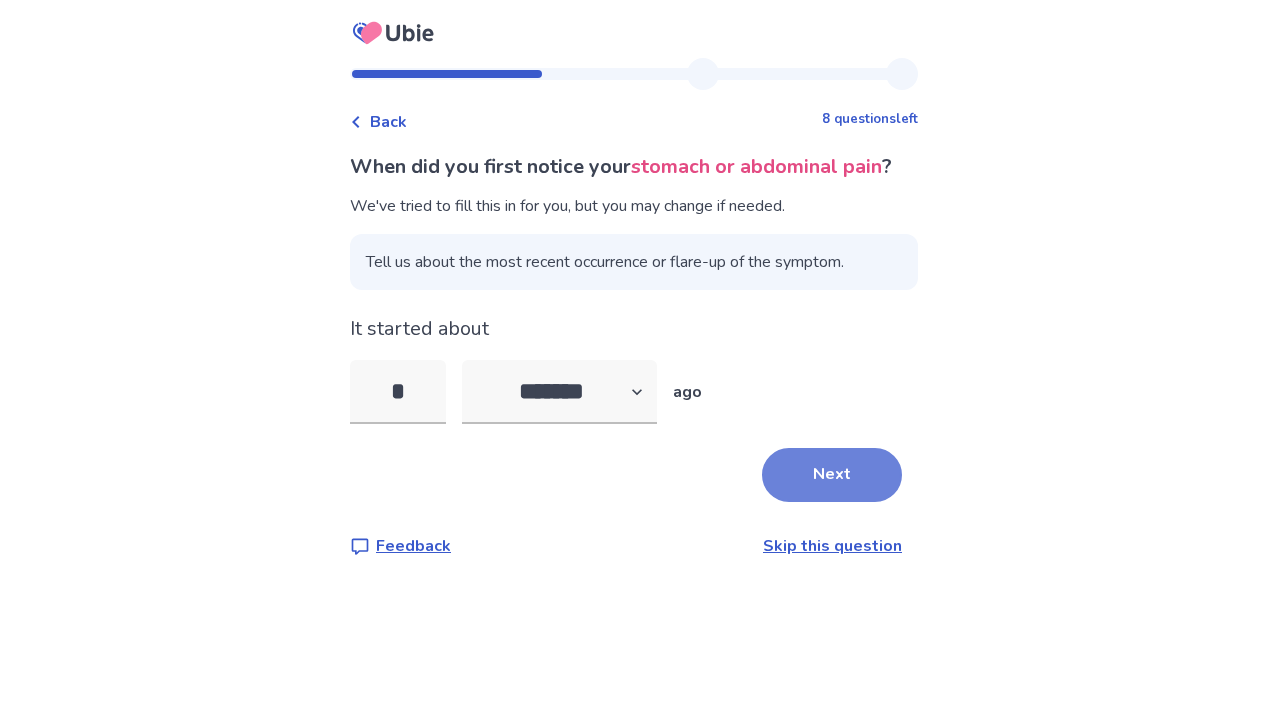 click on "Next" at bounding box center [832, 475] 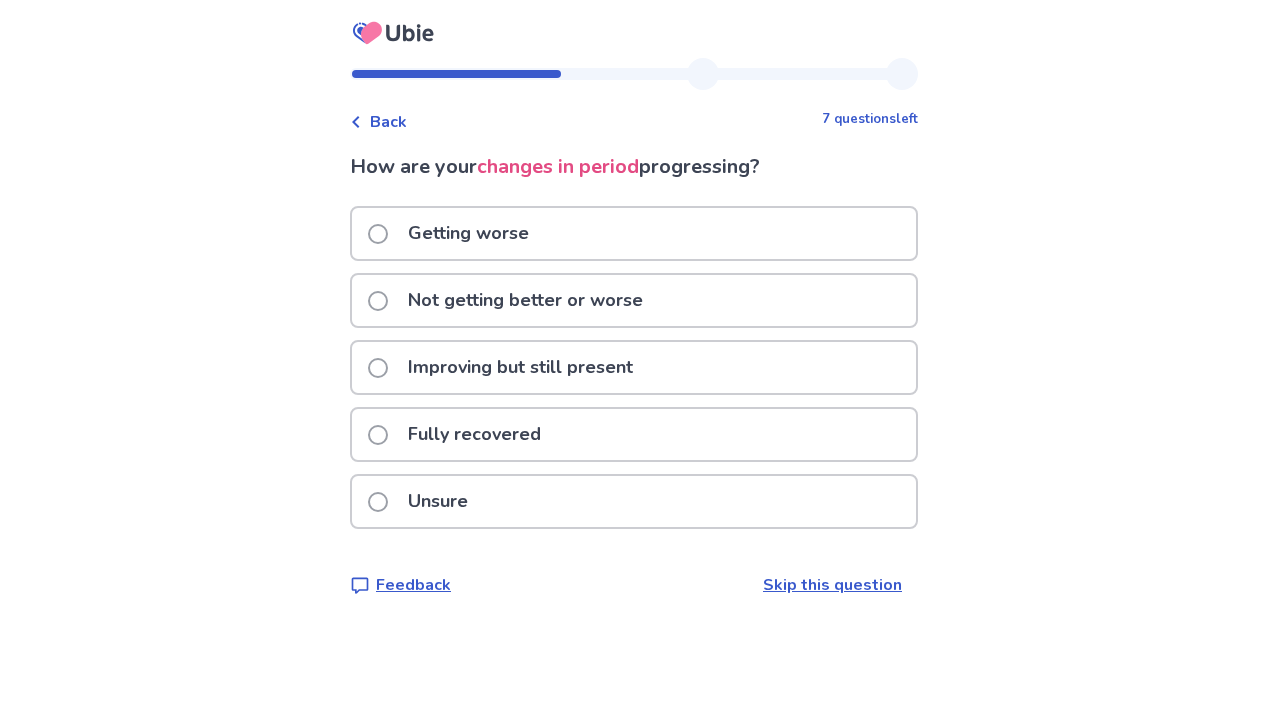 click on "Not getting better or worse" at bounding box center (525, 300) 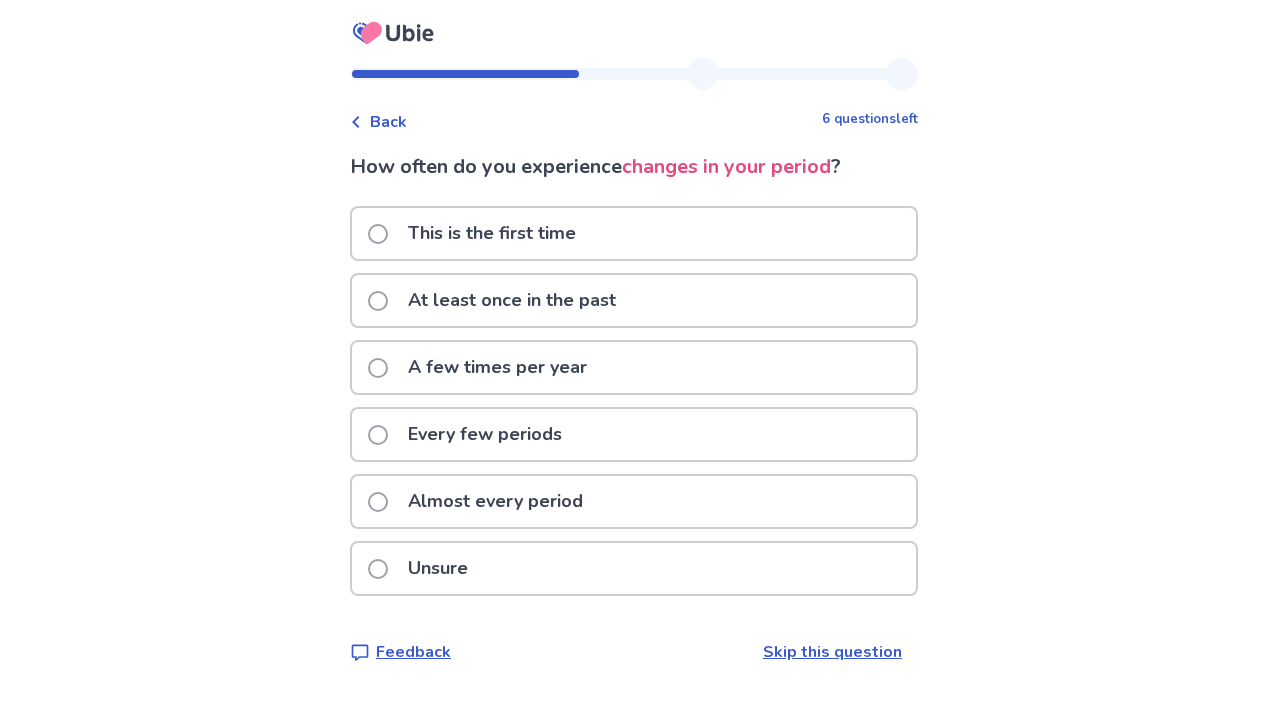 click on "At least once in the past" at bounding box center (512, 300) 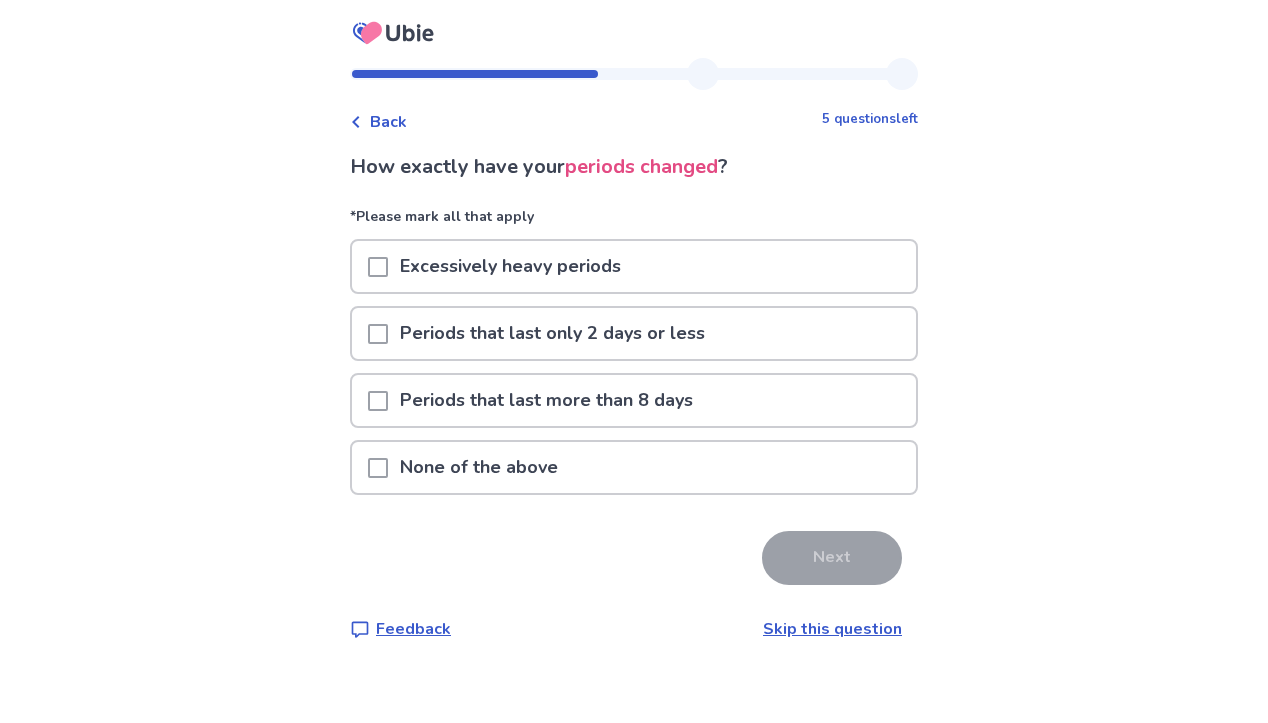 click on "Periods that last only 2 days or less" at bounding box center (634, 333) 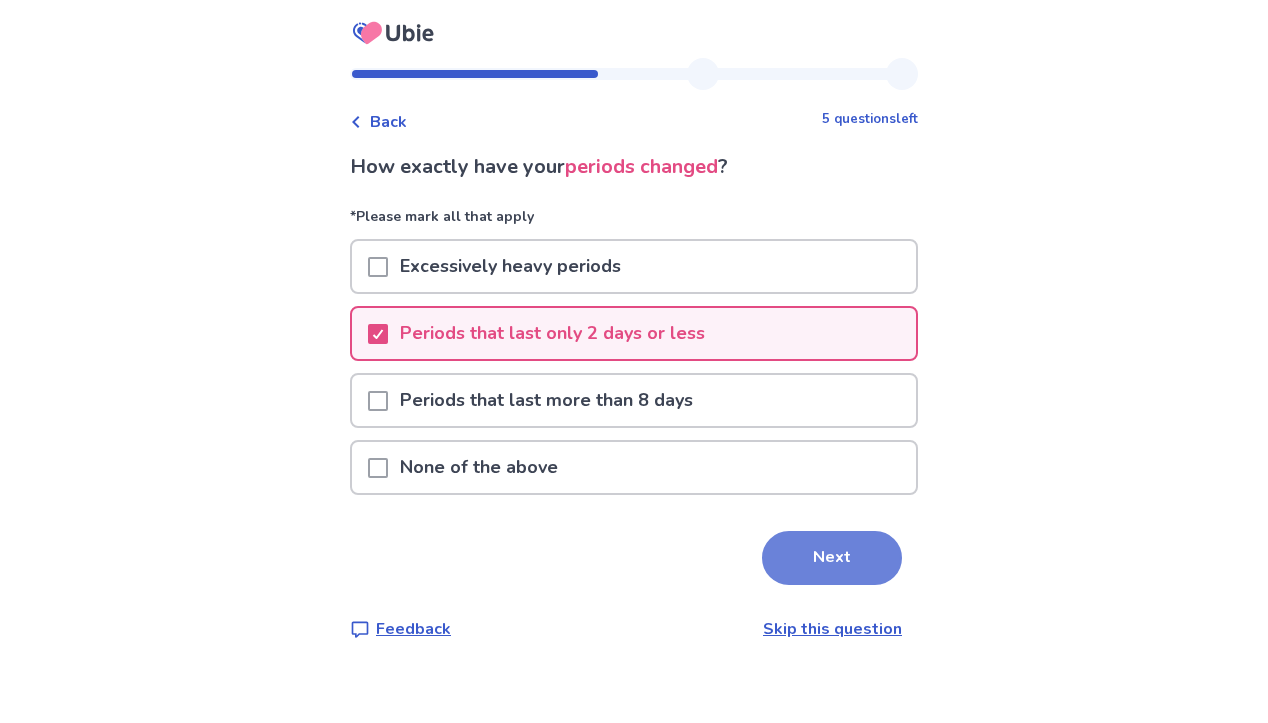 click on "Next" at bounding box center [832, 558] 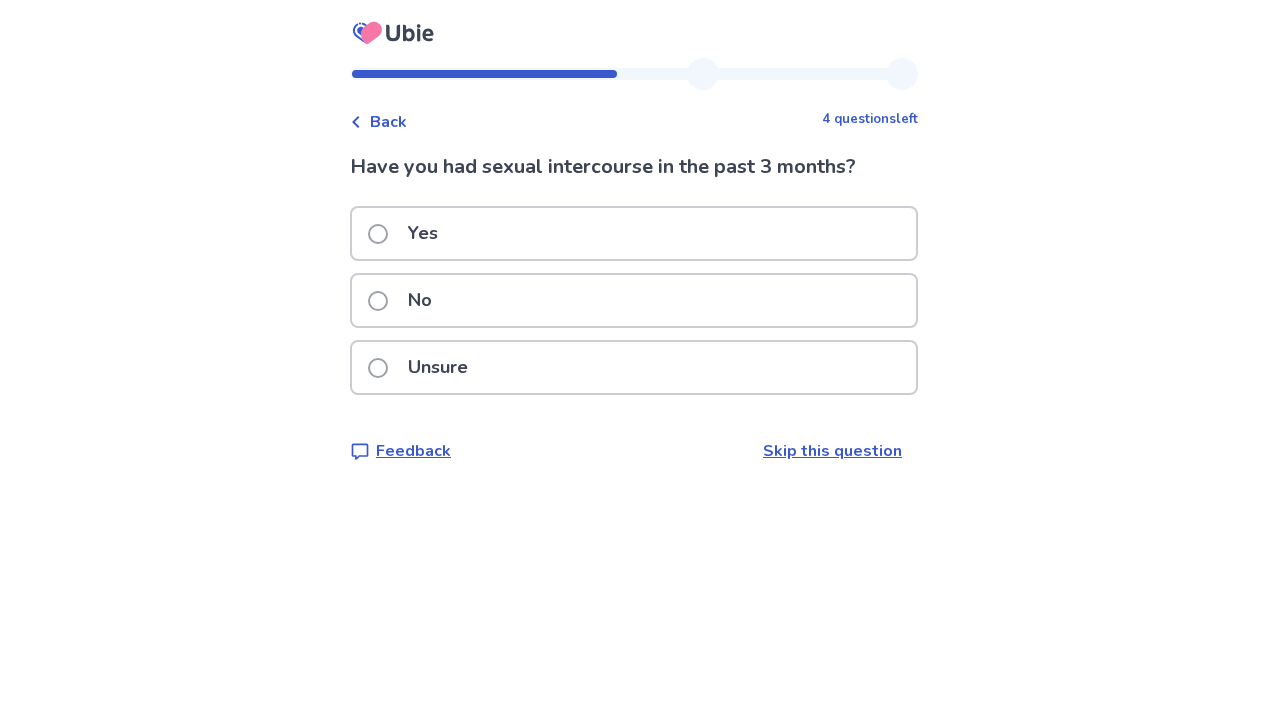 click on "Yes" at bounding box center [634, 233] 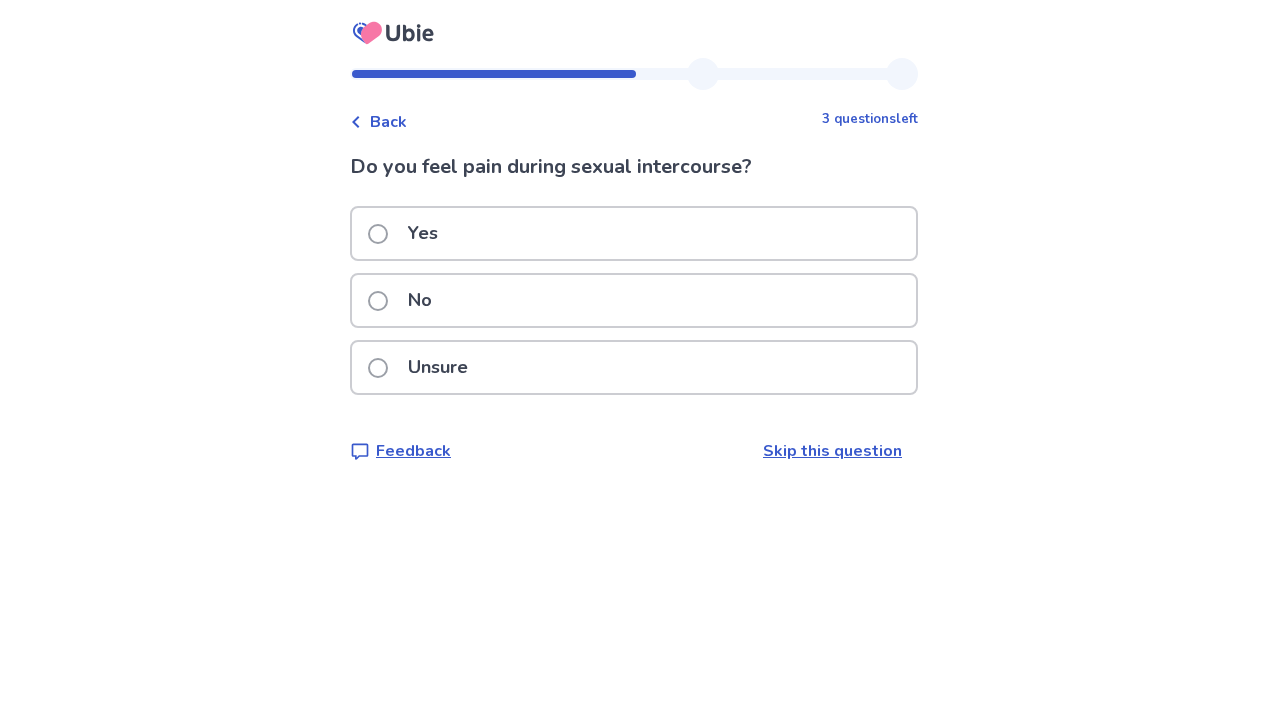 click on "No" at bounding box center [634, 300] 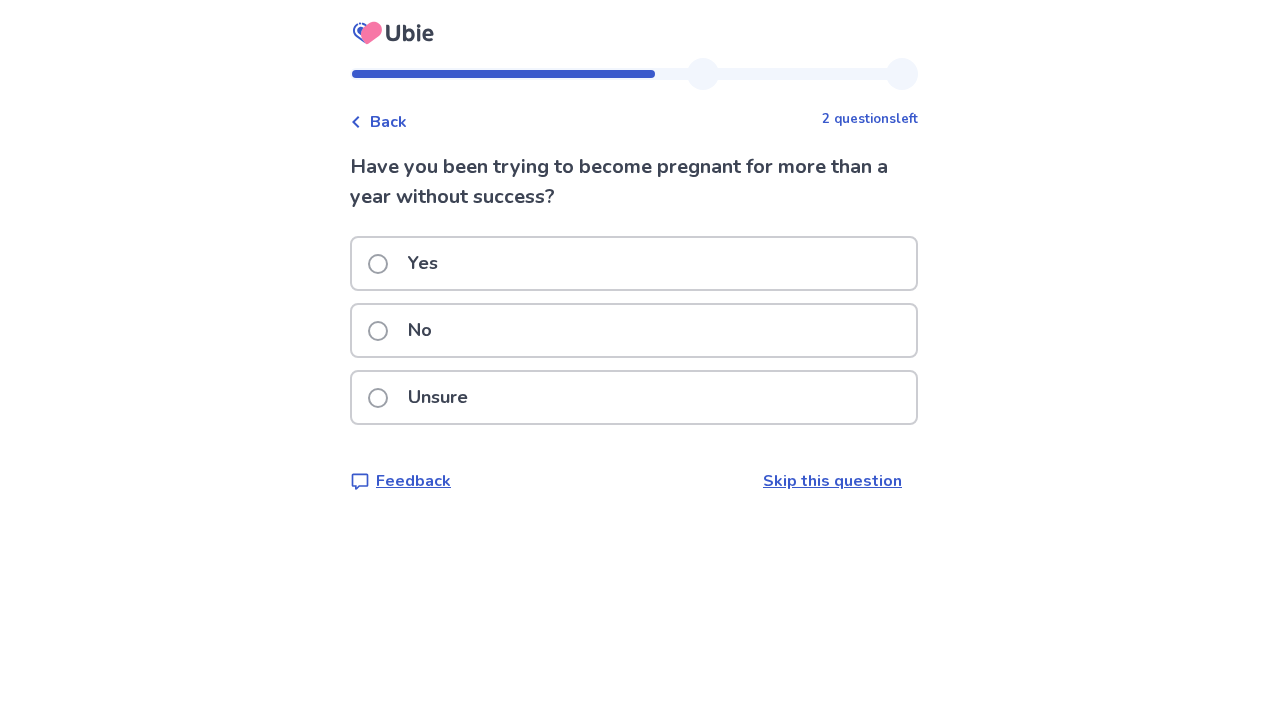 click on "No" at bounding box center [634, 330] 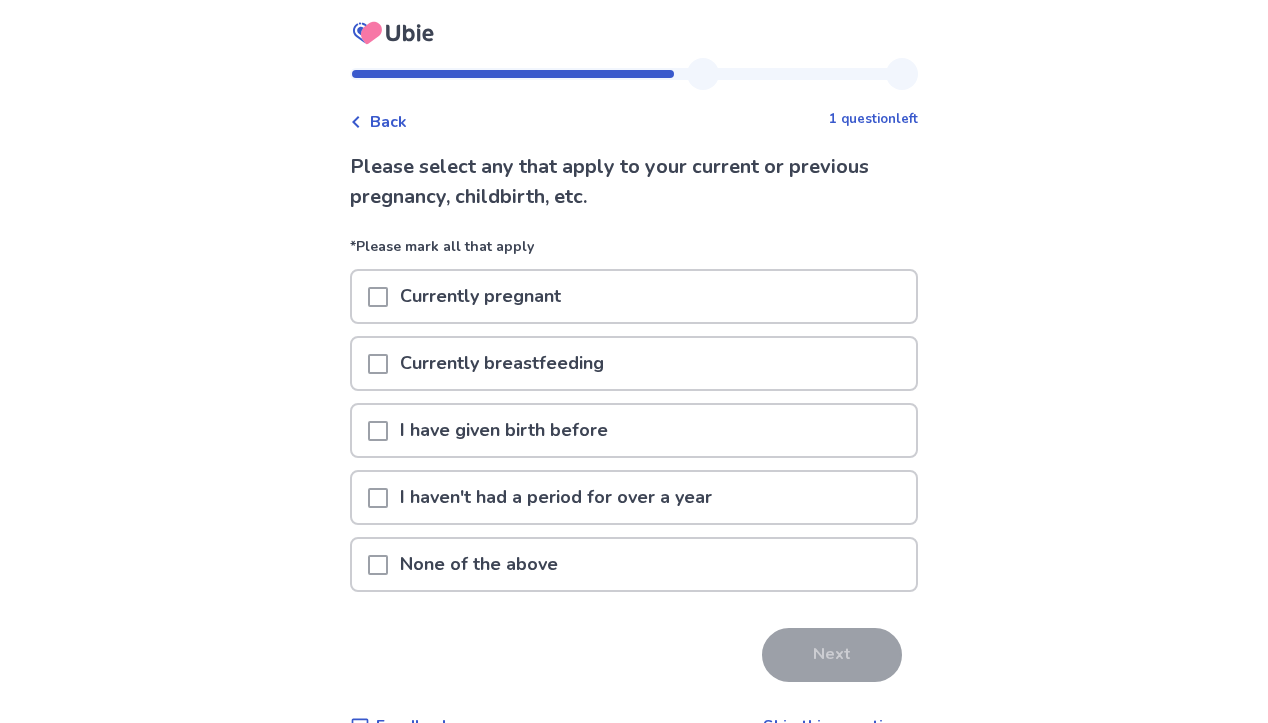 click on "None of the above" at bounding box center (634, 564) 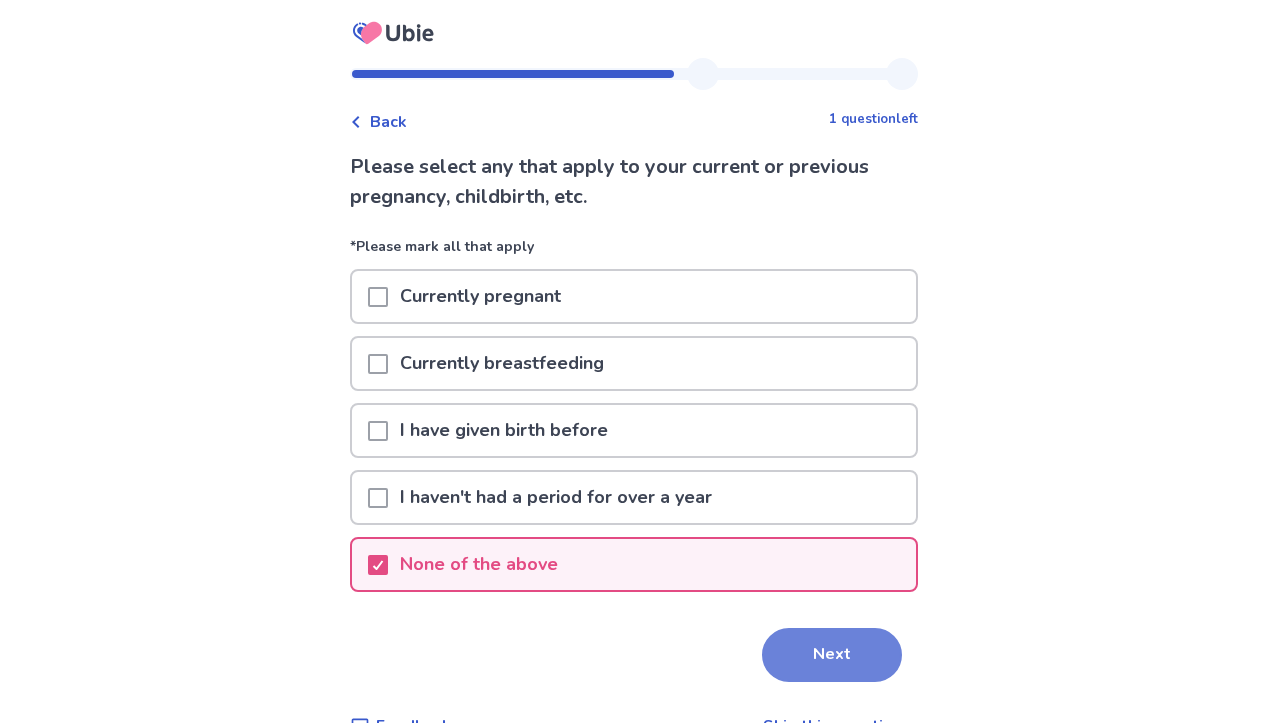 click on "Next" at bounding box center (832, 655) 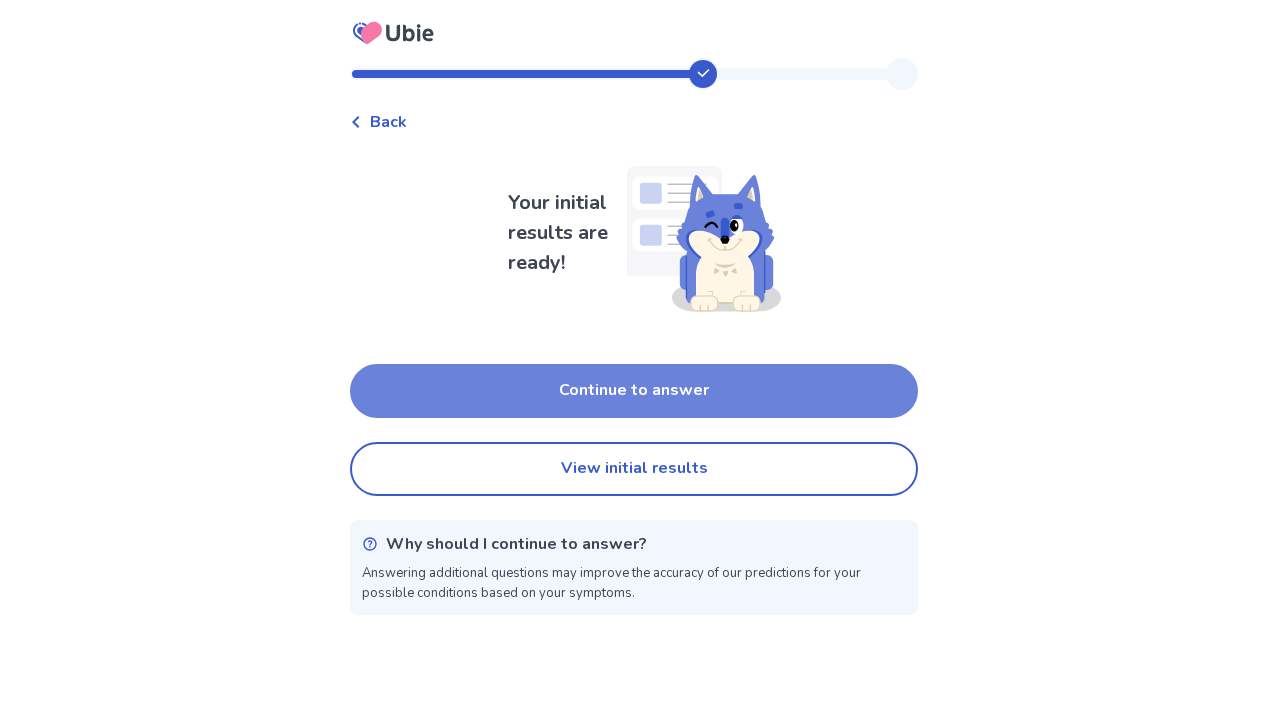 click on "Continue to answer" at bounding box center (634, 391) 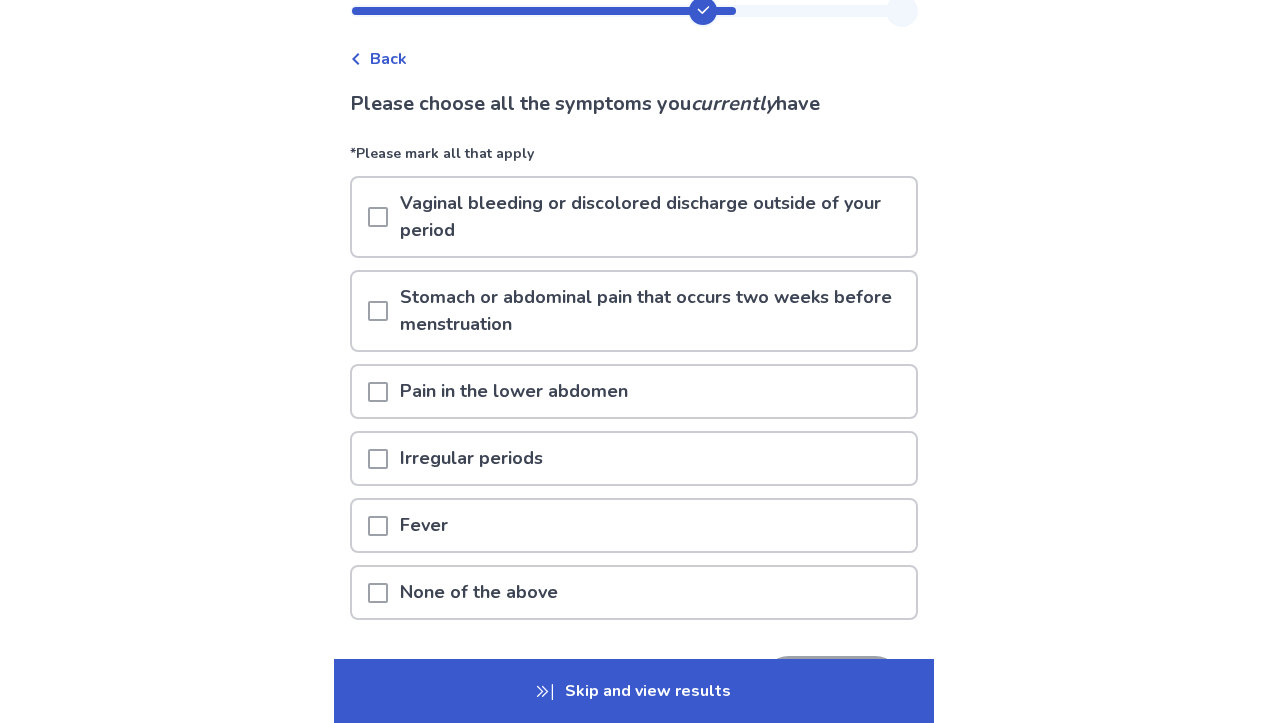 scroll, scrollTop: 64, scrollLeft: 0, axis: vertical 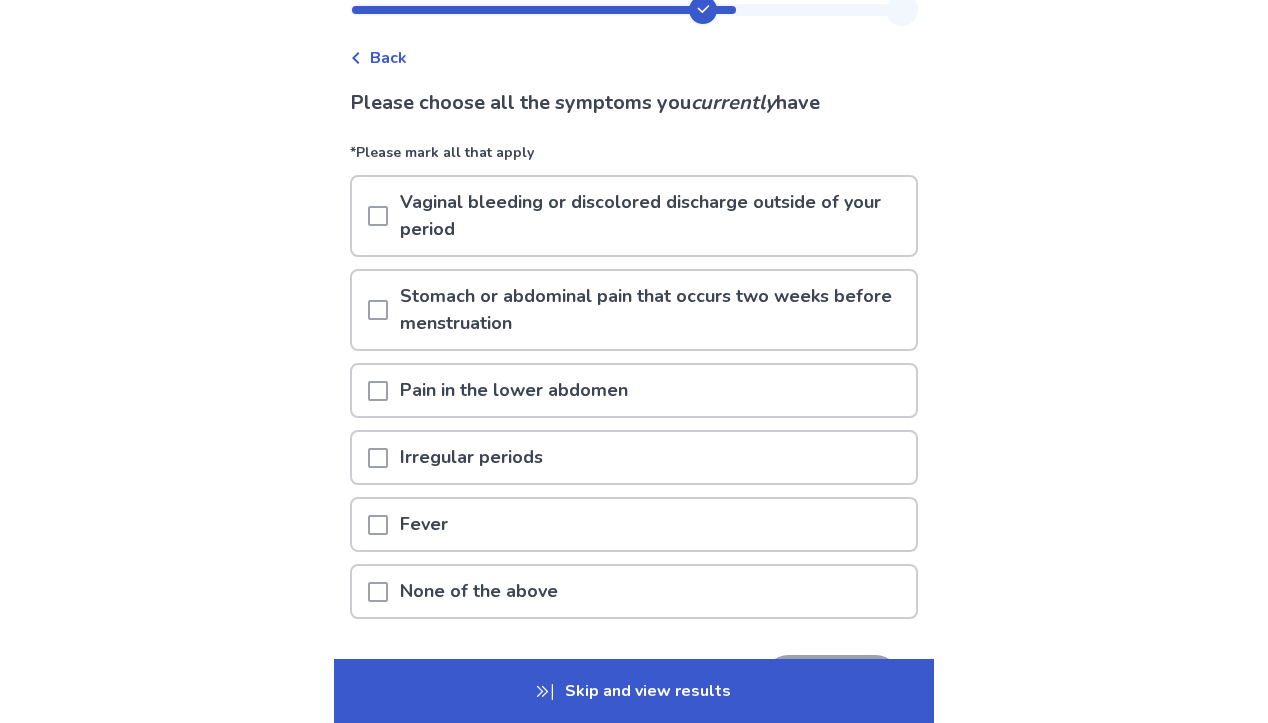 click on "Pain in the lower abdomen" at bounding box center (634, 390) 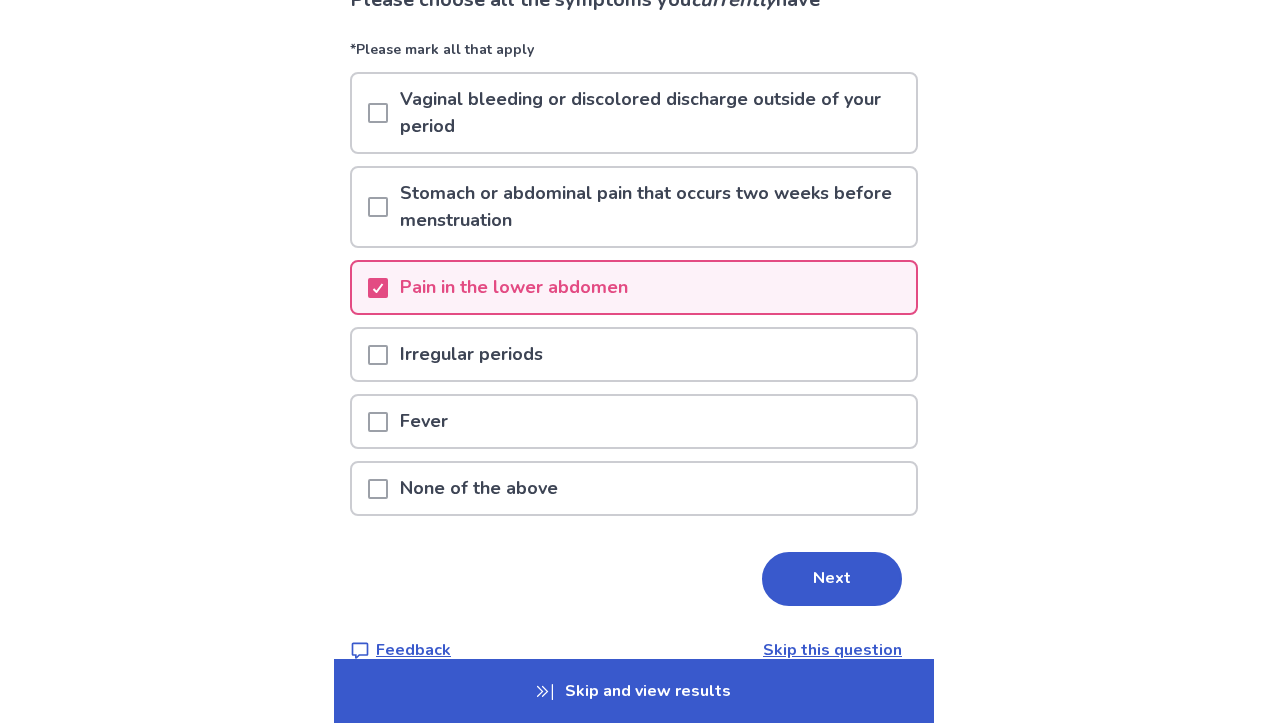 scroll, scrollTop: 170, scrollLeft: 0, axis: vertical 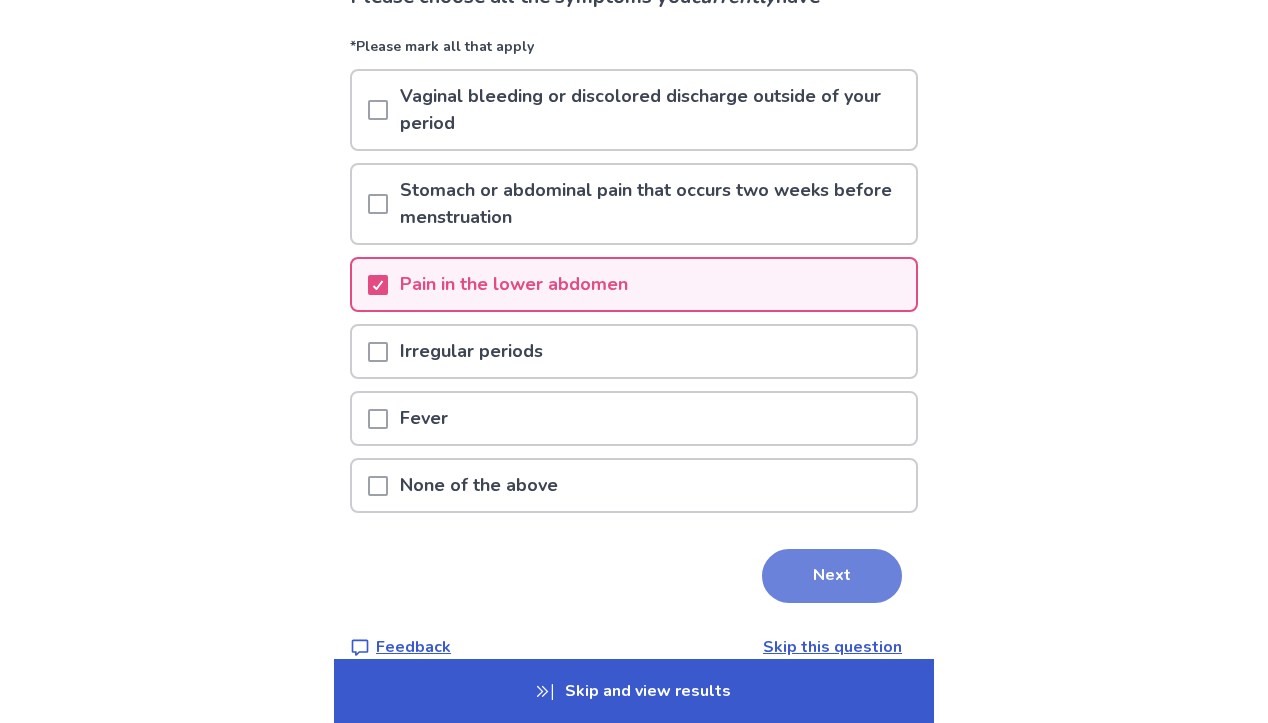 click on "Next" at bounding box center [832, 576] 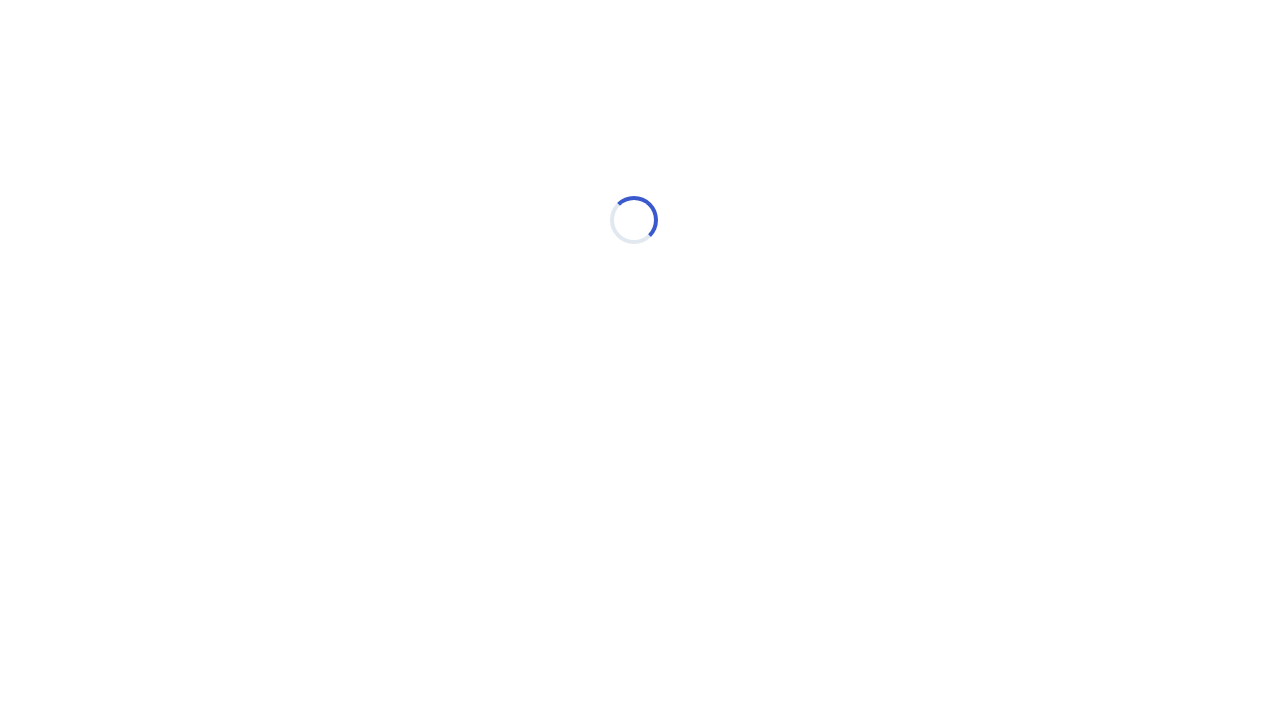 scroll, scrollTop: 0, scrollLeft: 0, axis: both 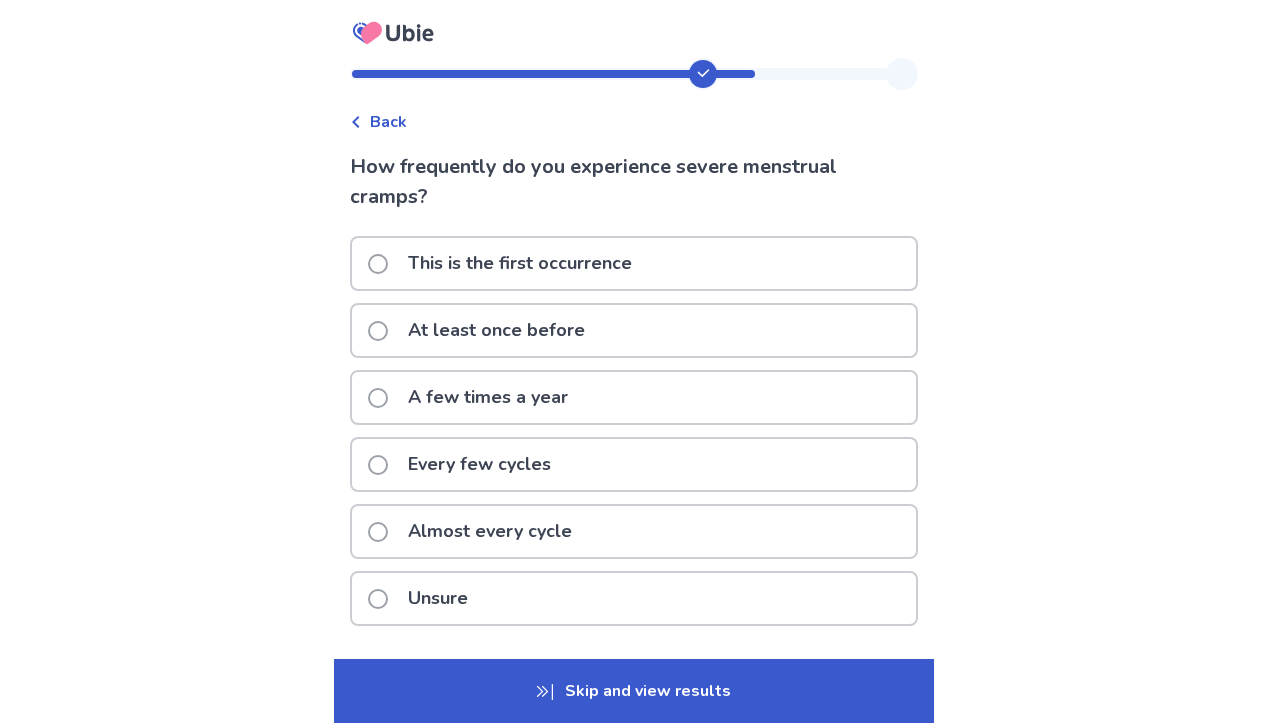 click on "A few times a year" at bounding box center (634, 397) 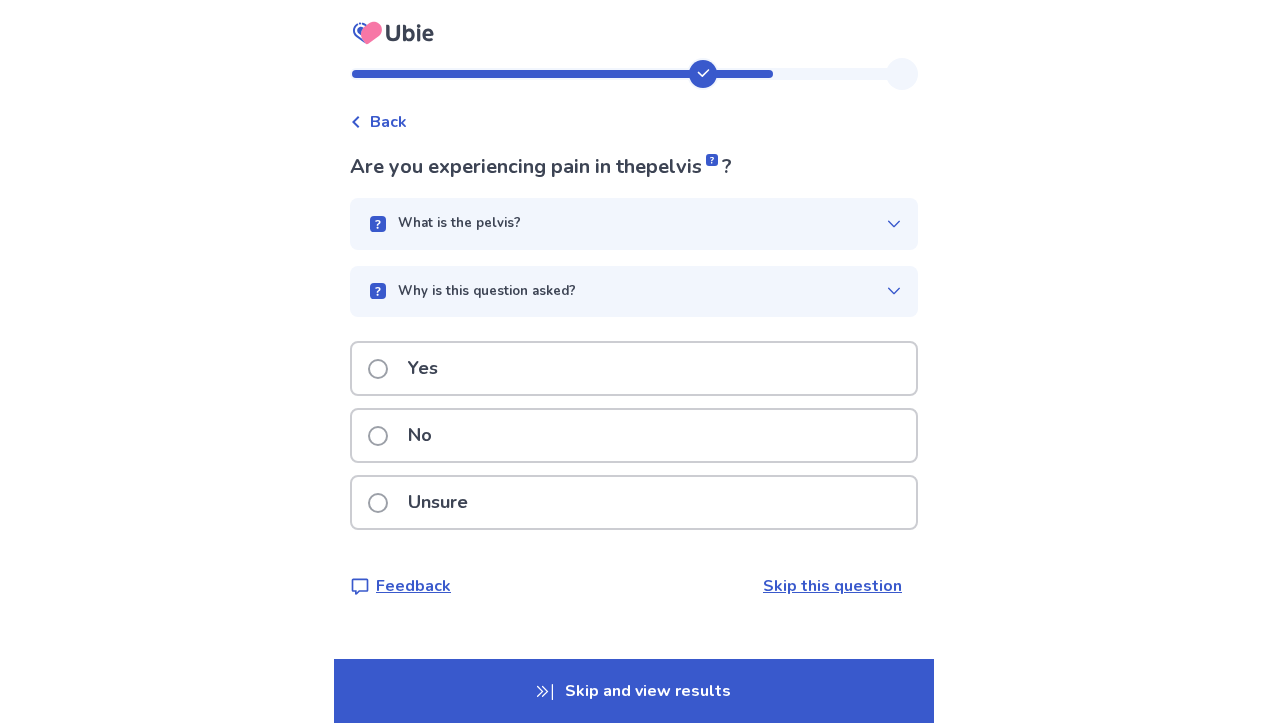 click on "What is the pelvis?" at bounding box center [634, 224] 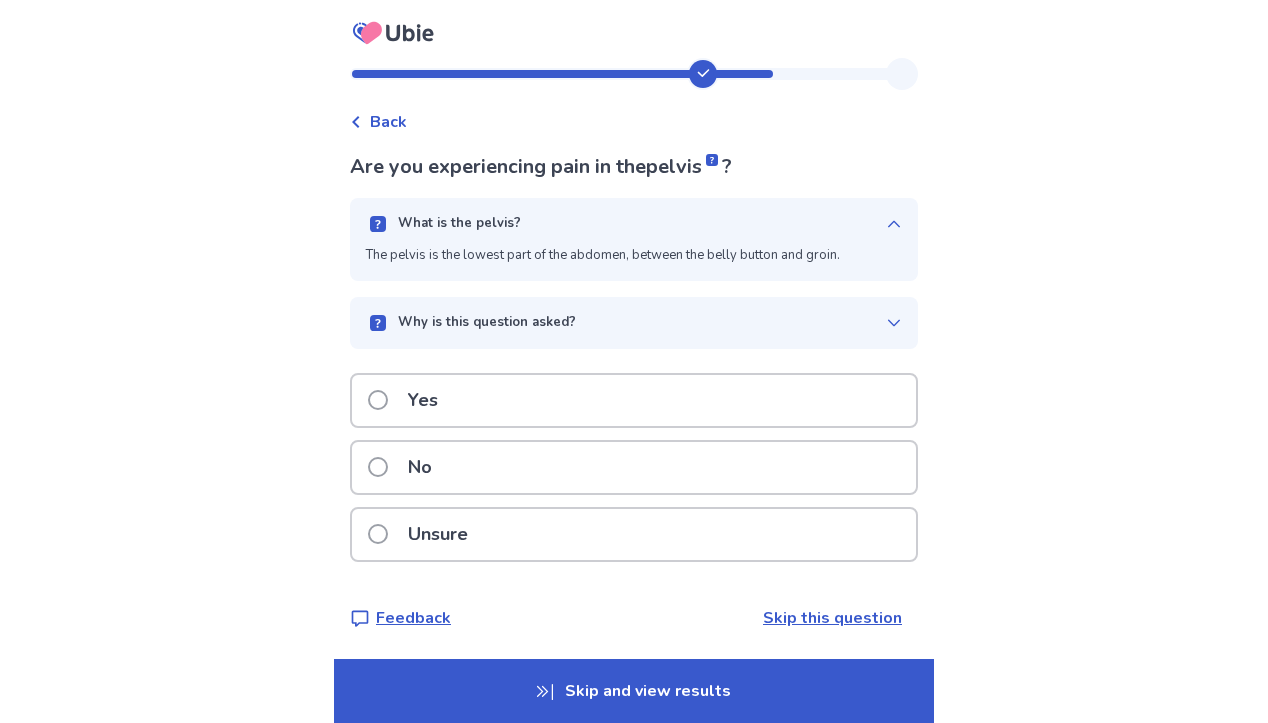 click on "What is the pelvis?" at bounding box center [626, 224] 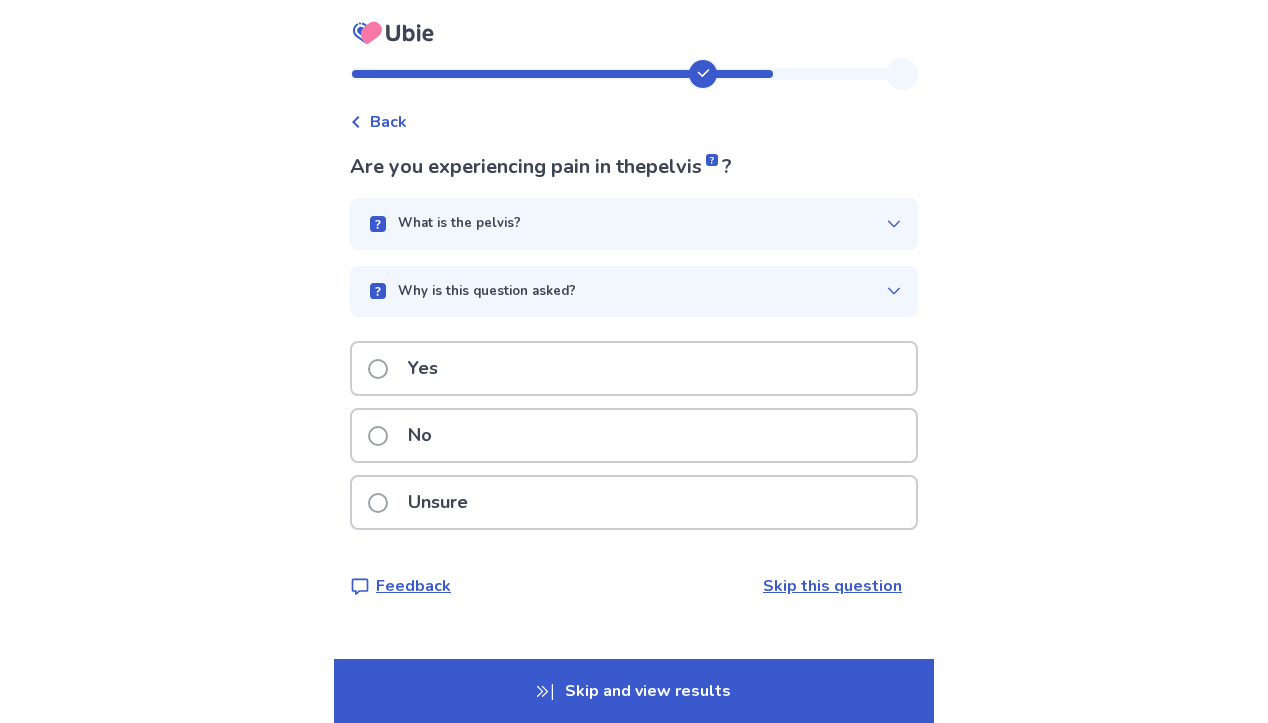 click on "Yes" at bounding box center [634, 368] 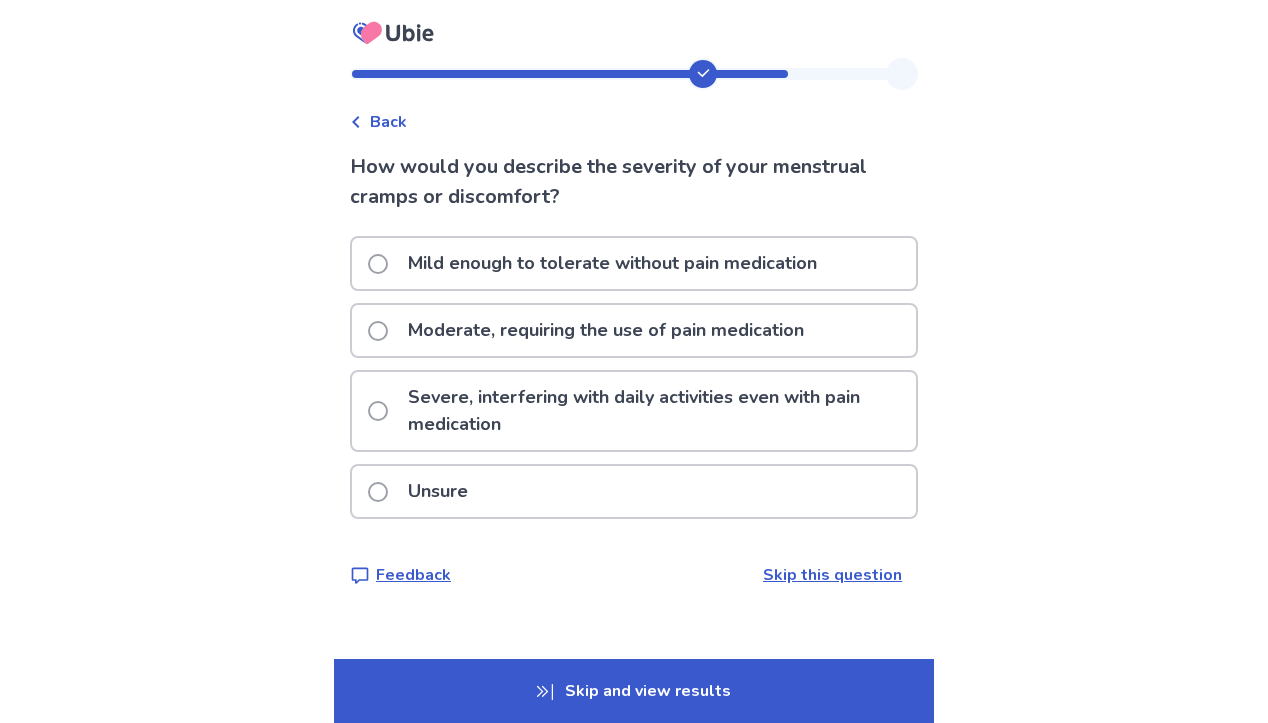 click on "Severe, interfering with daily activities even with pain medication" at bounding box center (656, 411) 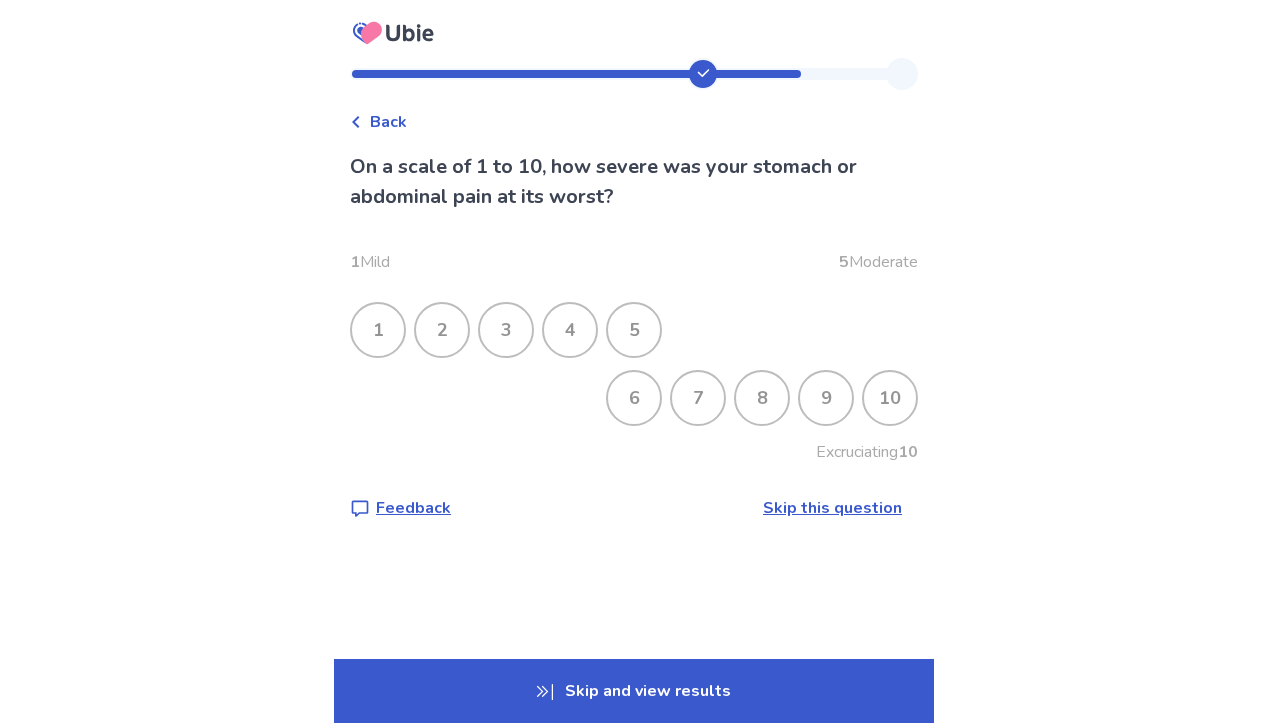 click on "7" at bounding box center (698, 398) 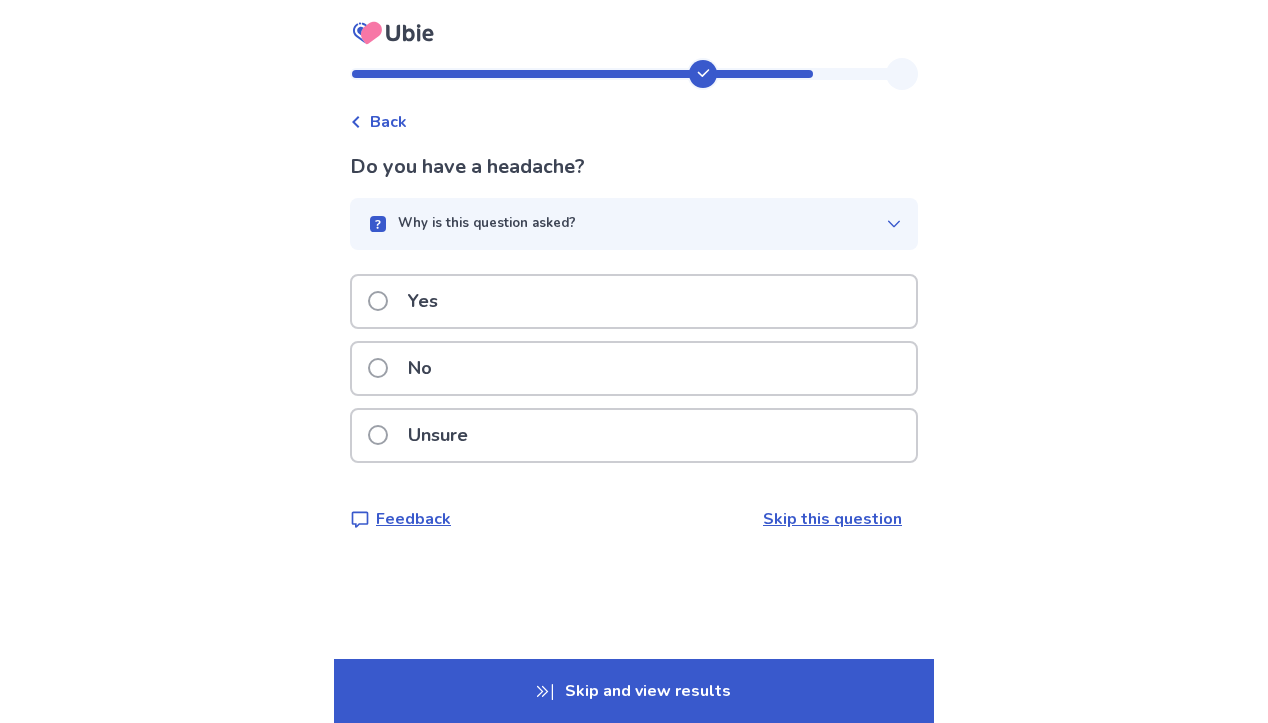 click on "No" at bounding box center (634, 368) 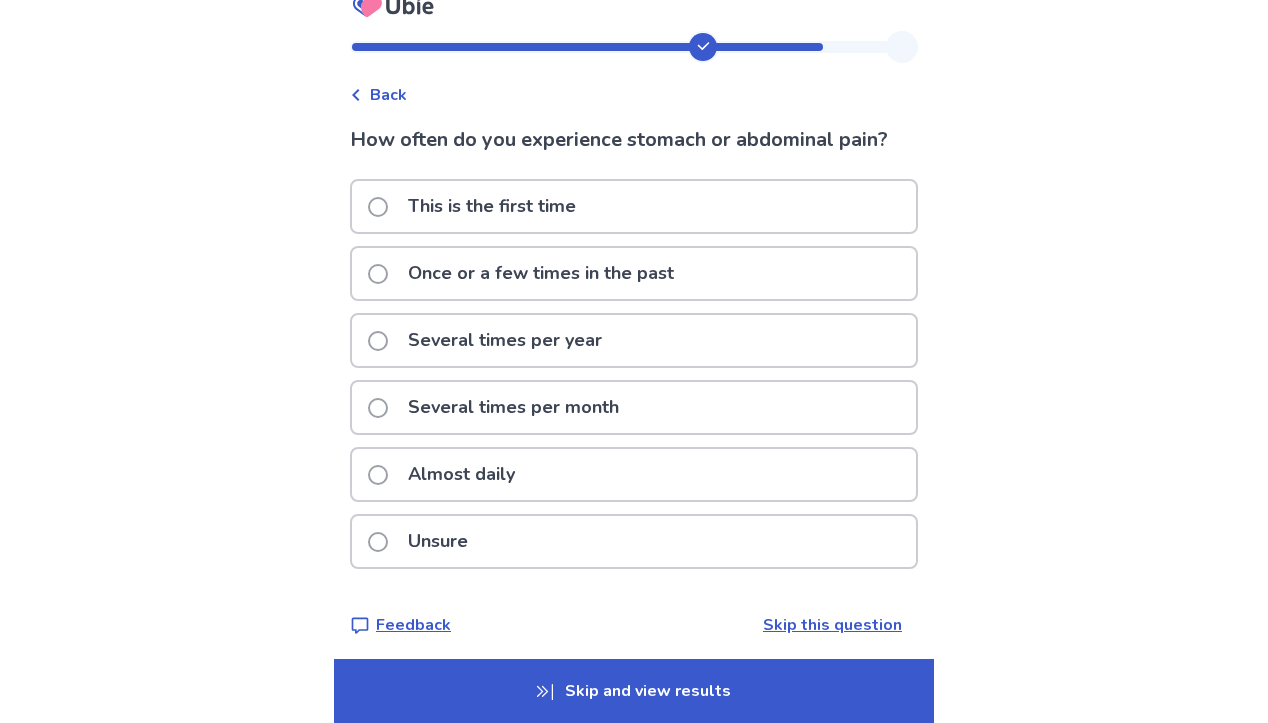 scroll, scrollTop: 35, scrollLeft: 0, axis: vertical 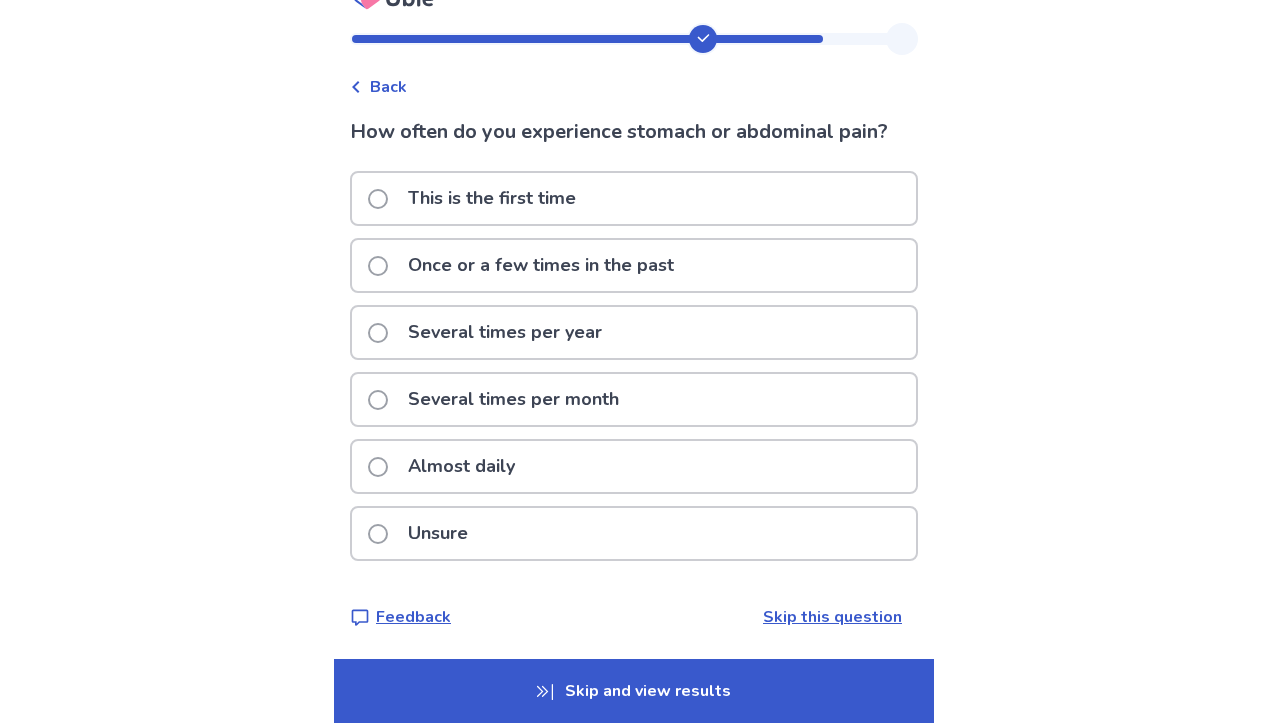 click on "Skip this question" at bounding box center [832, 617] 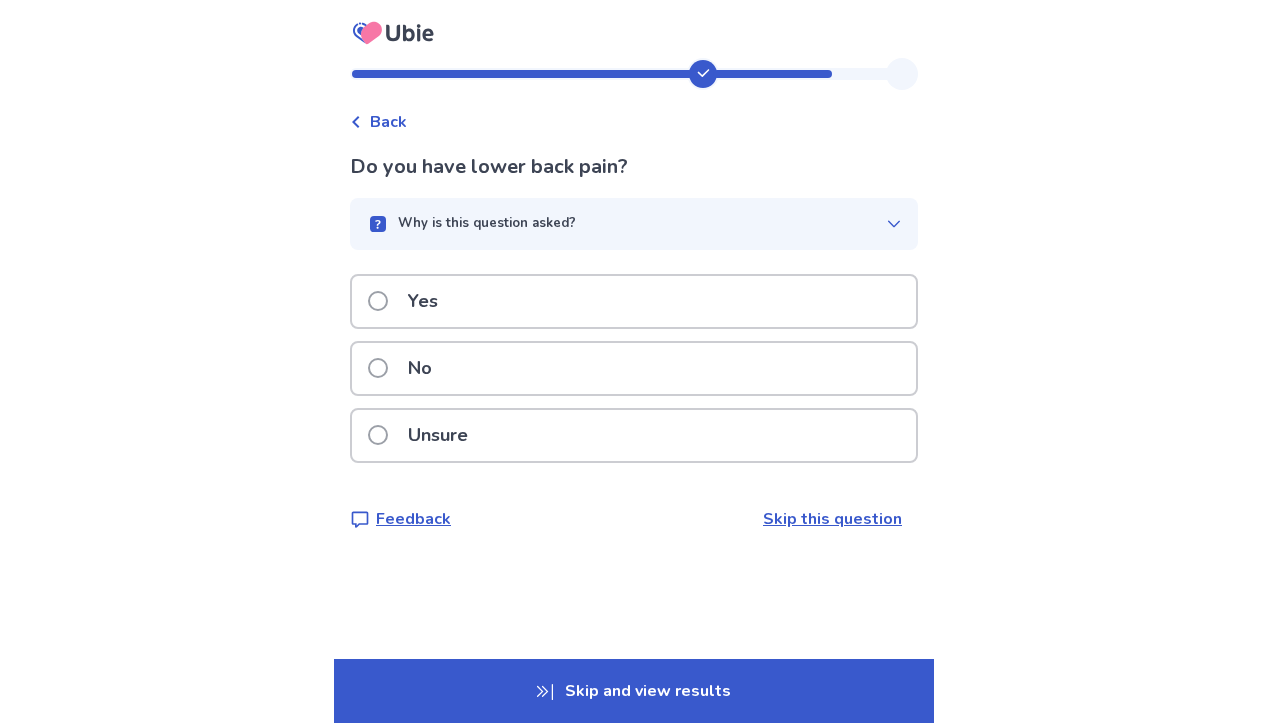 click on "Yes" at bounding box center (634, 301) 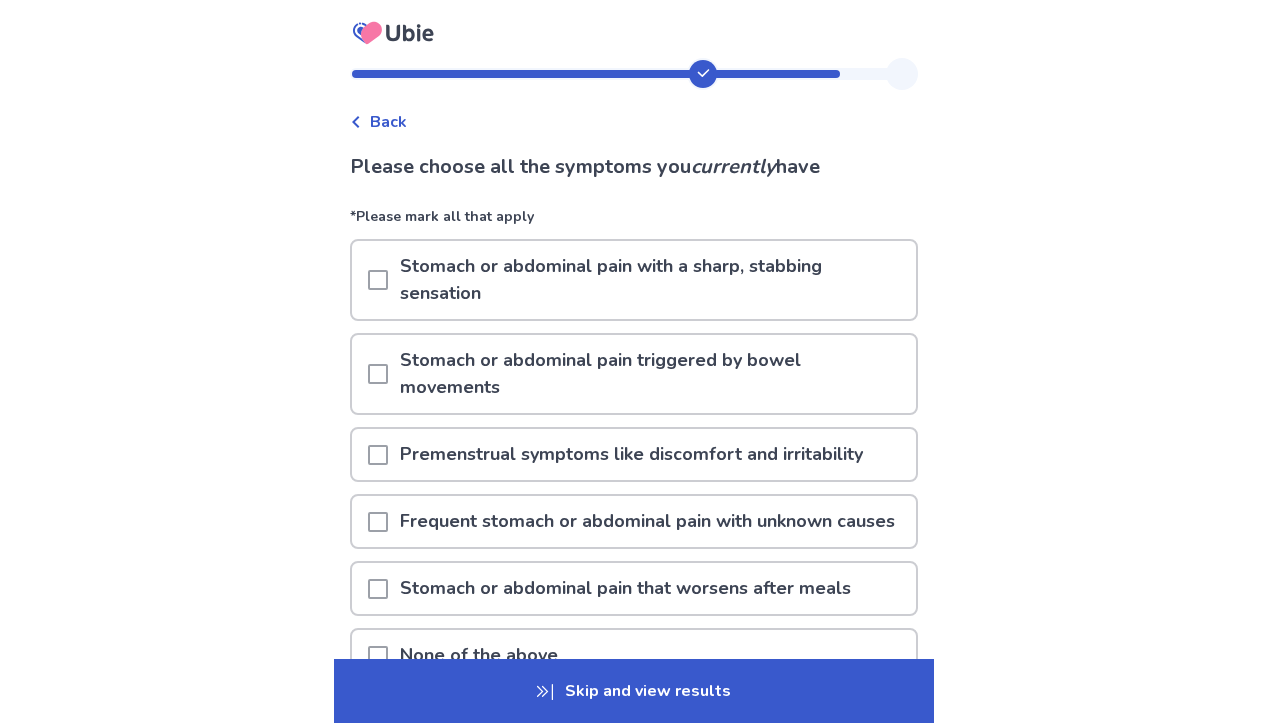 click on "Stomach or abdominal pain with a sharp, stabbing sensation" at bounding box center (652, 280) 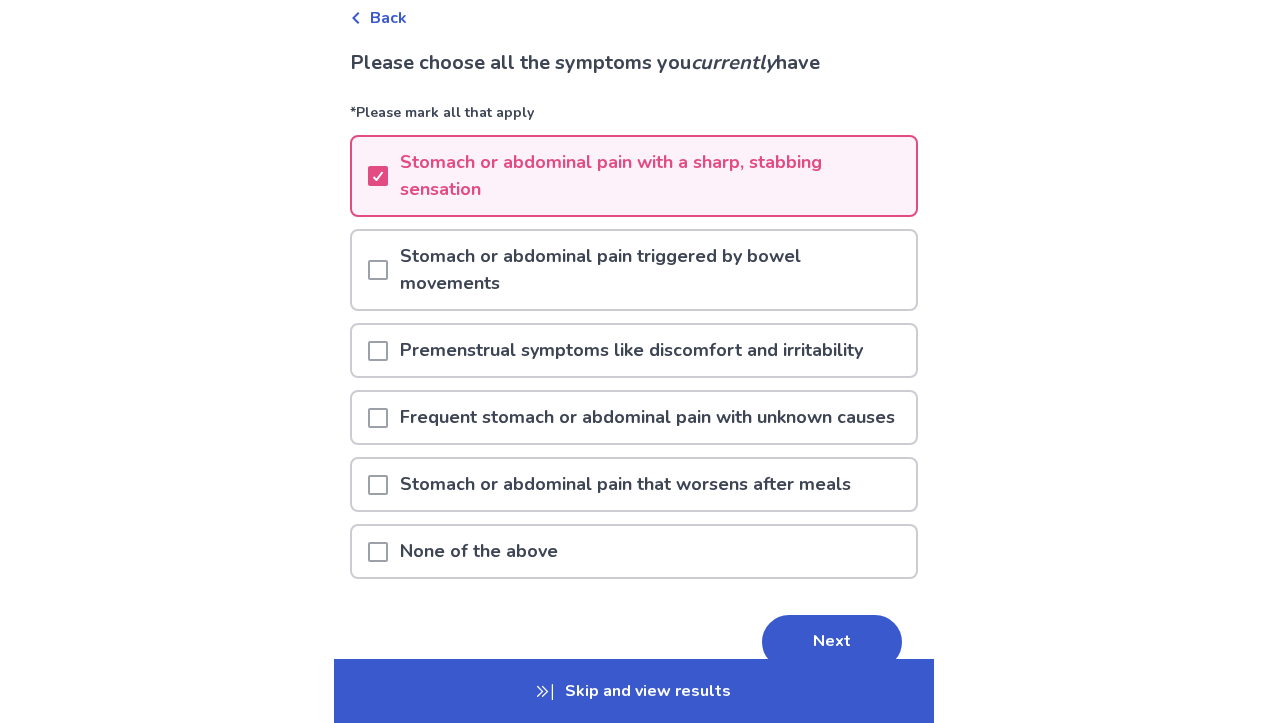 scroll, scrollTop: 105, scrollLeft: 0, axis: vertical 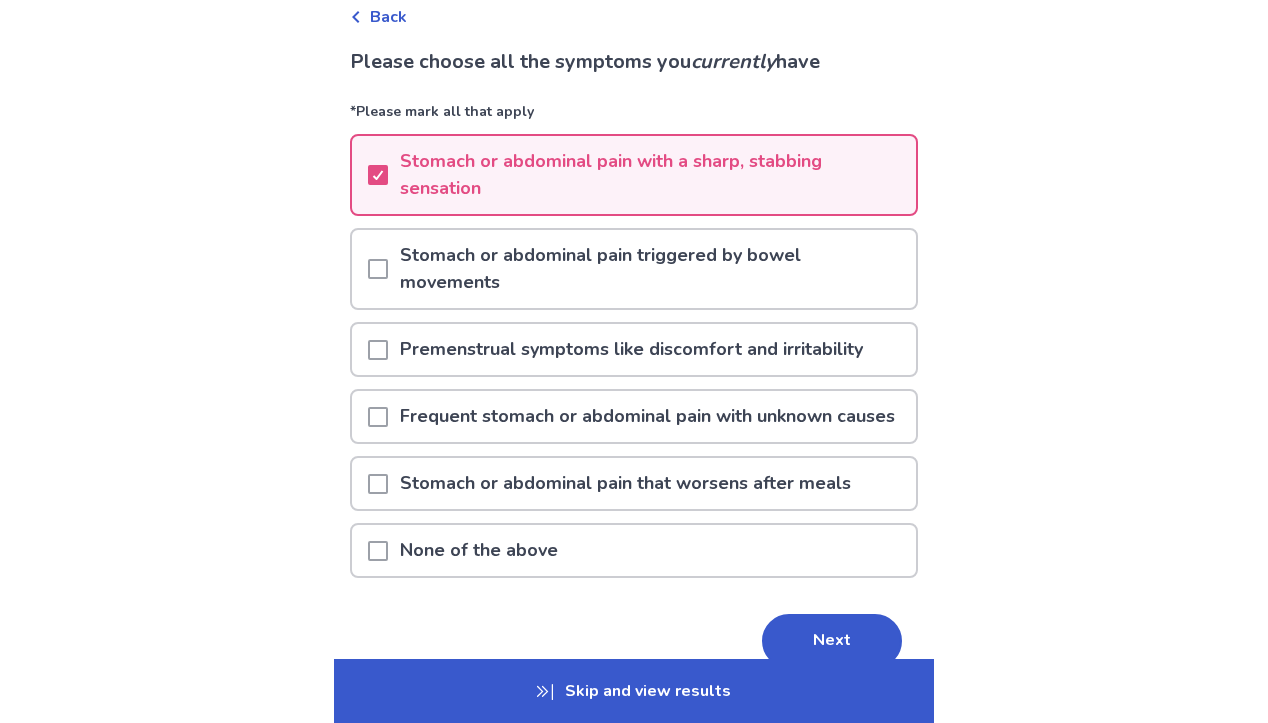 click on "Premenstrual symptoms like discomfort and irritability" at bounding box center (631, 349) 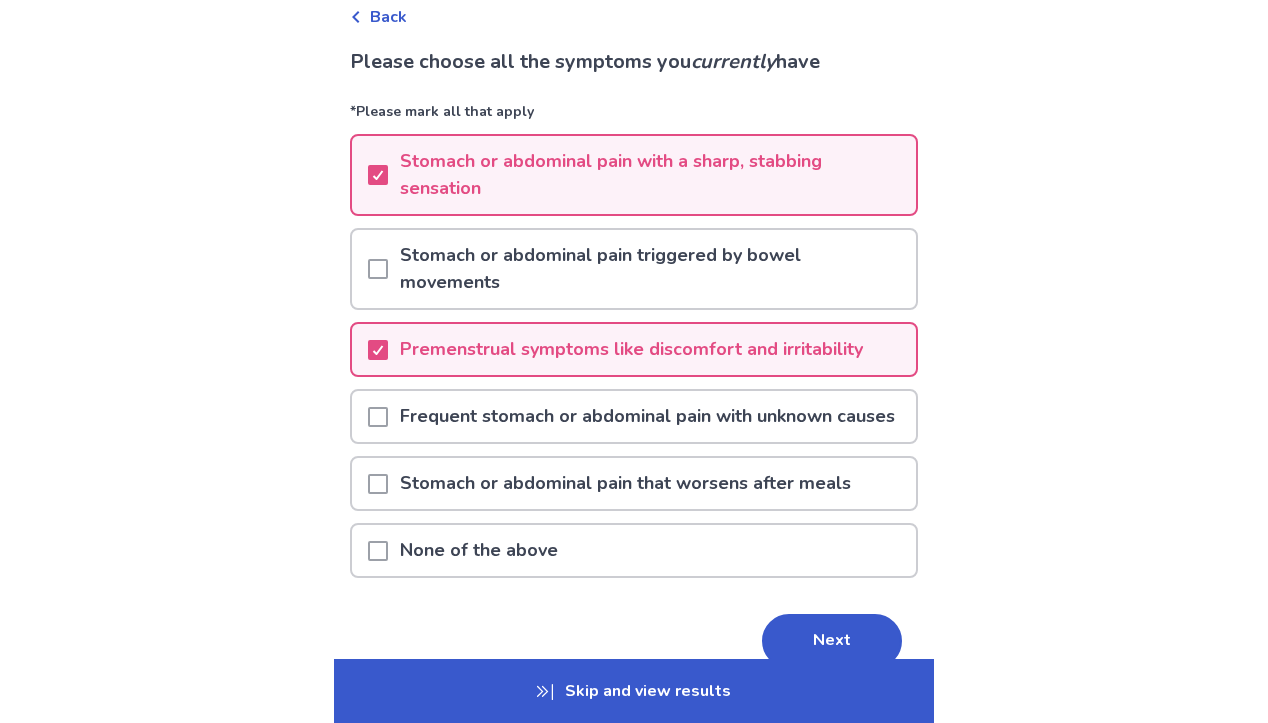 click on "Premenstrual symptoms like discomfort and irritability" at bounding box center [631, 349] 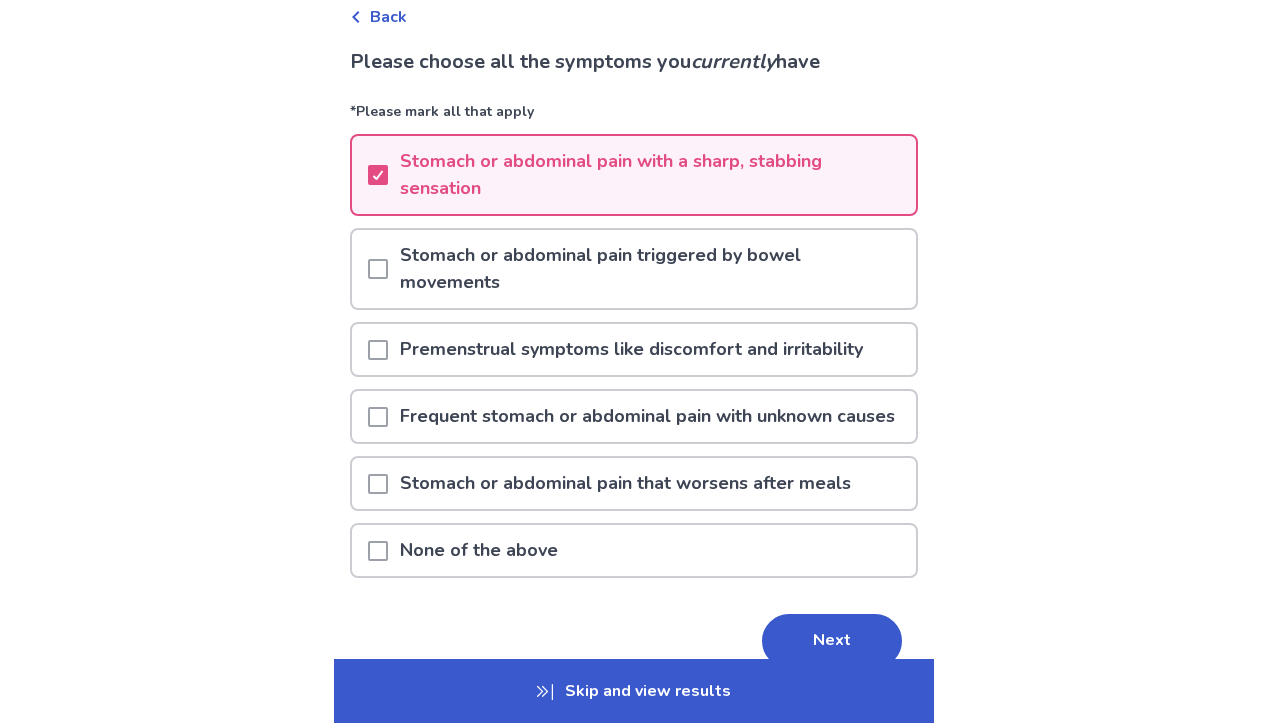 scroll, scrollTop: 229, scrollLeft: 0, axis: vertical 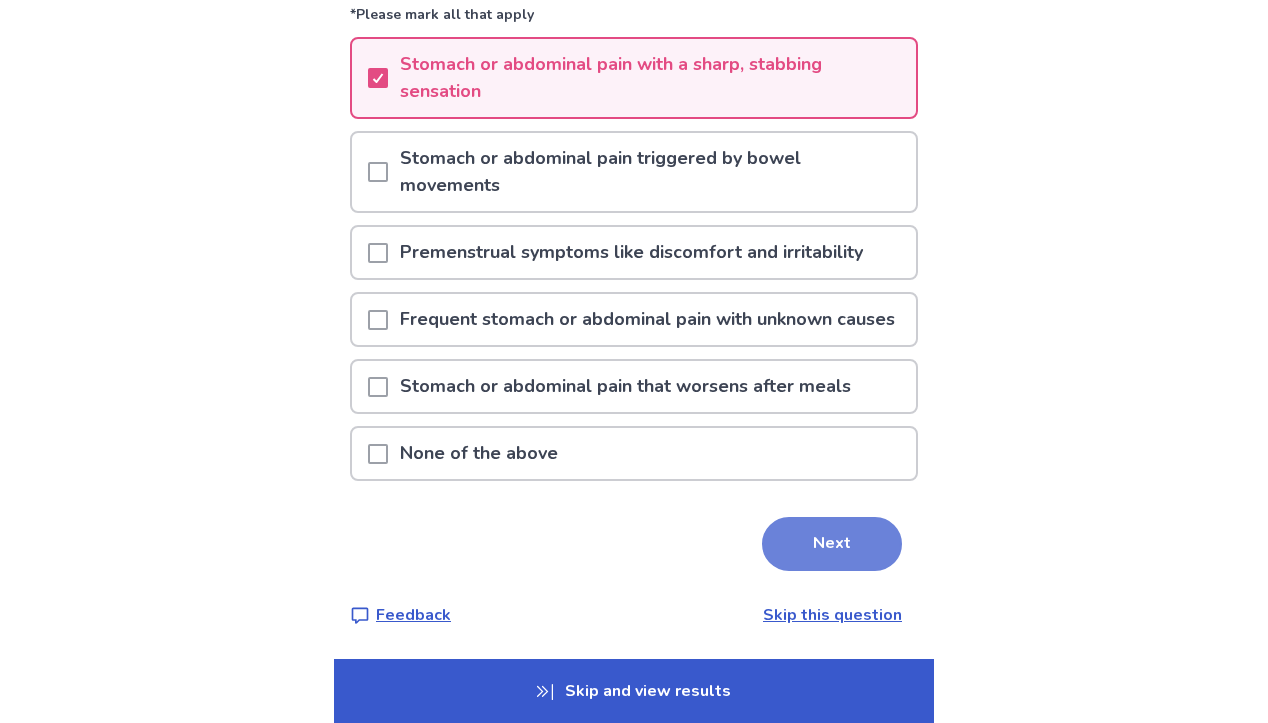 click on "Next" at bounding box center (832, 544) 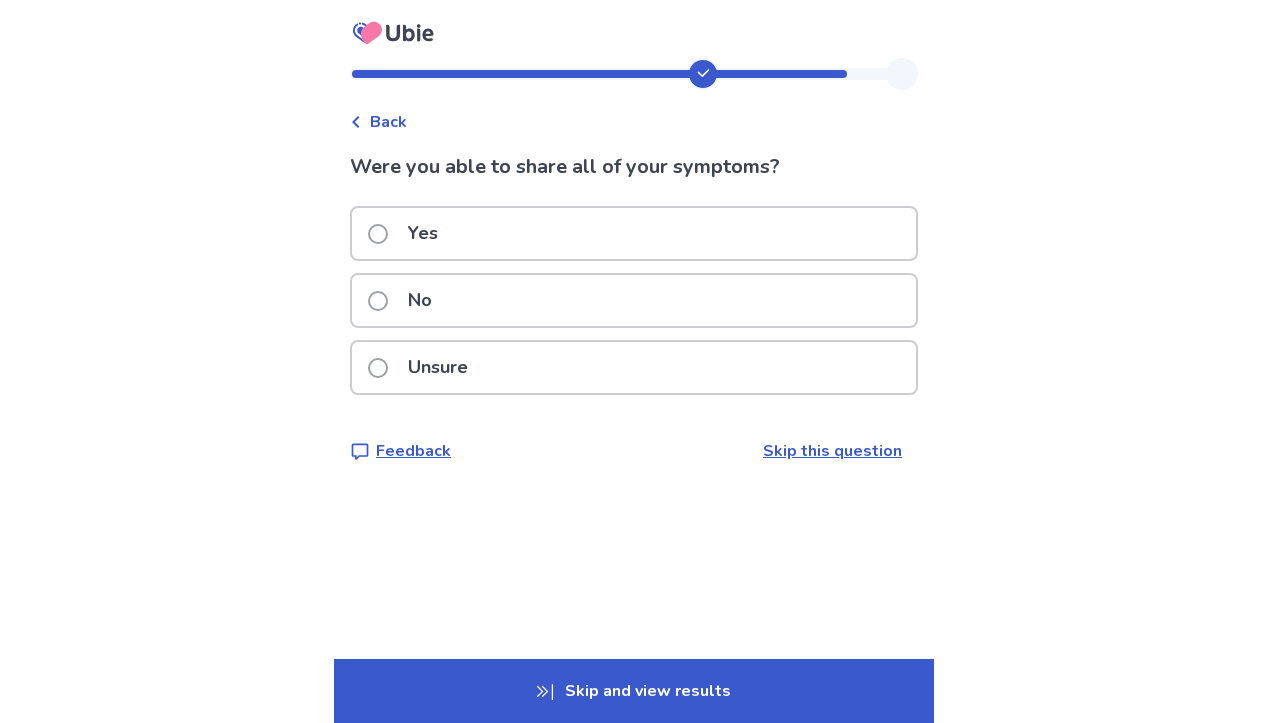 click on "No" at bounding box center [634, 300] 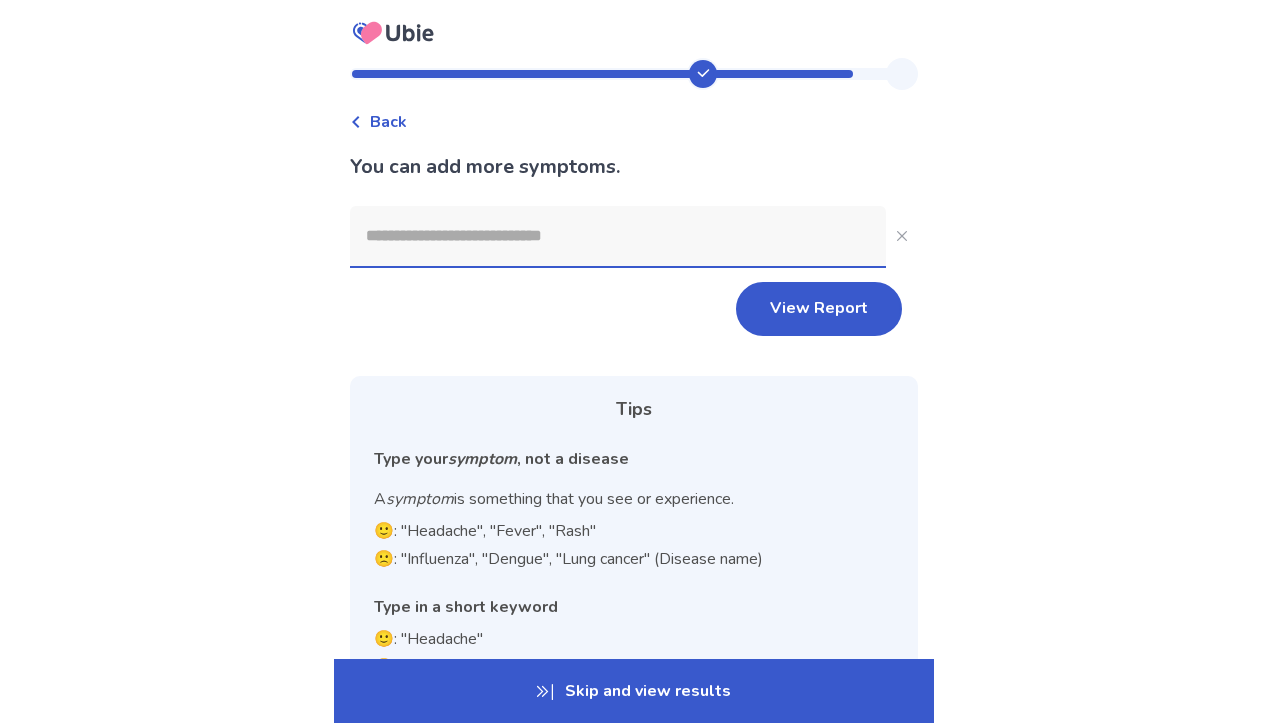 click 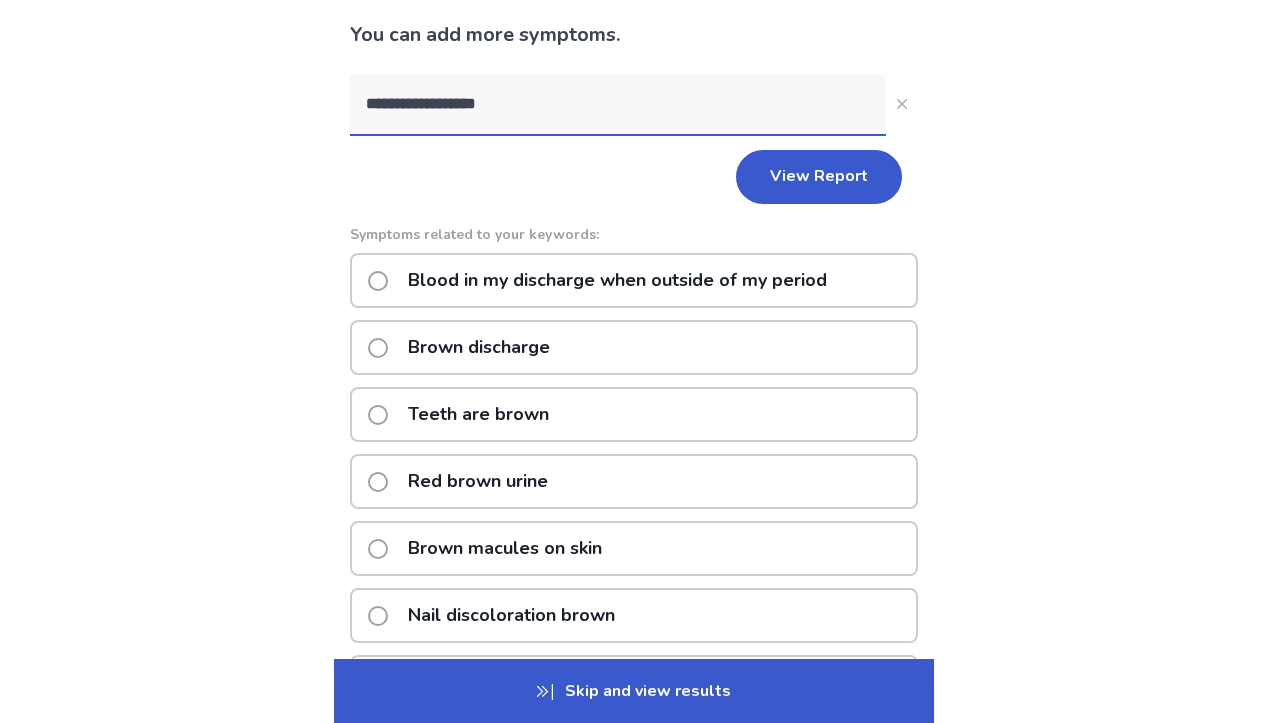 scroll, scrollTop: 126, scrollLeft: 0, axis: vertical 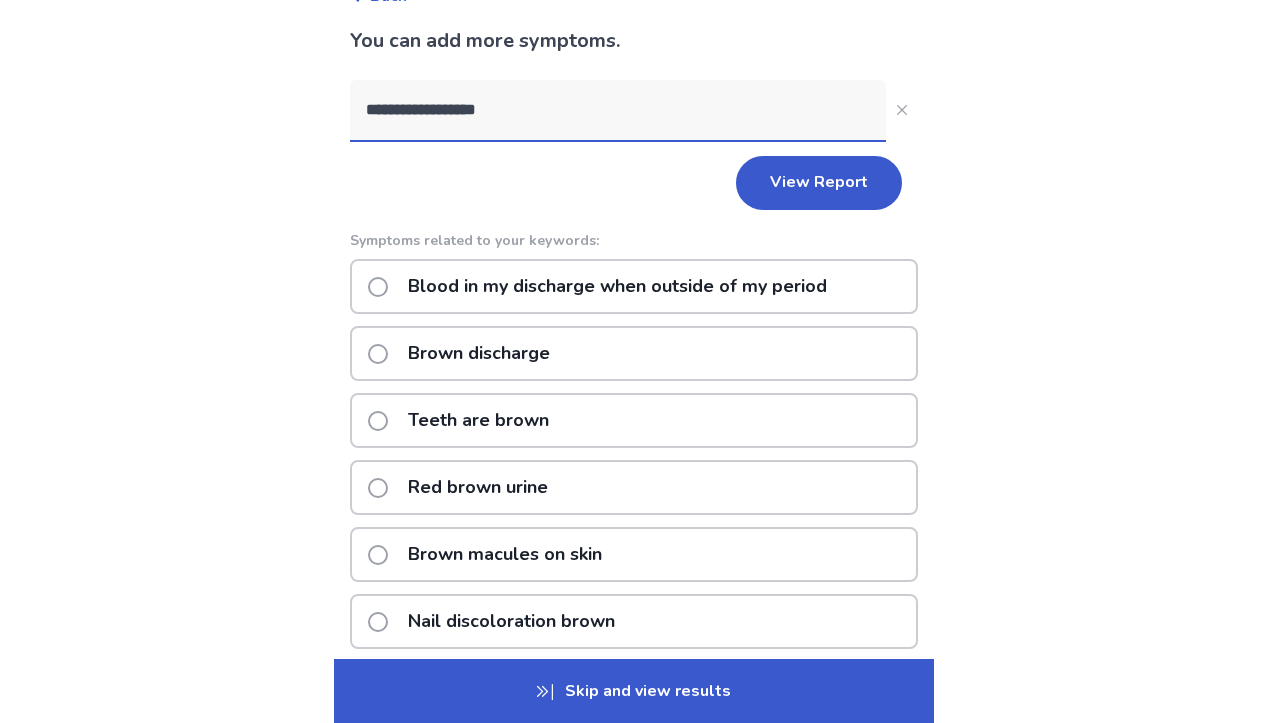 type on "**********" 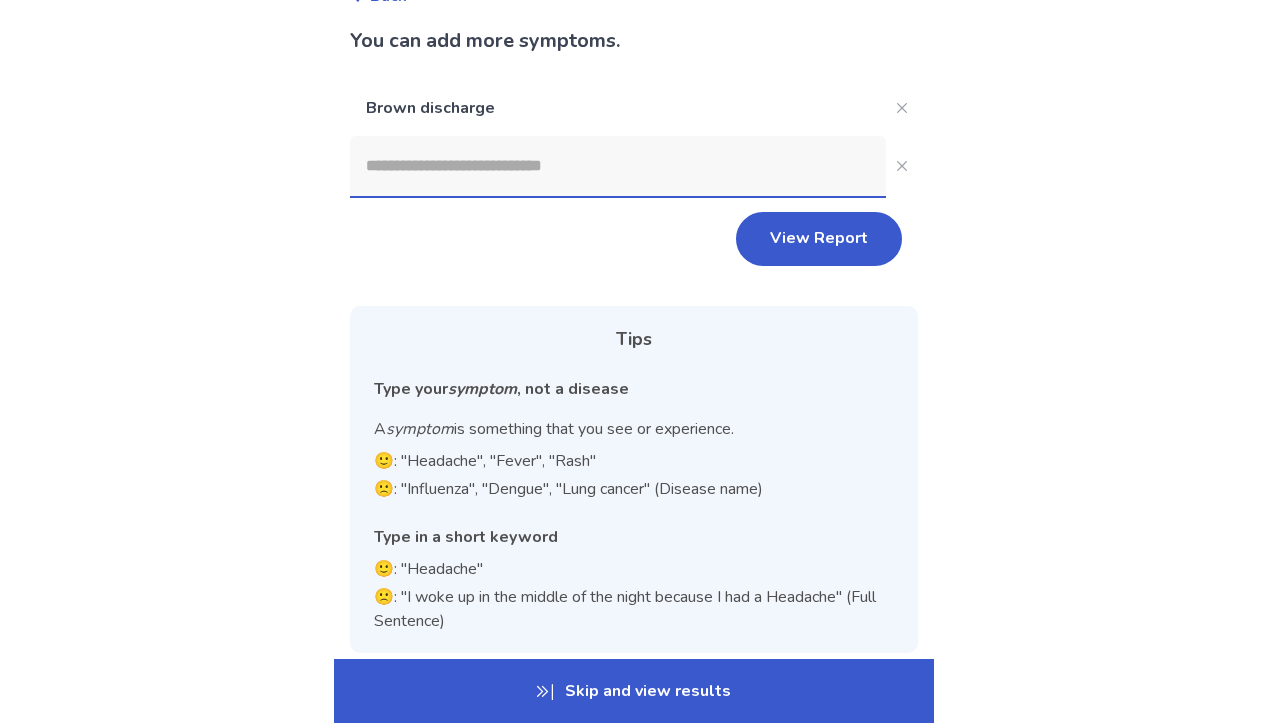 click 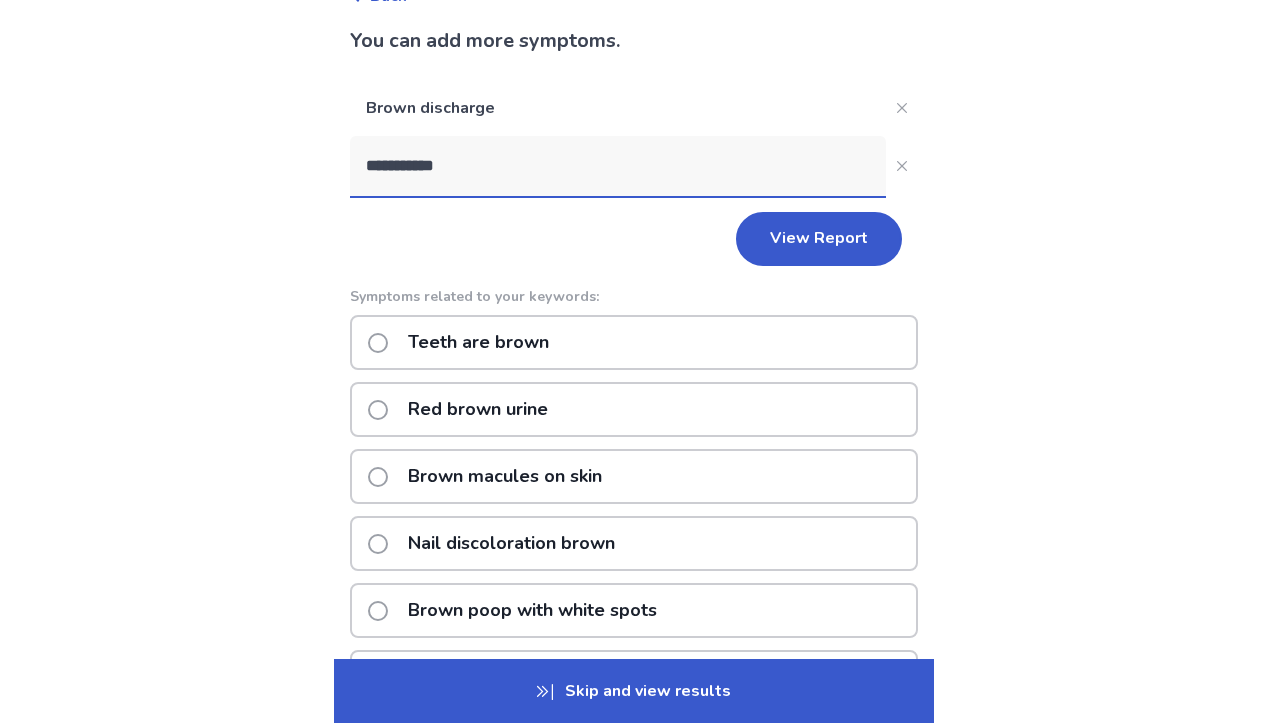 click on "**********" 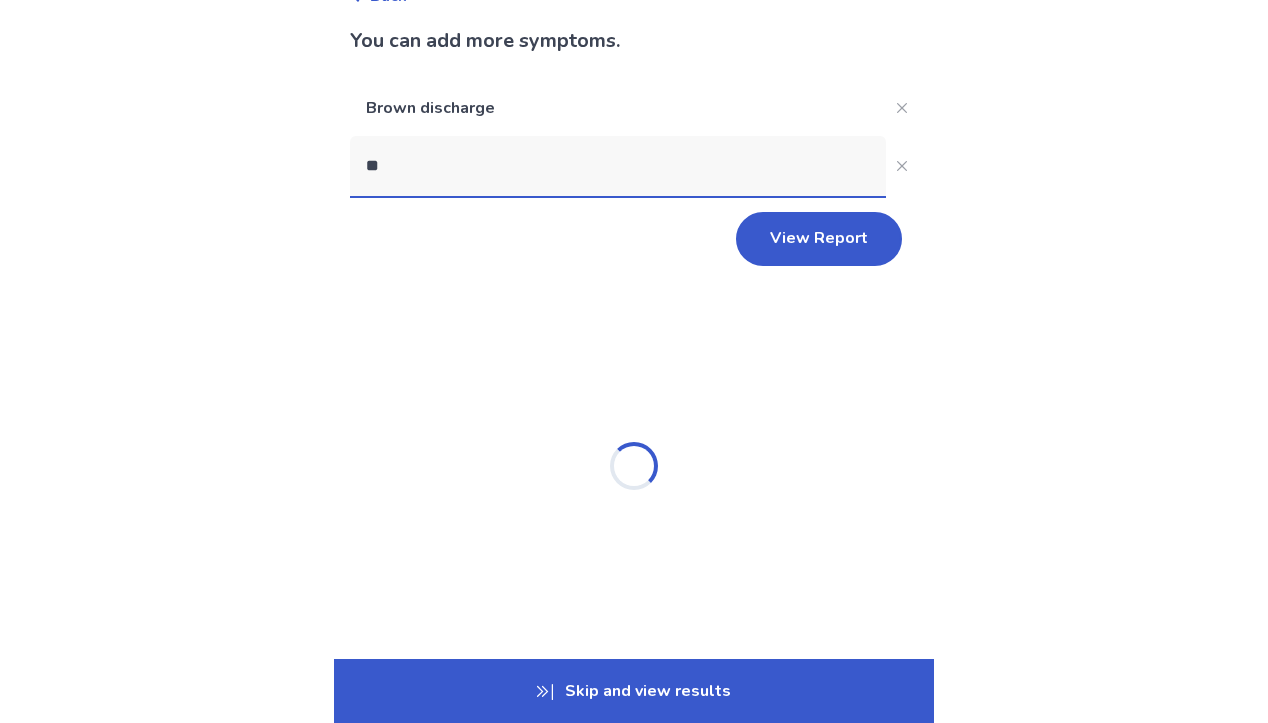 type on "*" 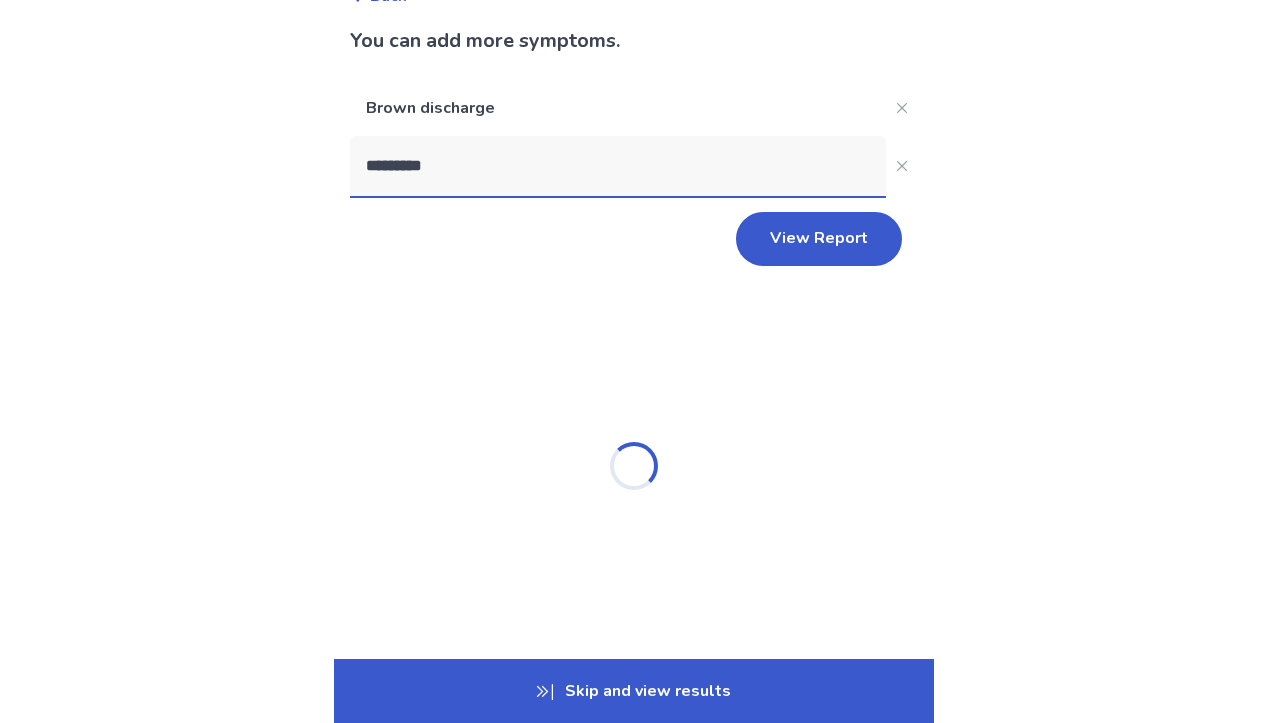 type on "**********" 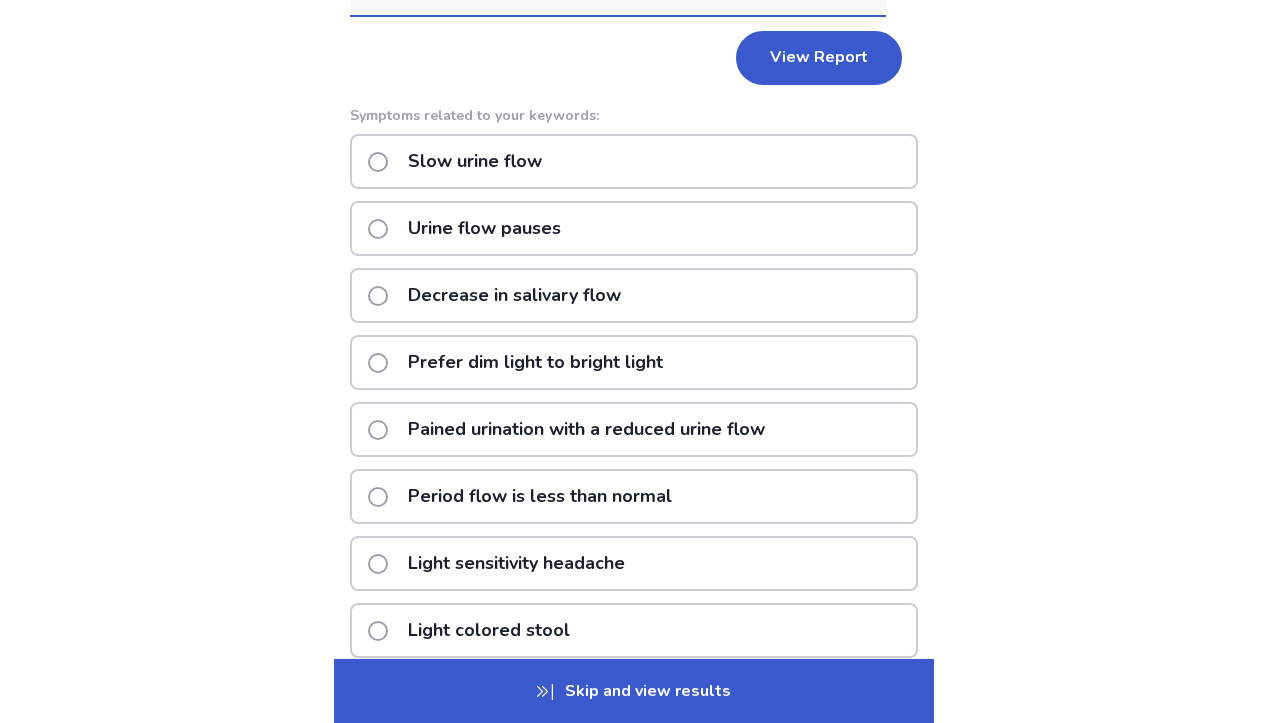 scroll, scrollTop: 315, scrollLeft: 0, axis: vertical 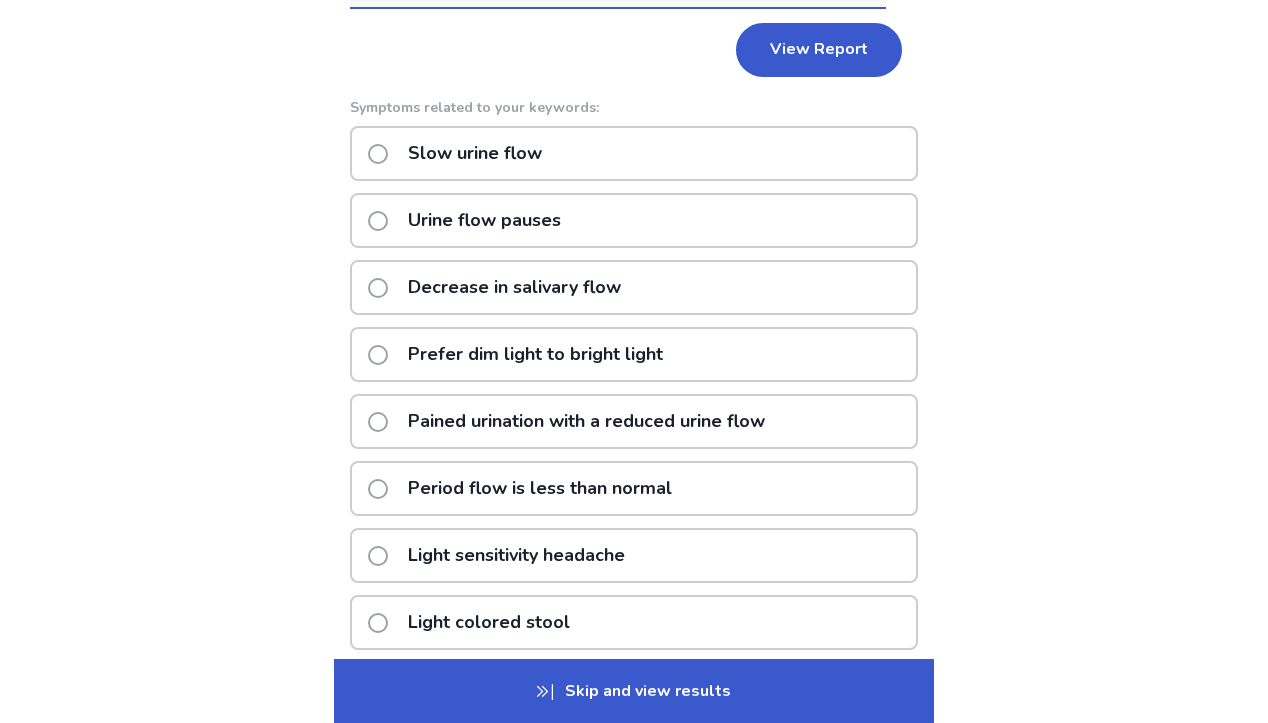 click on "Period flow is less than normal" 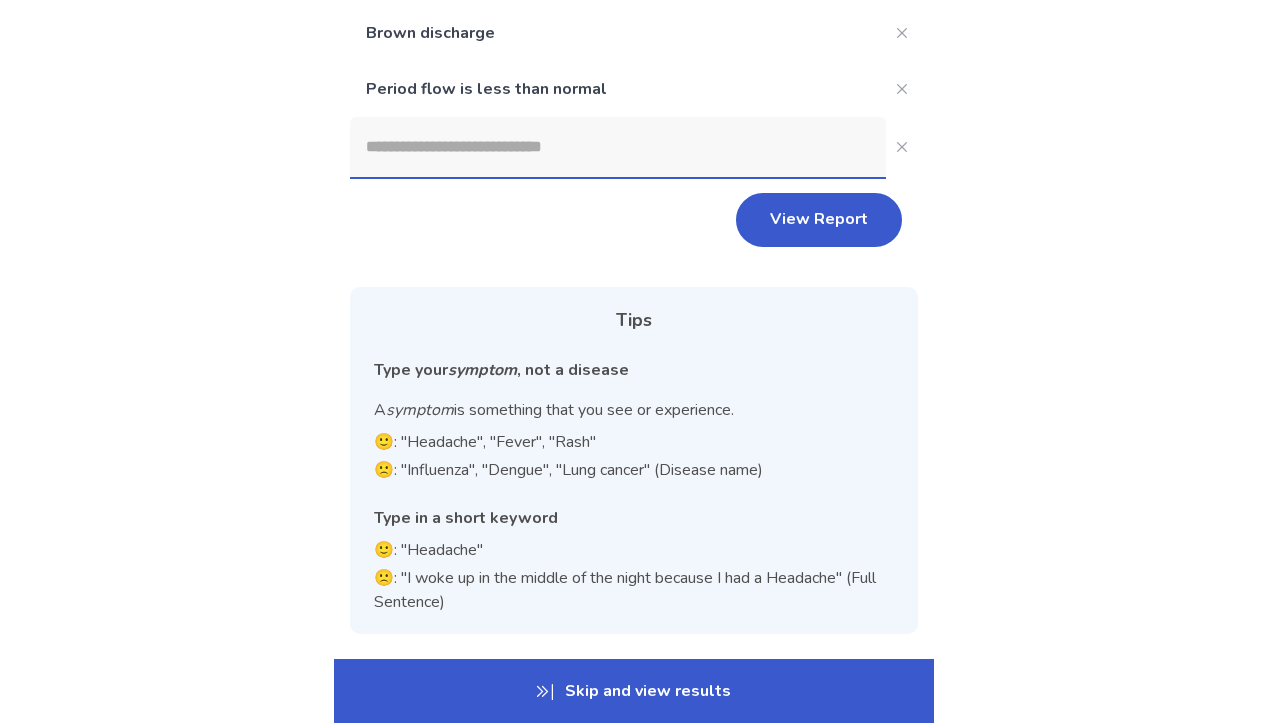 scroll, scrollTop: 191, scrollLeft: 0, axis: vertical 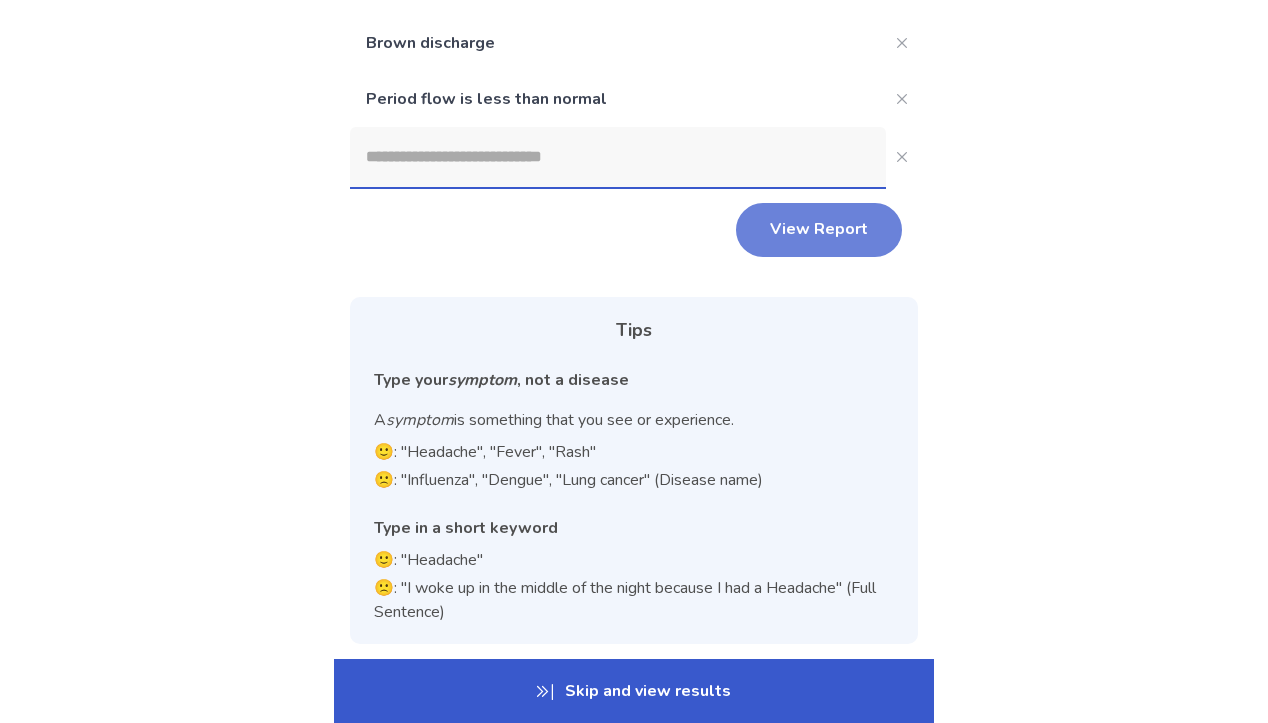 click on "View Report" 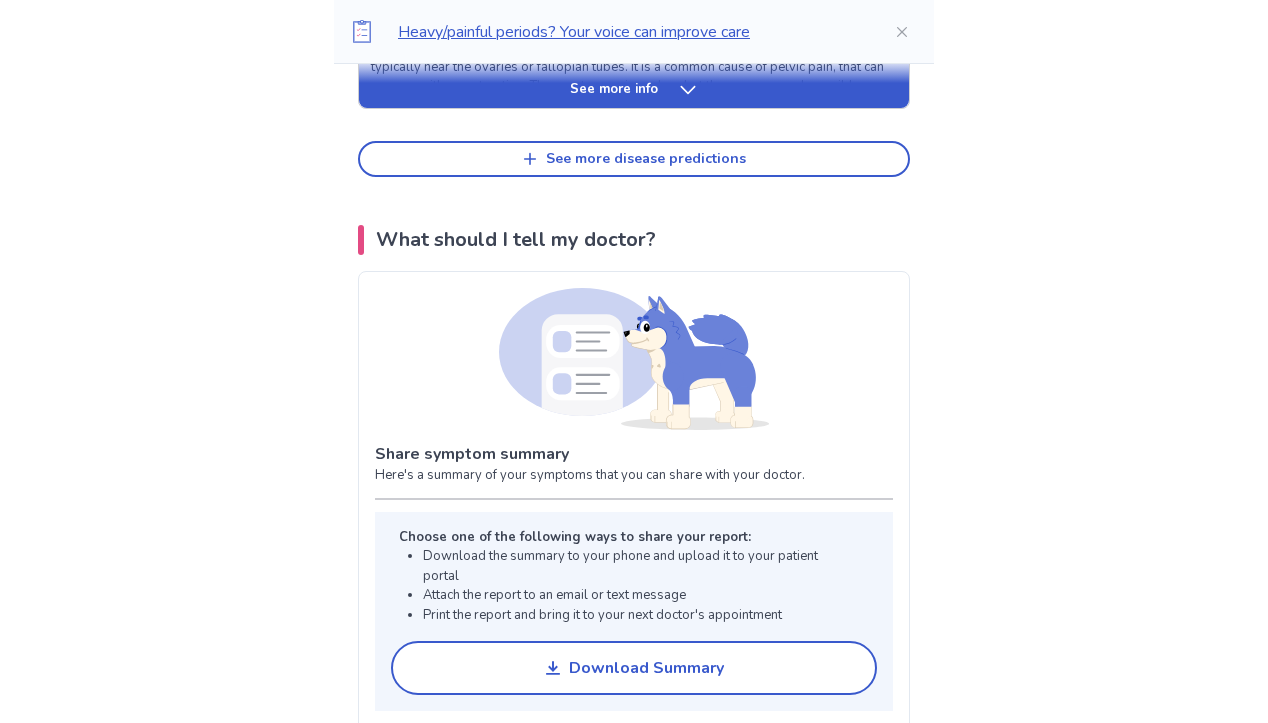 scroll, scrollTop: 1973, scrollLeft: 0, axis: vertical 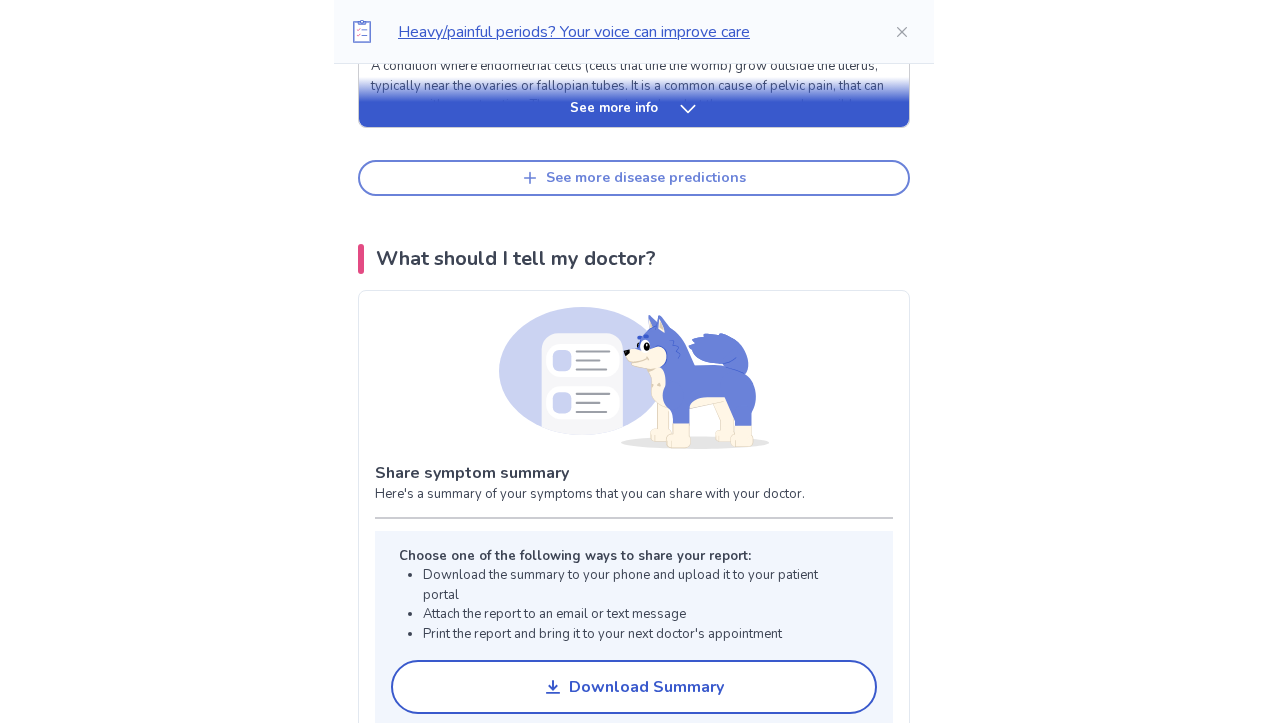 click on "See more disease predictions" at bounding box center [646, 178] 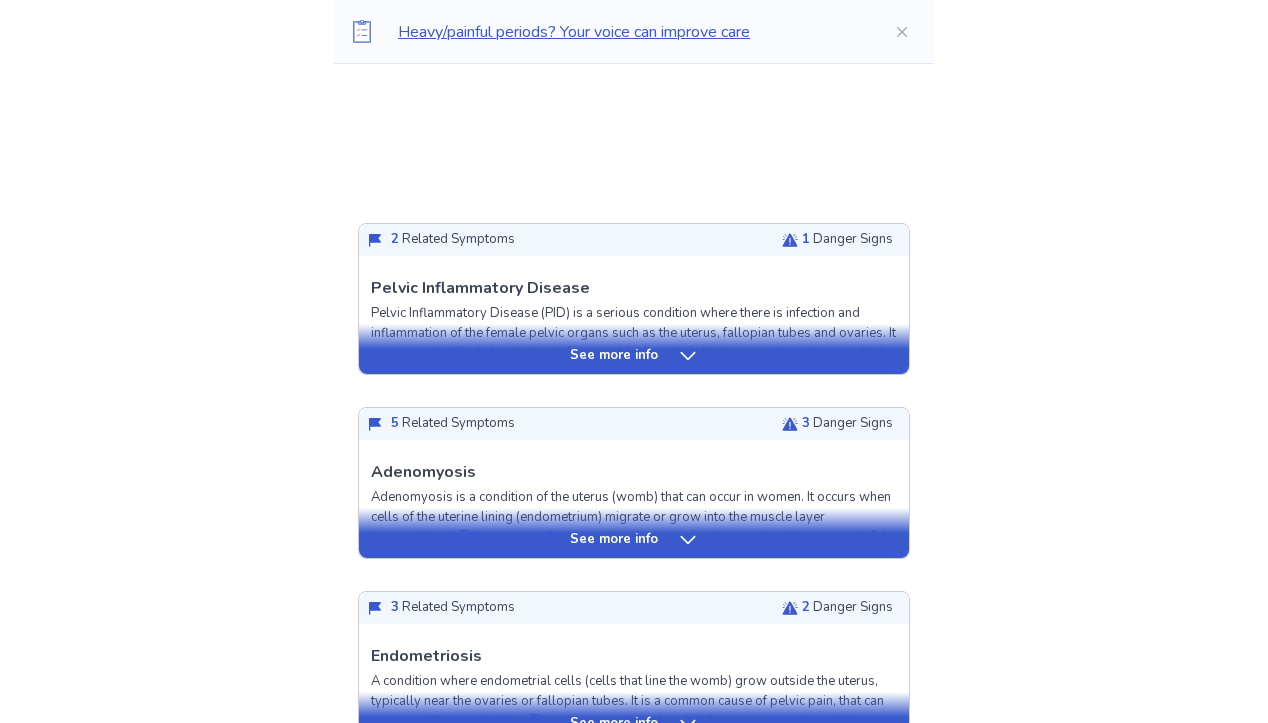 scroll, scrollTop: 1363, scrollLeft: 0, axis: vertical 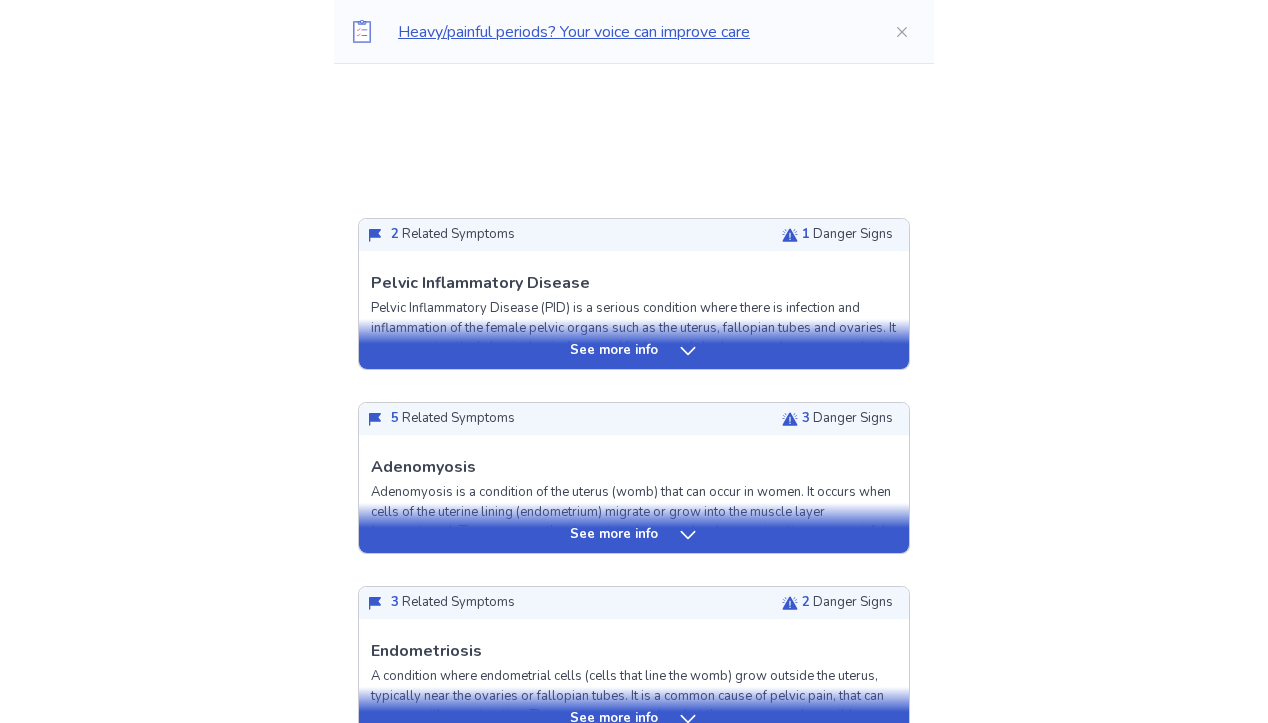 click on "See more info" at bounding box center [634, 535] 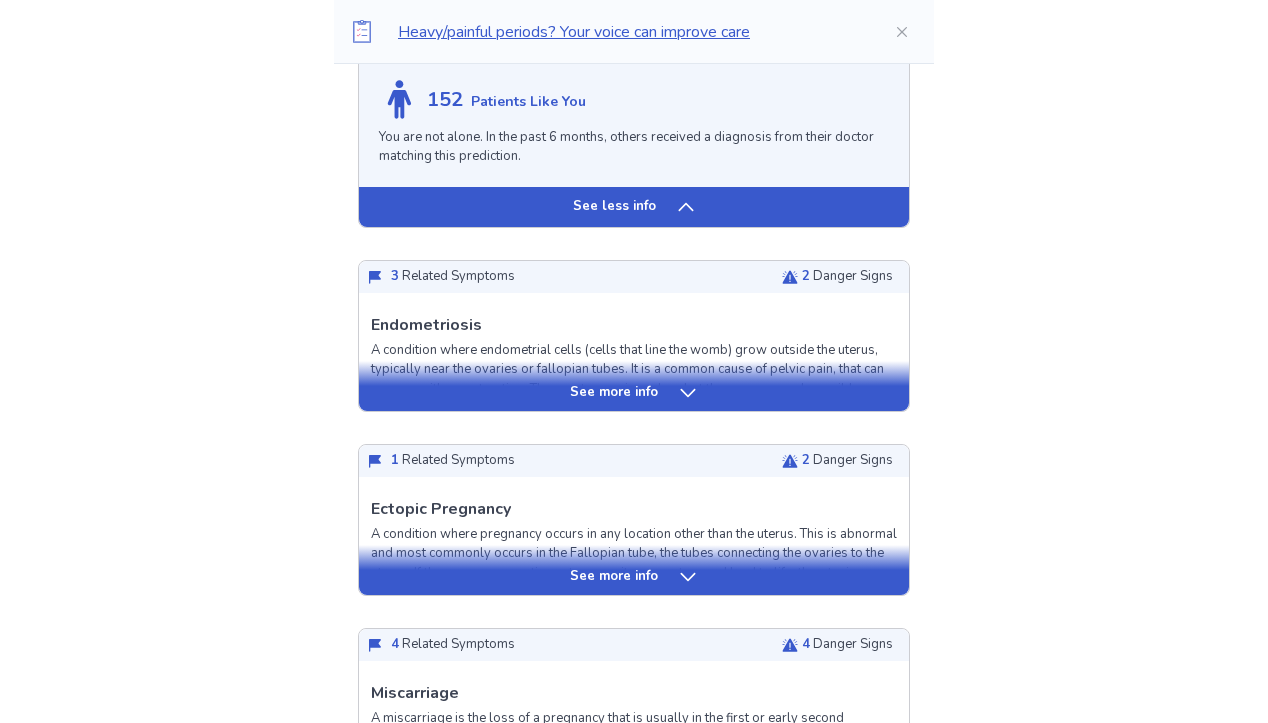 scroll, scrollTop: 3393, scrollLeft: 0, axis: vertical 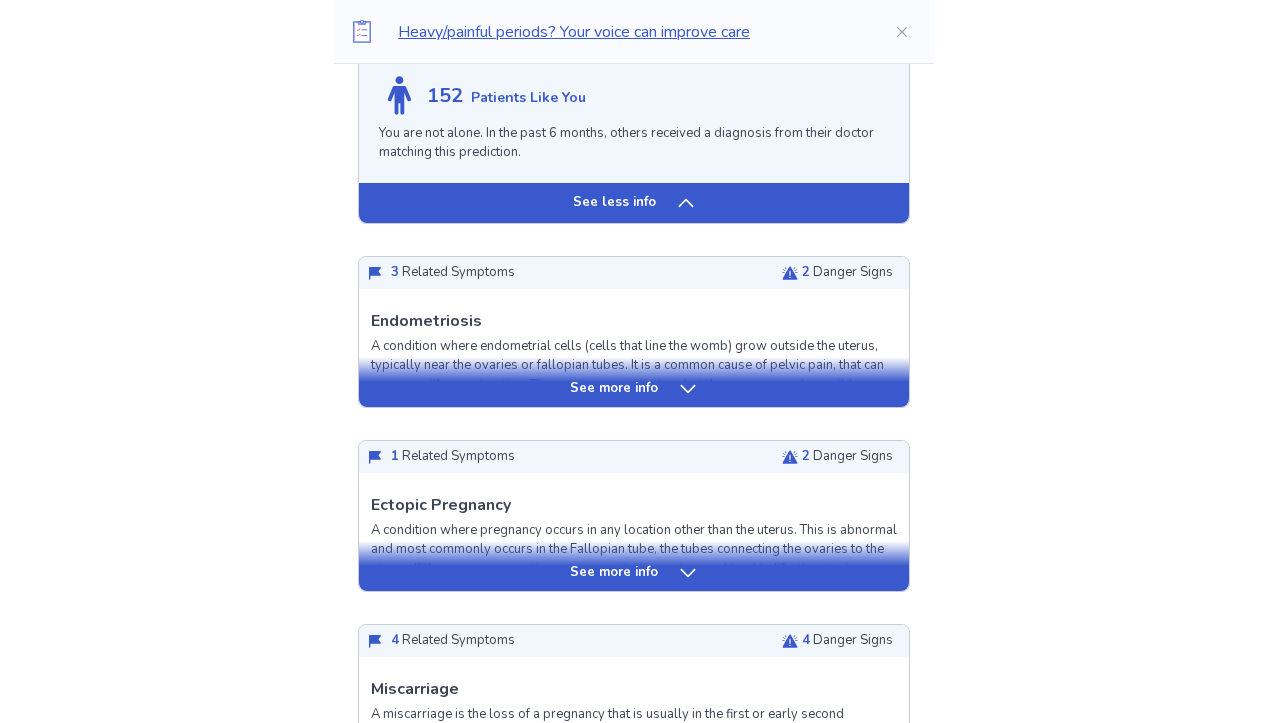 click on "See more info" at bounding box center [614, 573] 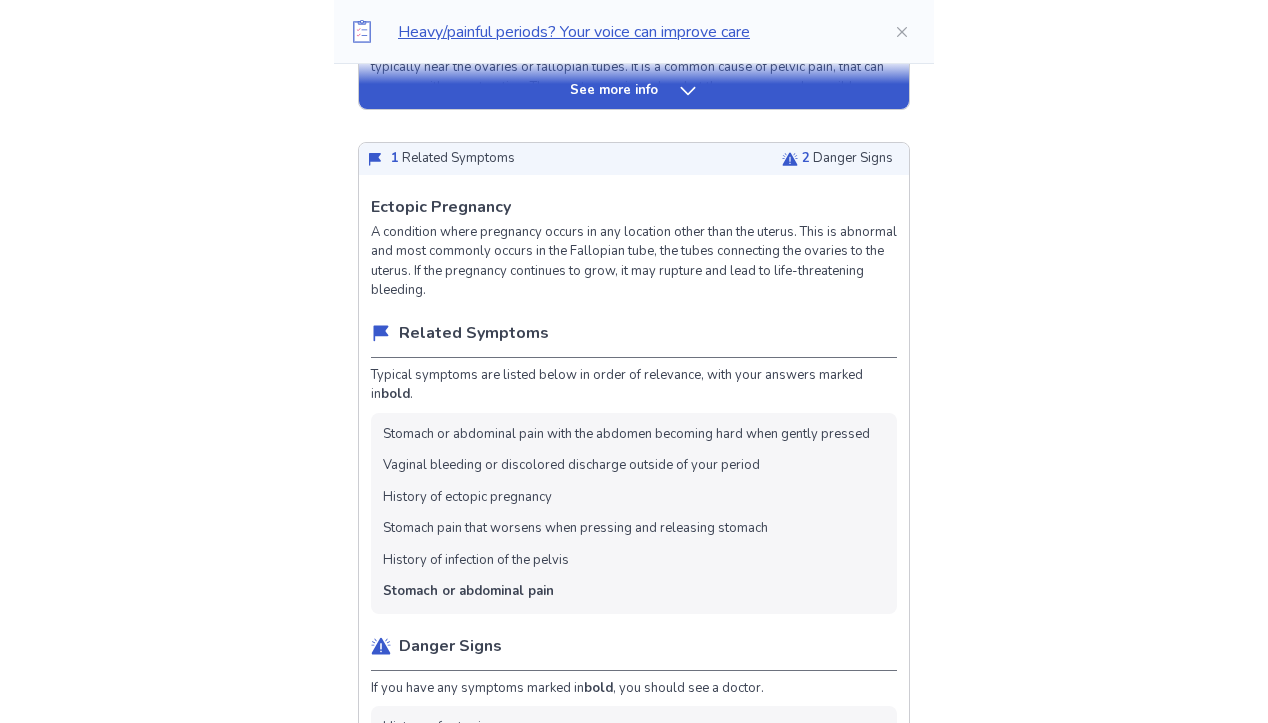 scroll, scrollTop: 3712, scrollLeft: 0, axis: vertical 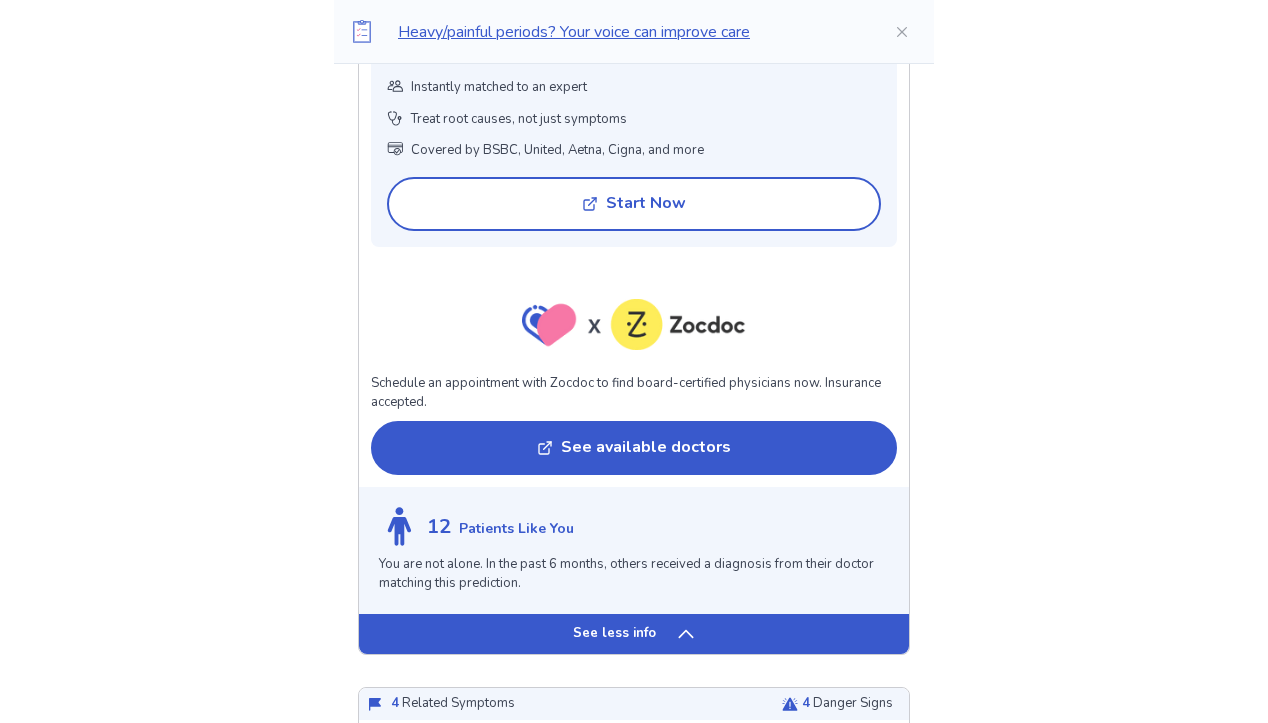 click on "See less info" at bounding box center (614, 634) 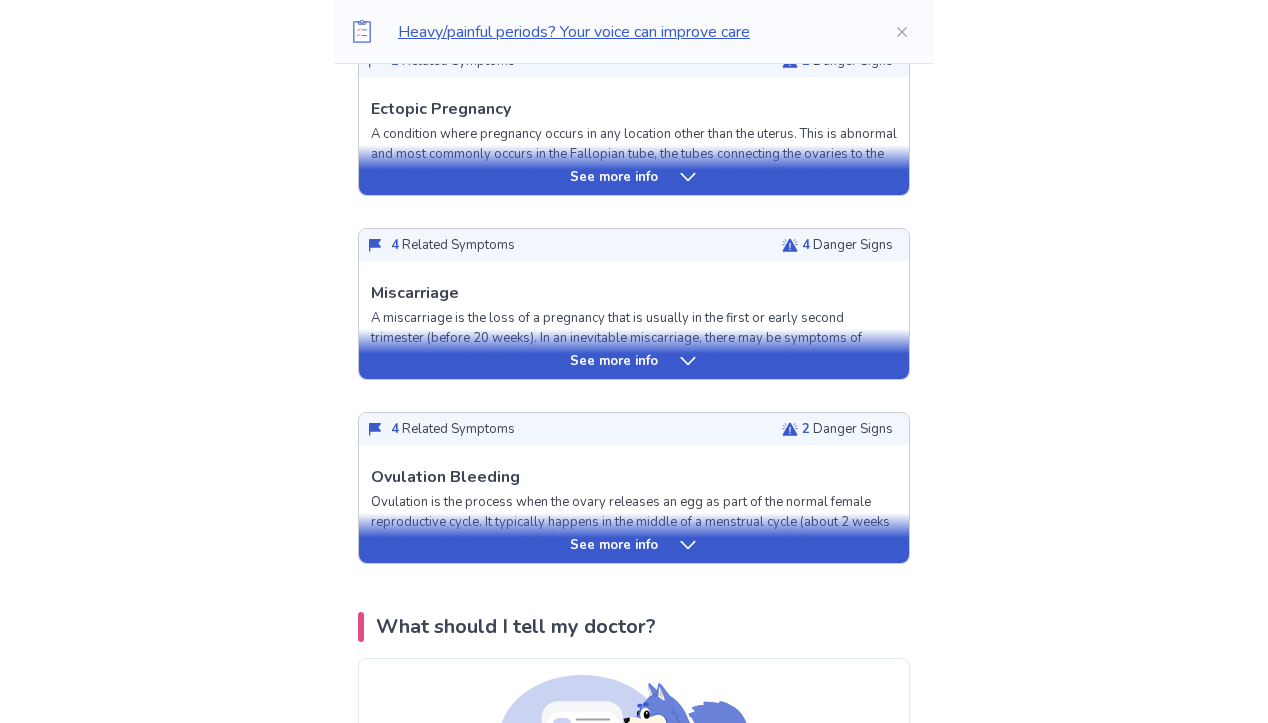 click 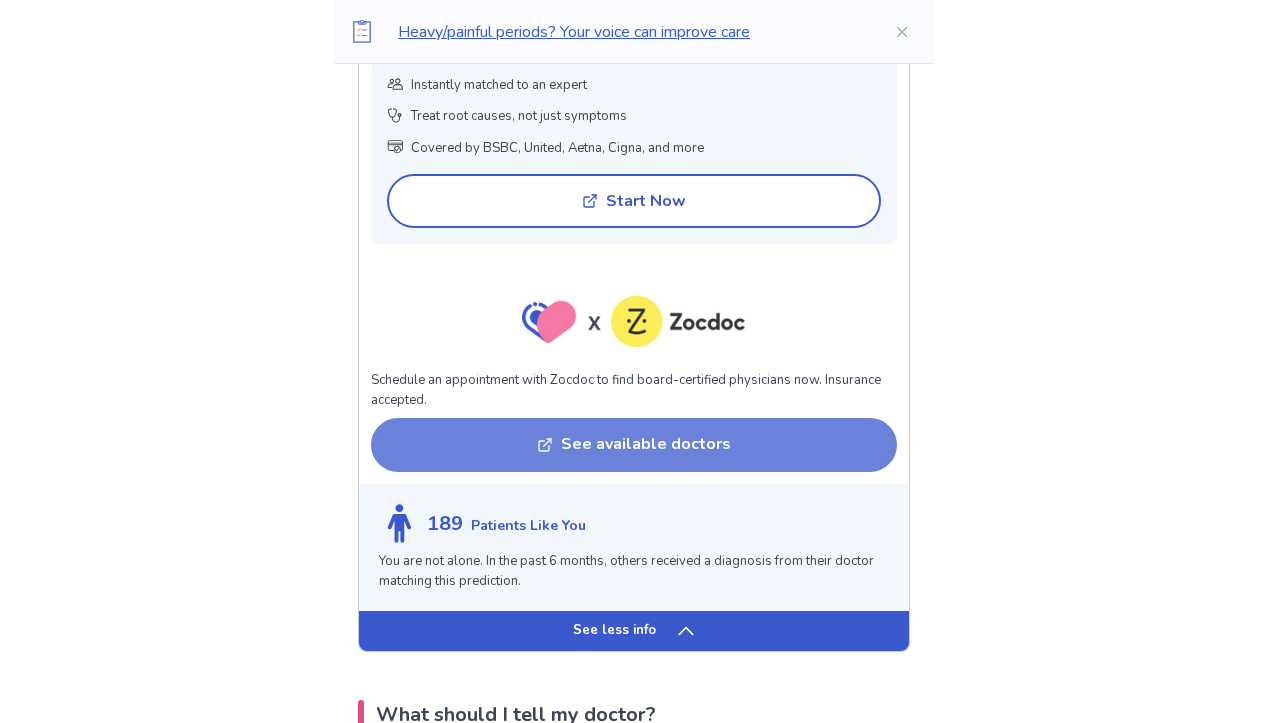 scroll, scrollTop: 5231, scrollLeft: 0, axis: vertical 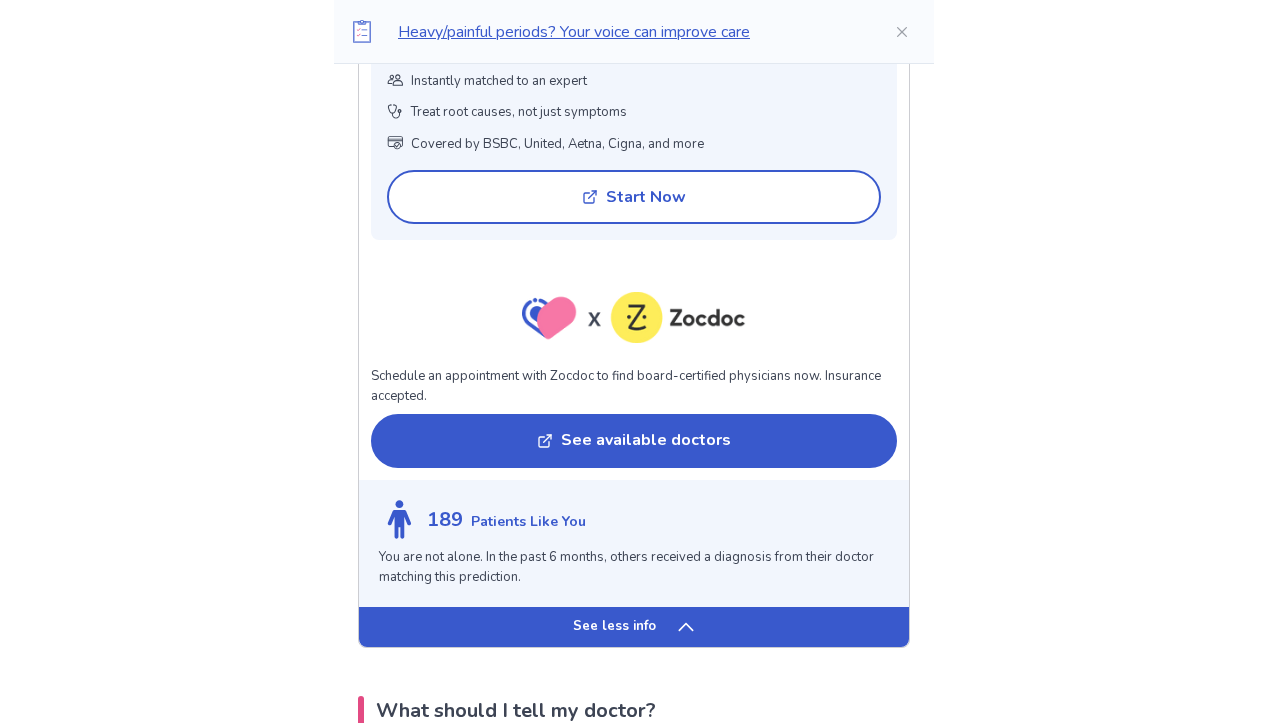 click on "189 Patients Like You You are not alone. In the past 6 months, others received a diagnosis from their doctor matching this prediction." at bounding box center (634, 543) 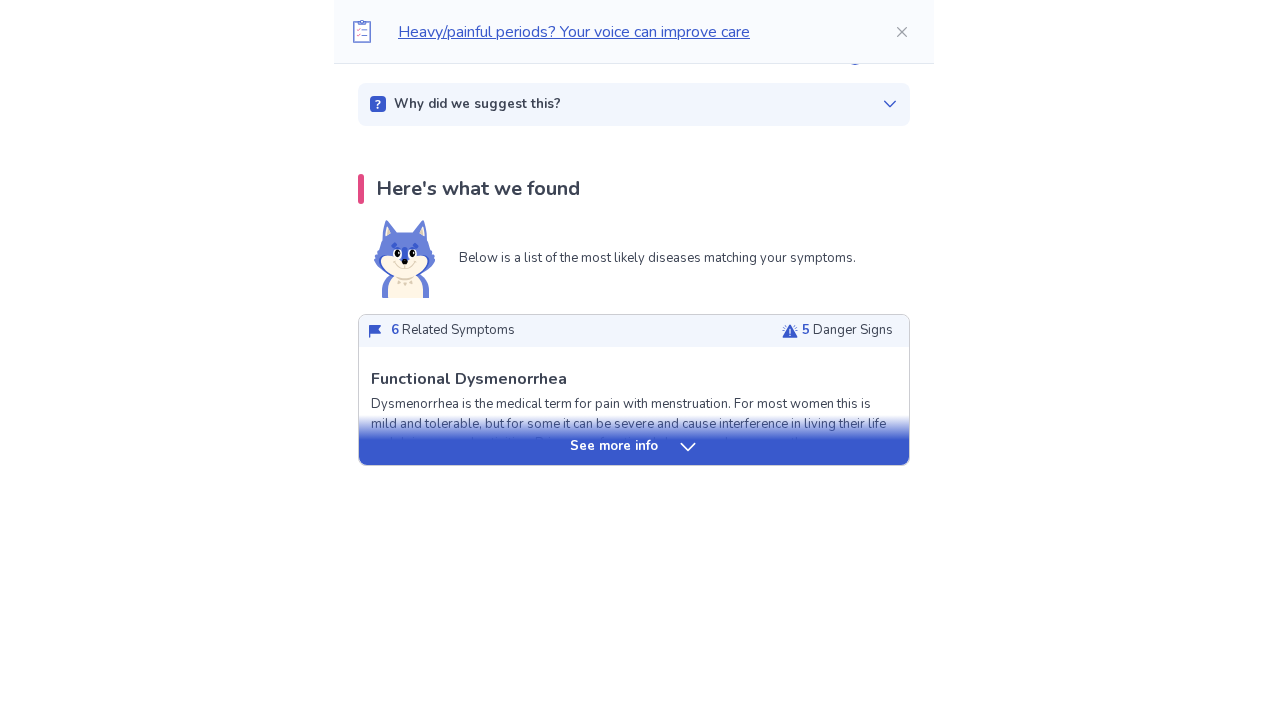 scroll, scrollTop: 419, scrollLeft: 0, axis: vertical 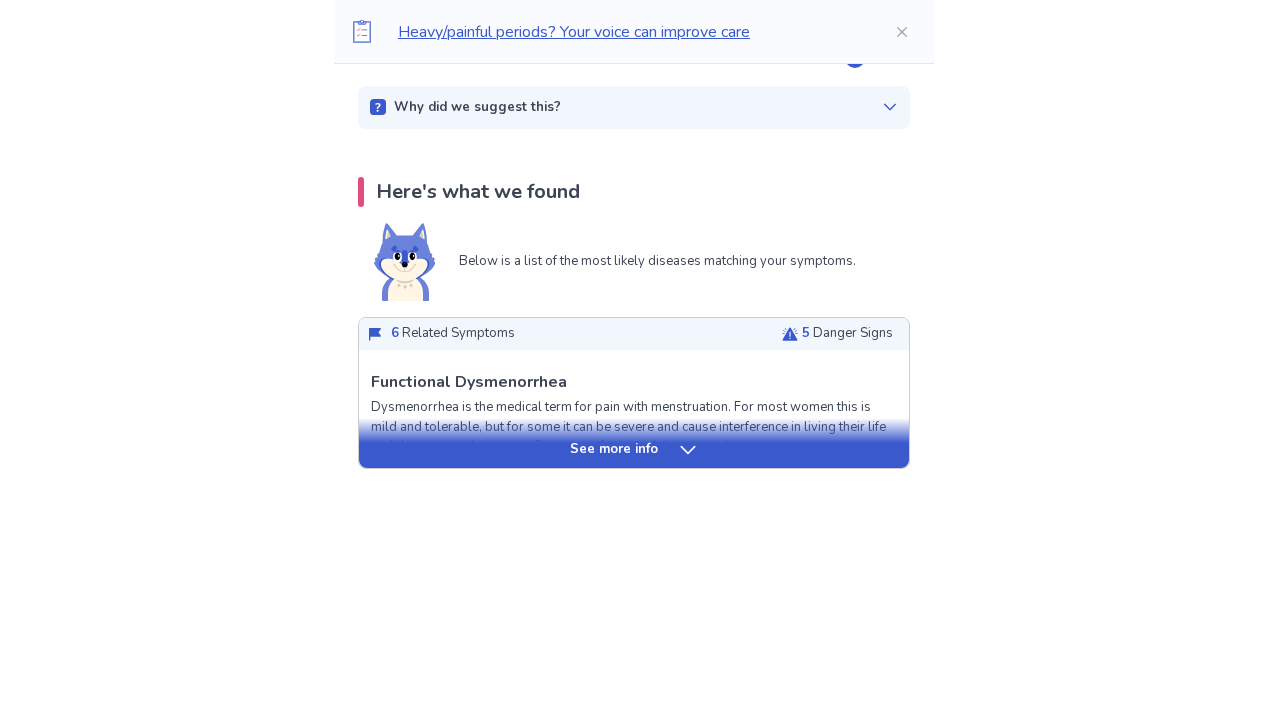 click on "See more info" at bounding box center [614, 450] 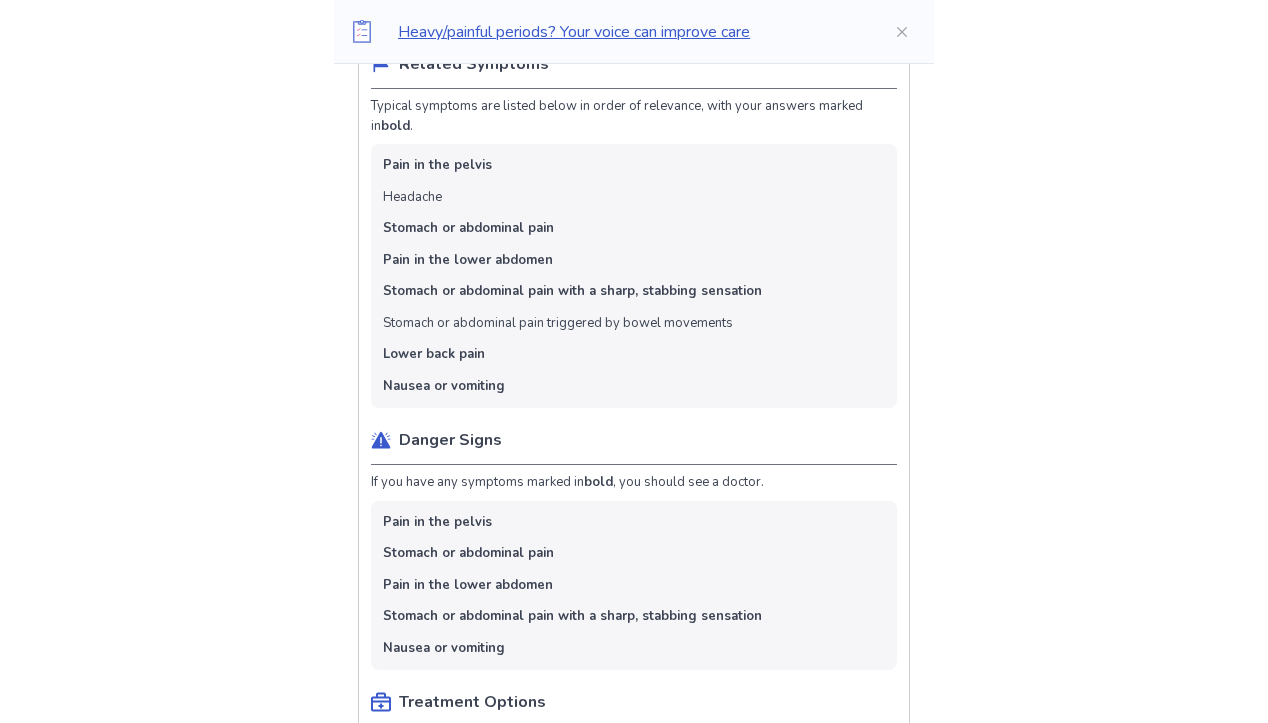 scroll, scrollTop: 951, scrollLeft: 0, axis: vertical 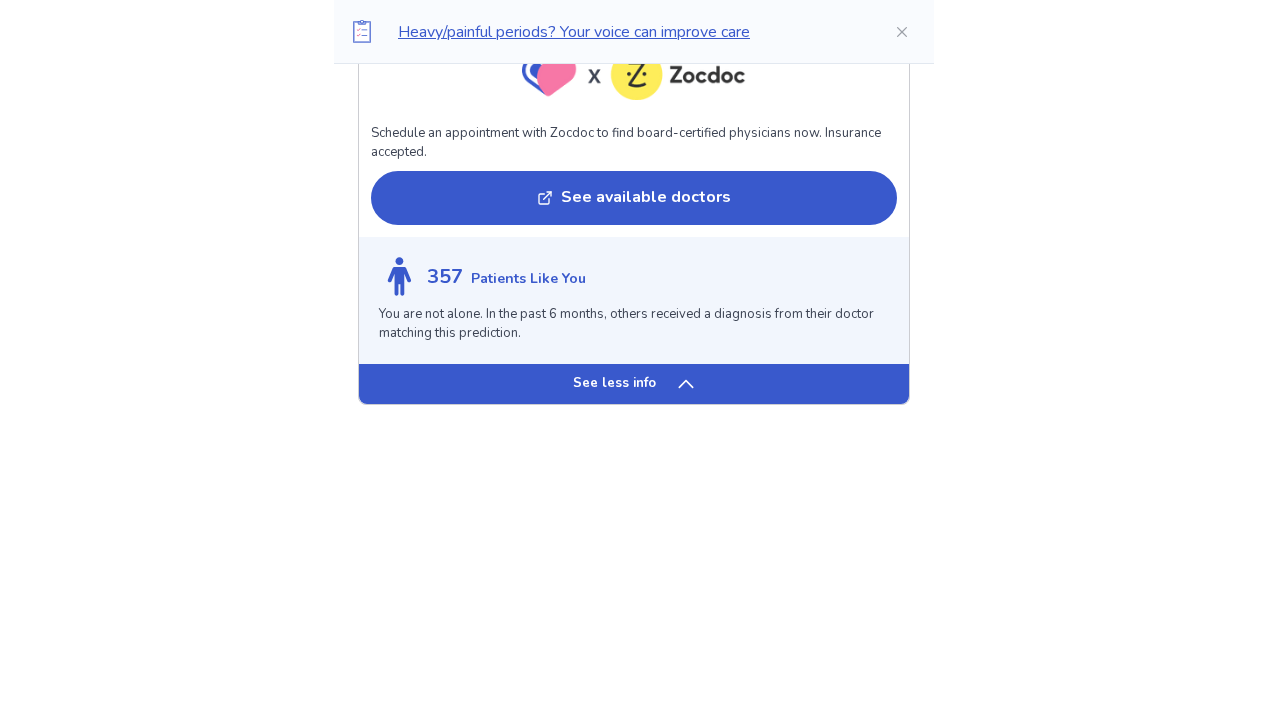 click on "See less info" at bounding box center [634, 384] 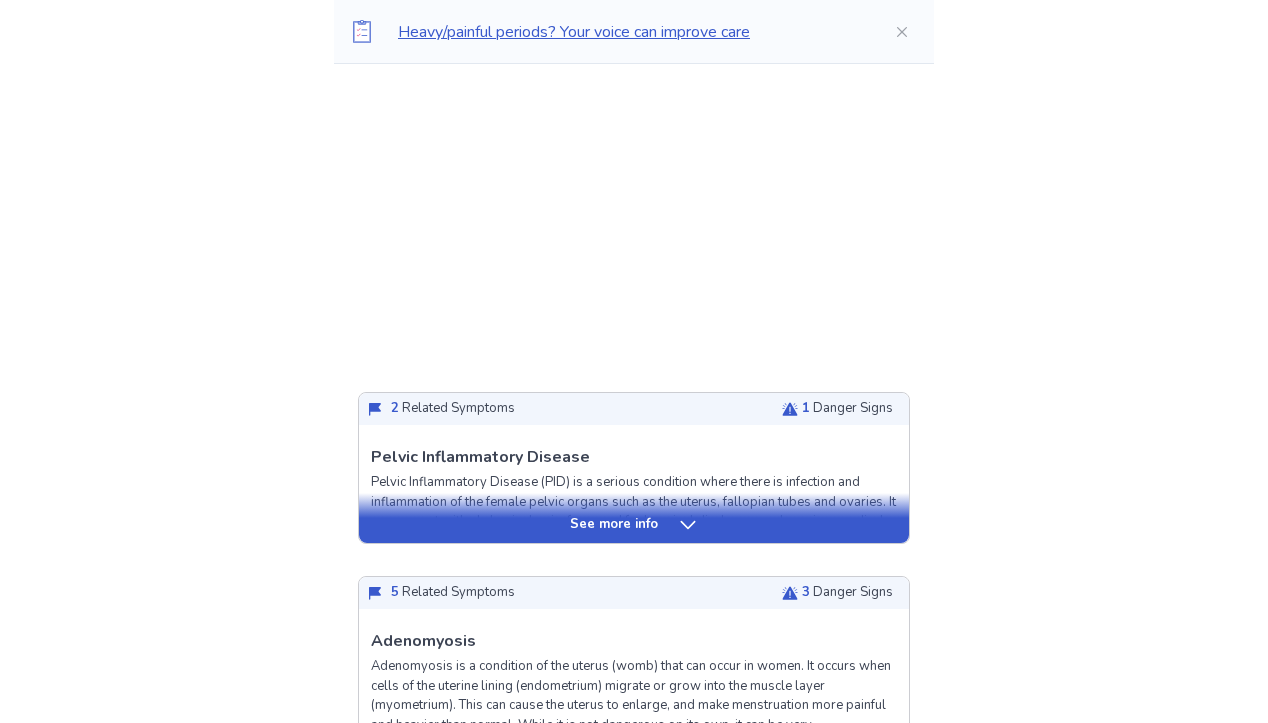 scroll, scrollTop: 1165, scrollLeft: 0, axis: vertical 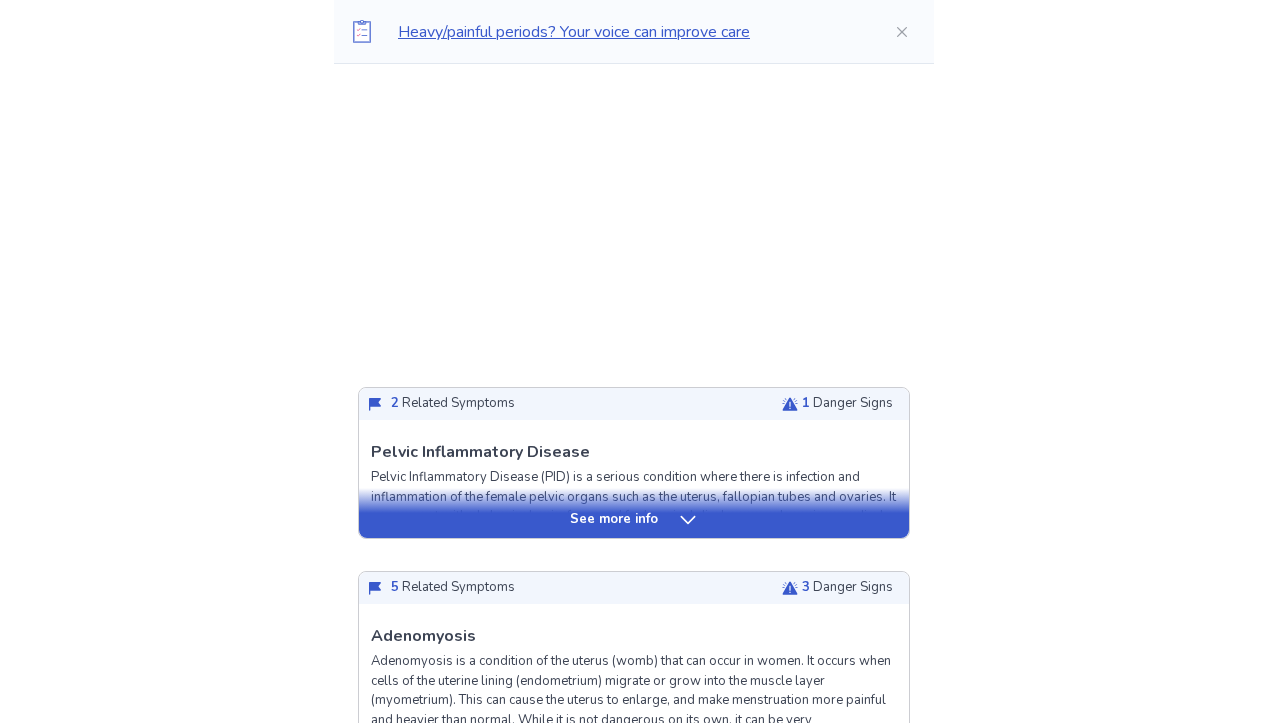 click on "See more info" at bounding box center (614, 520) 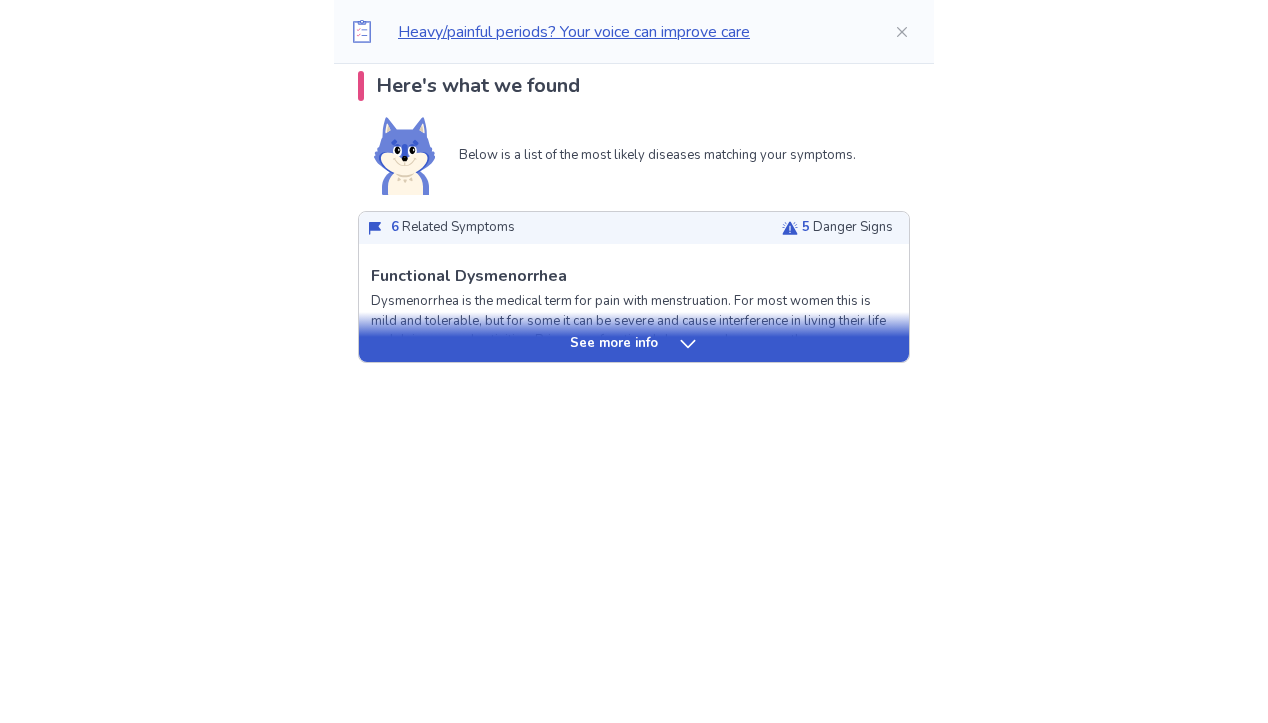 scroll, scrollTop: 0, scrollLeft: 0, axis: both 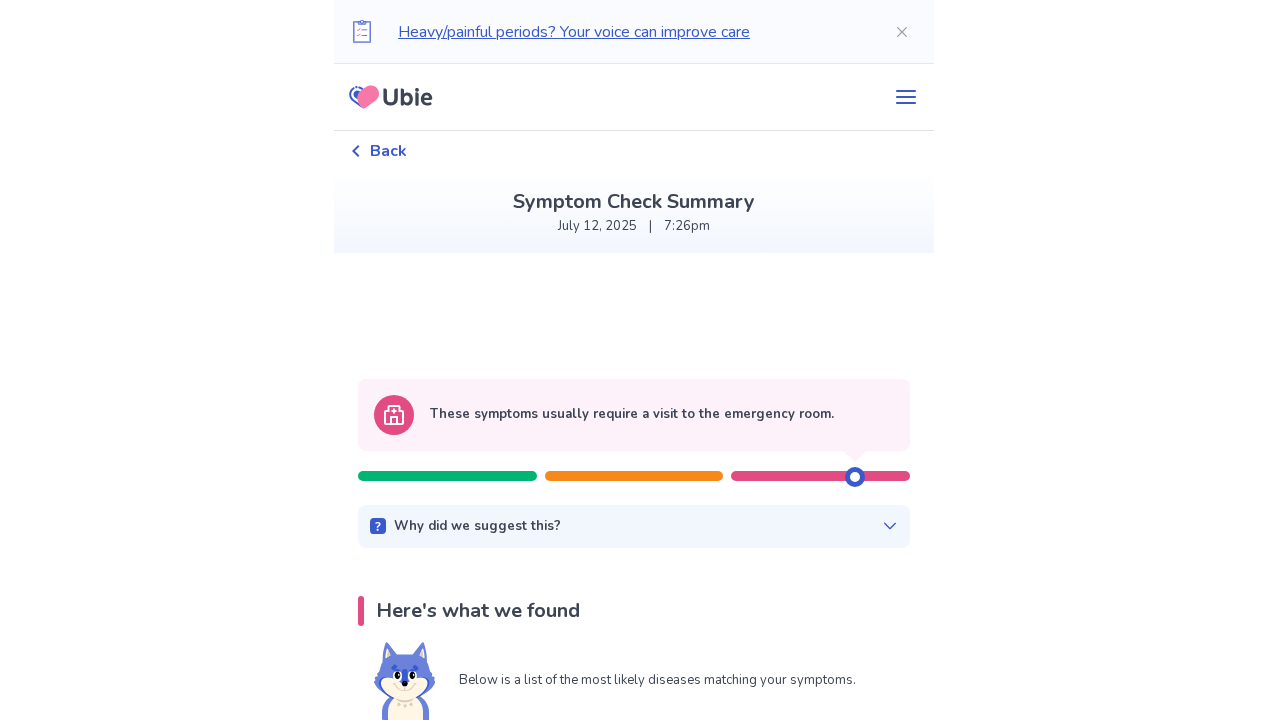 click on "Why did we suggest this?" at bounding box center [477, 527] 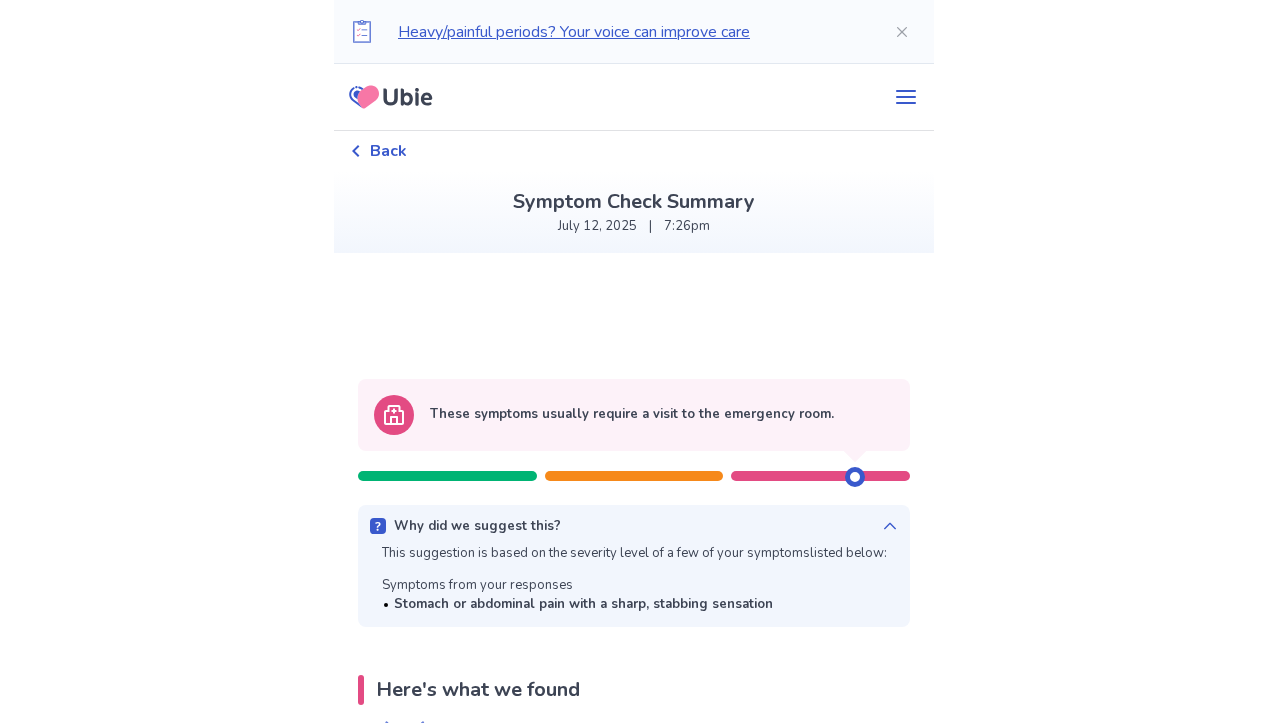 click 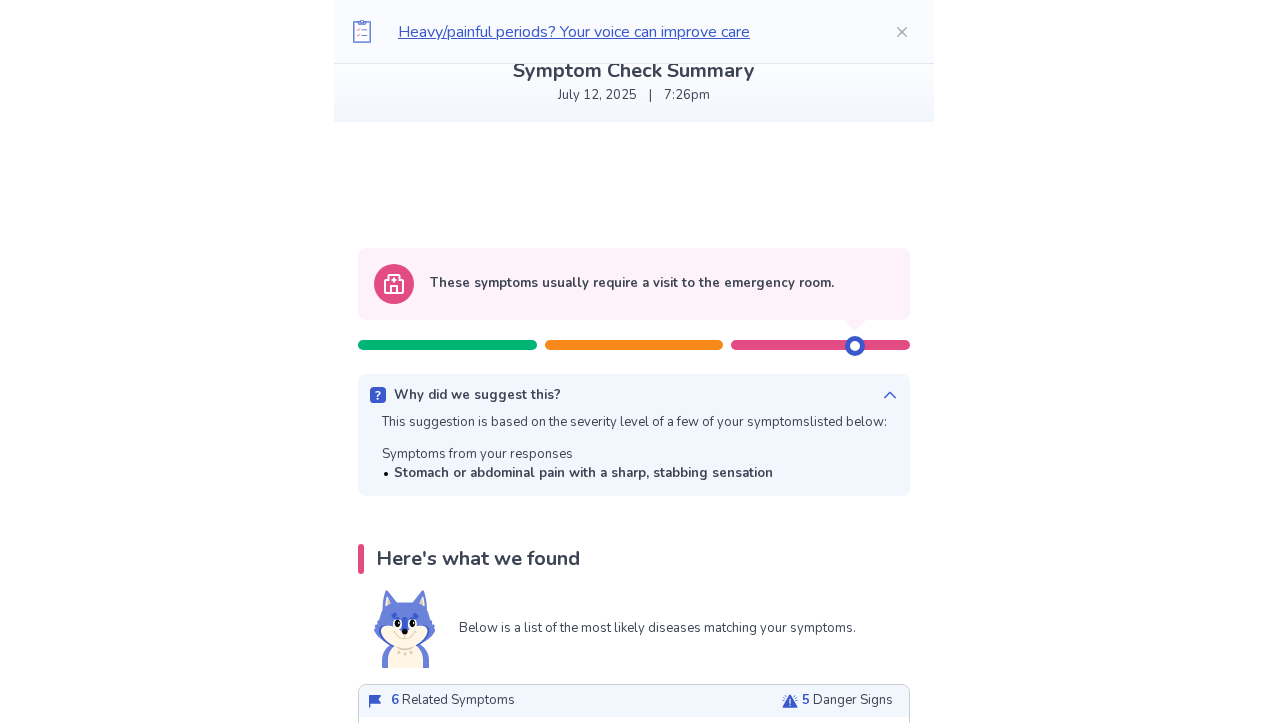 scroll, scrollTop: 0, scrollLeft: 0, axis: both 